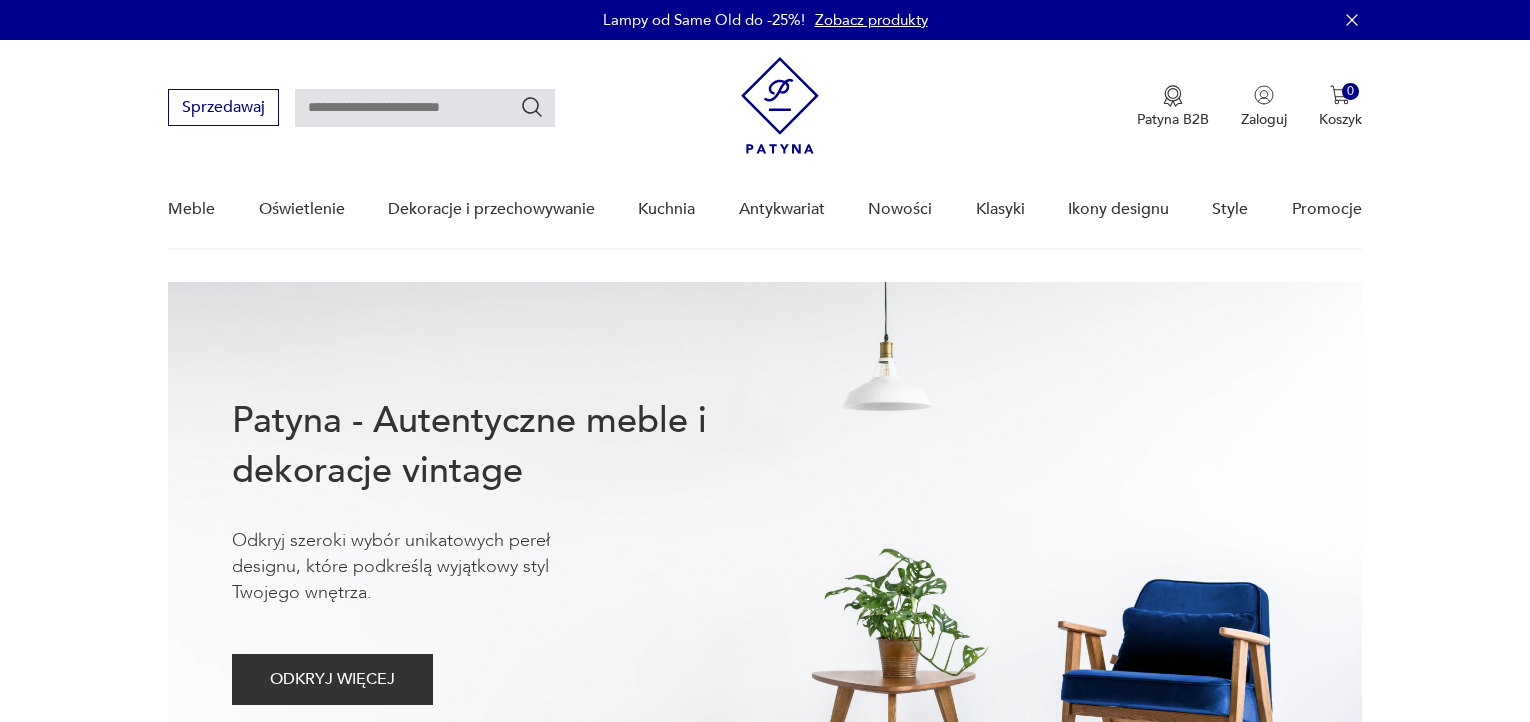 scroll, scrollTop: 0, scrollLeft: 0, axis: both 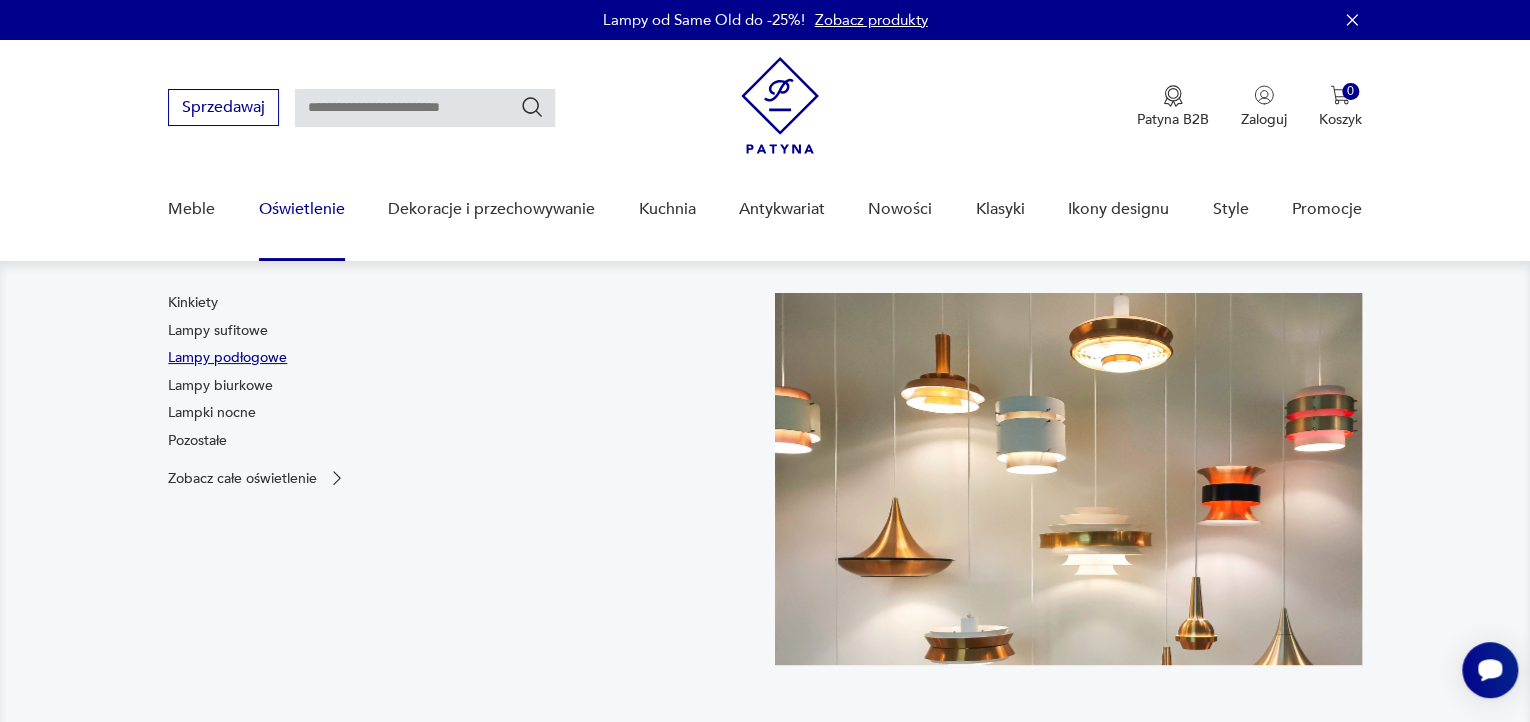 click on "Lampy podłogowe" at bounding box center (227, 358) 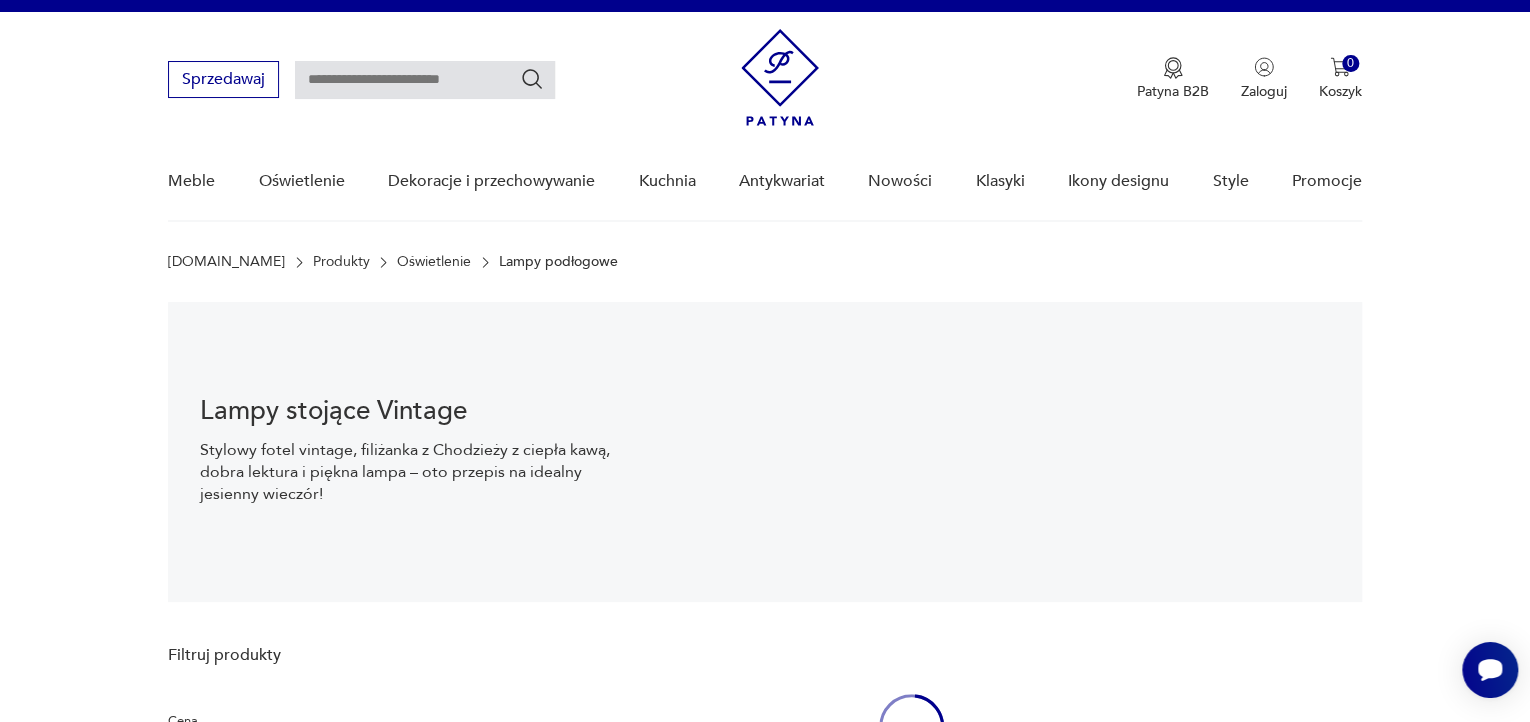 scroll, scrollTop: 28, scrollLeft: 0, axis: vertical 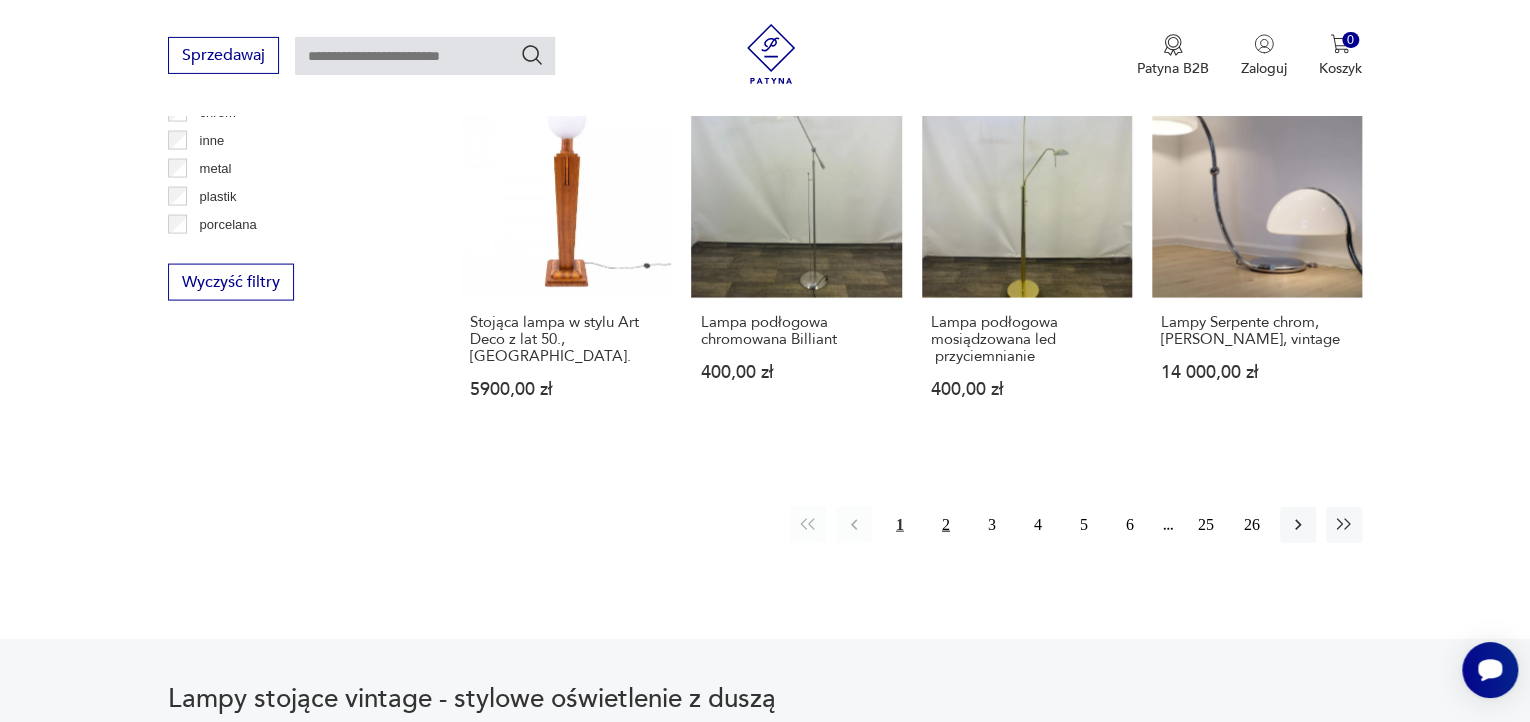 click on "2" at bounding box center [946, 525] 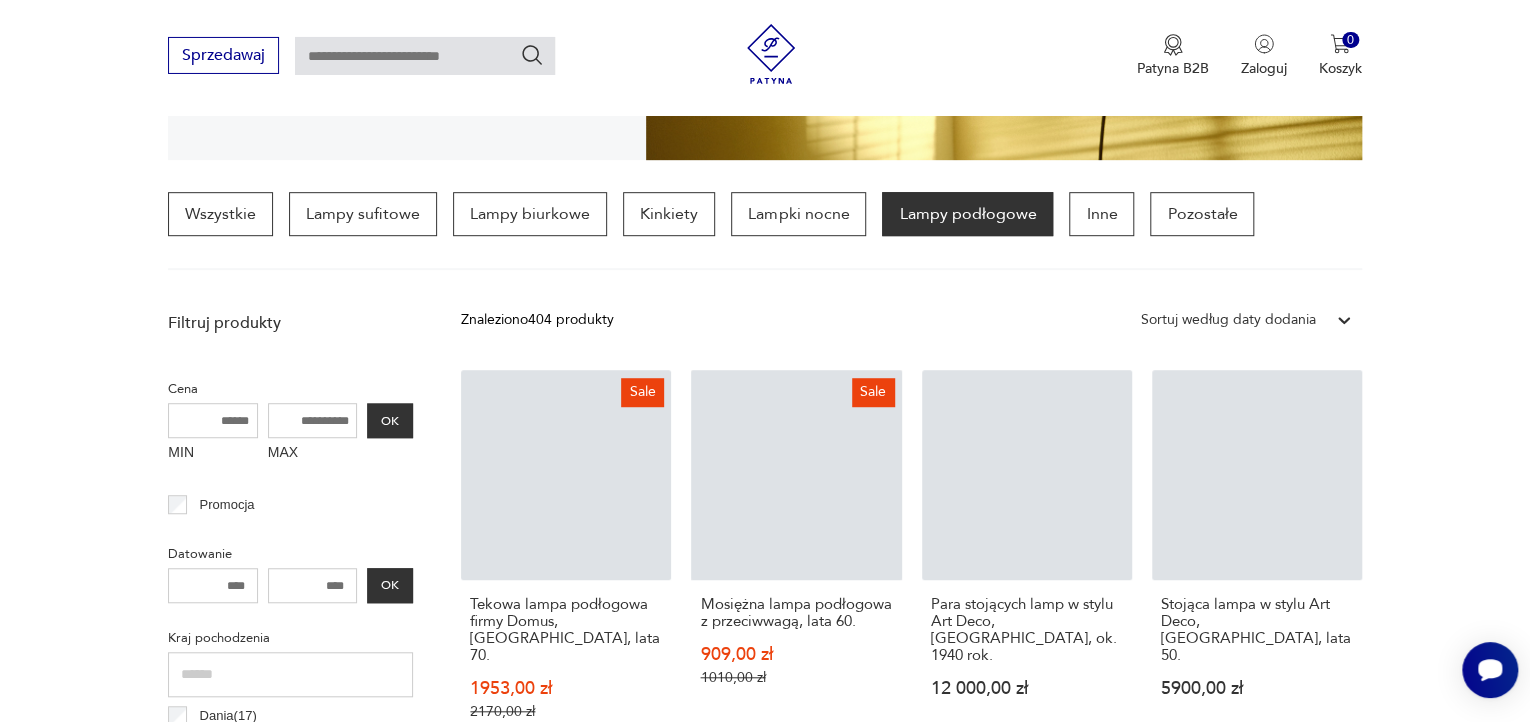 scroll, scrollTop: 469, scrollLeft: 0, axis: vertical 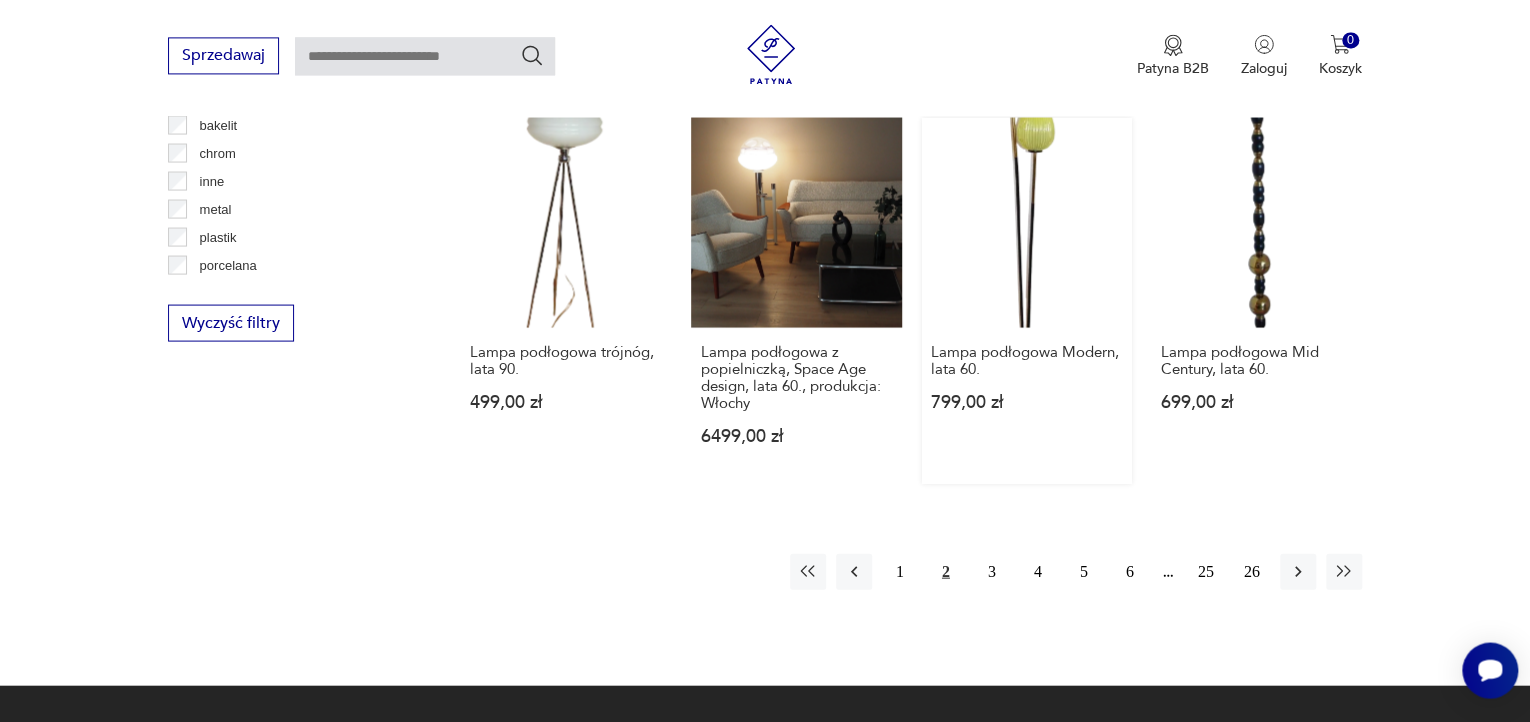 click on "Lampa podłogowa Modern, lata 60. 799,00 zł" at bounding box center [1027, 300] 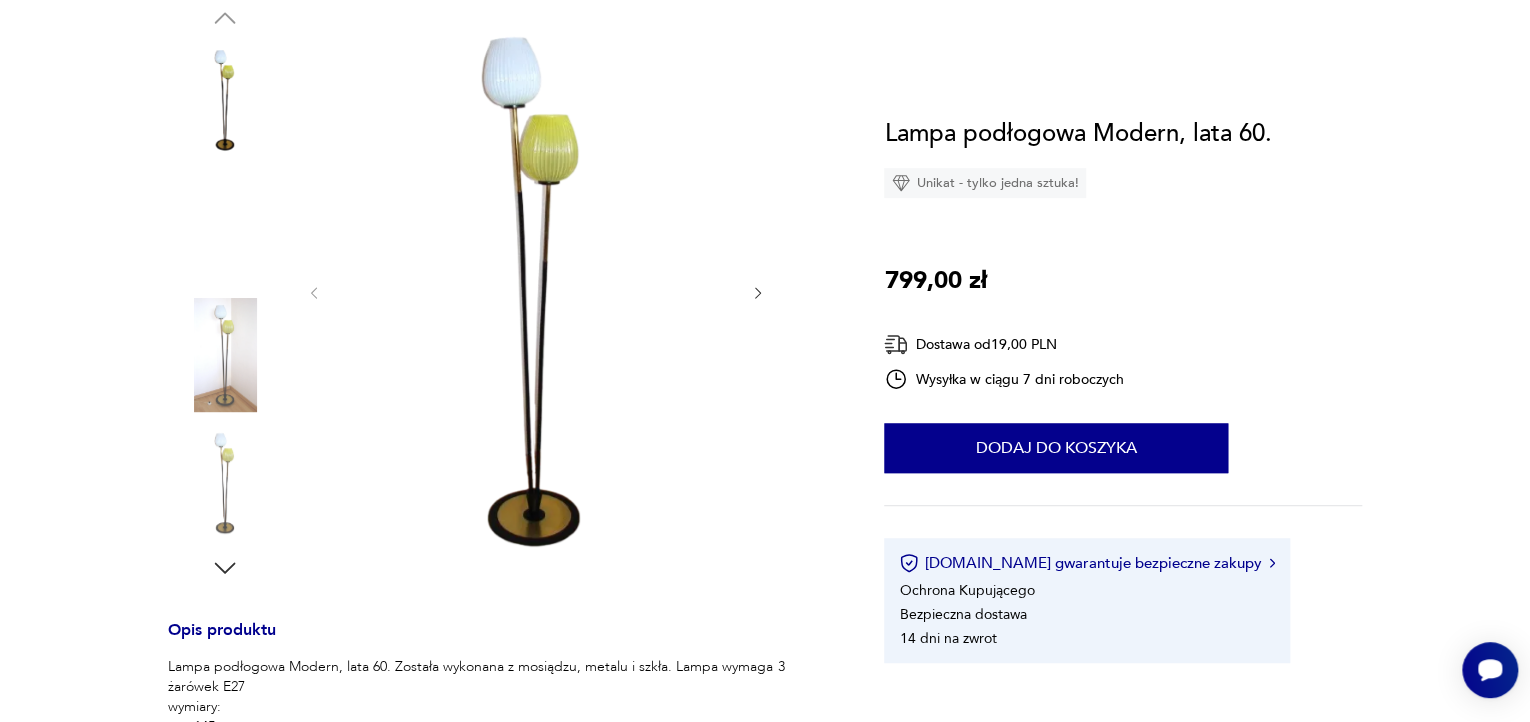scroll, scrollTop: 0, scrollLeft: 0, axis: both 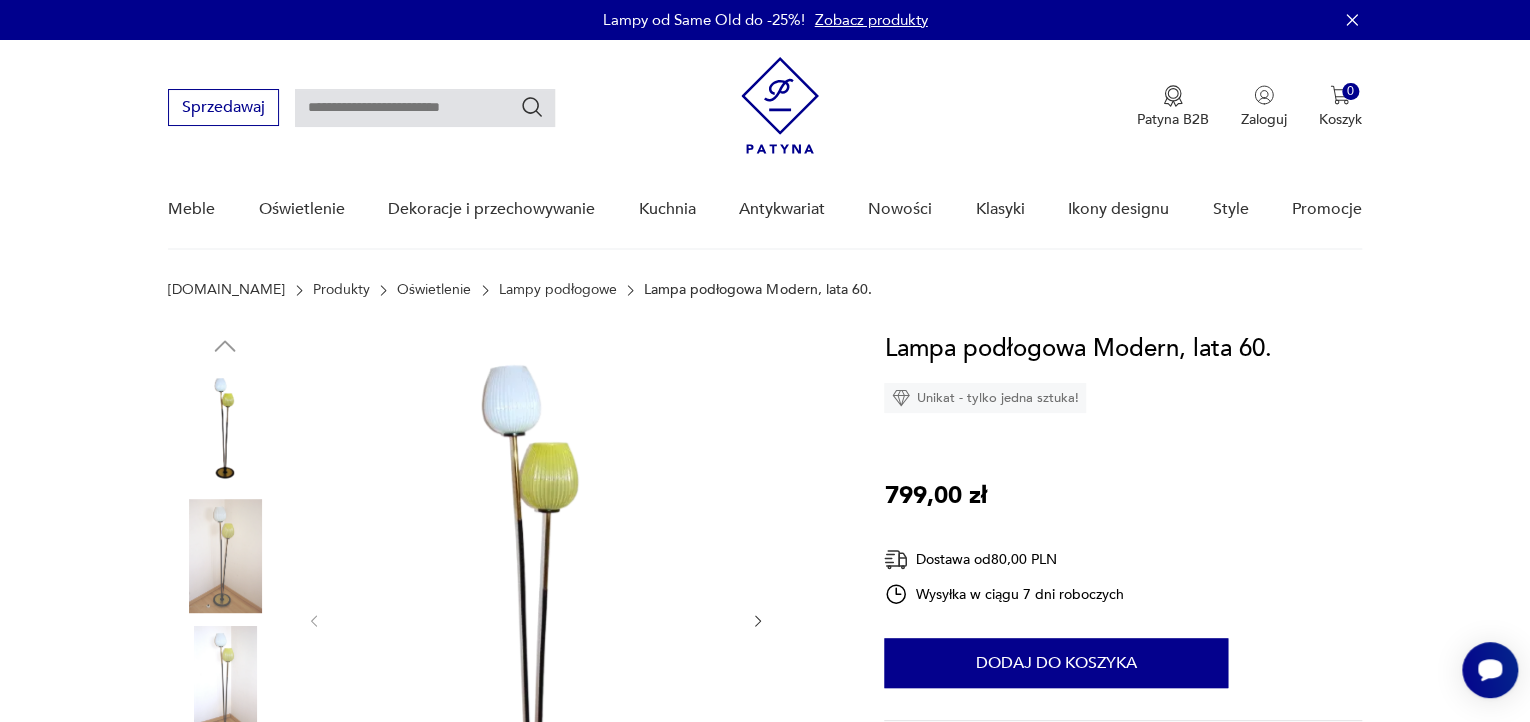click at bounding box center [225, 556] 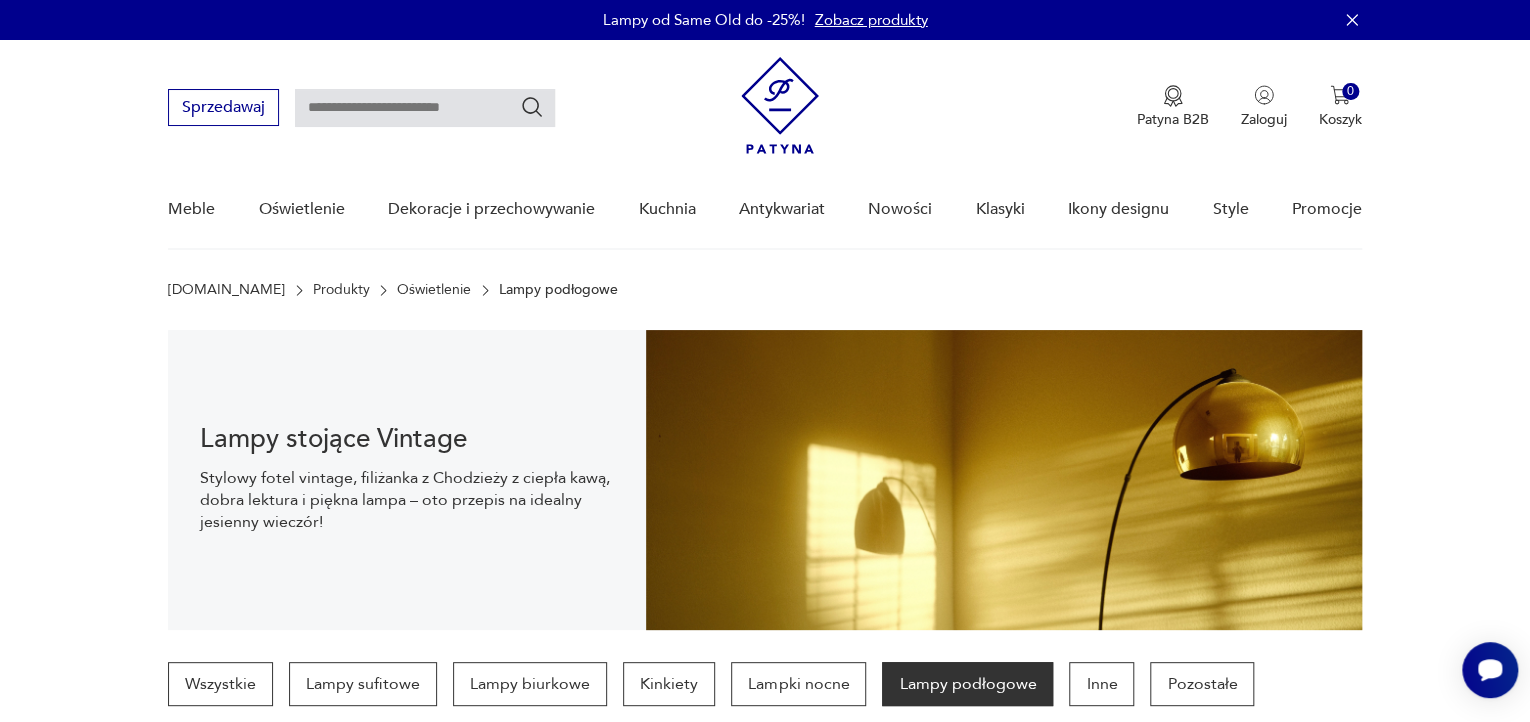 scroll, scrollTop: 2062, scrollLeft: 0, axis: vertical 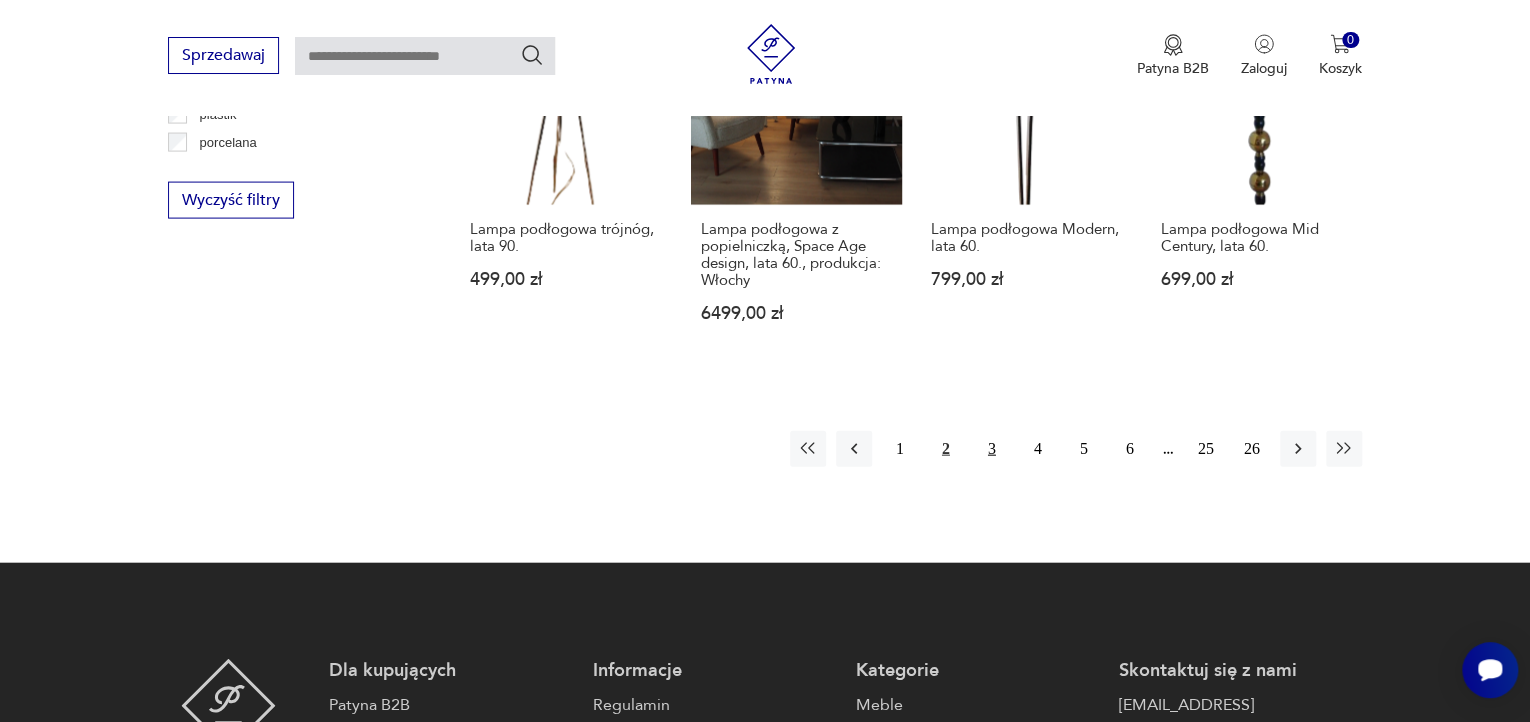 click on "3" at bounding box center (992, 449) 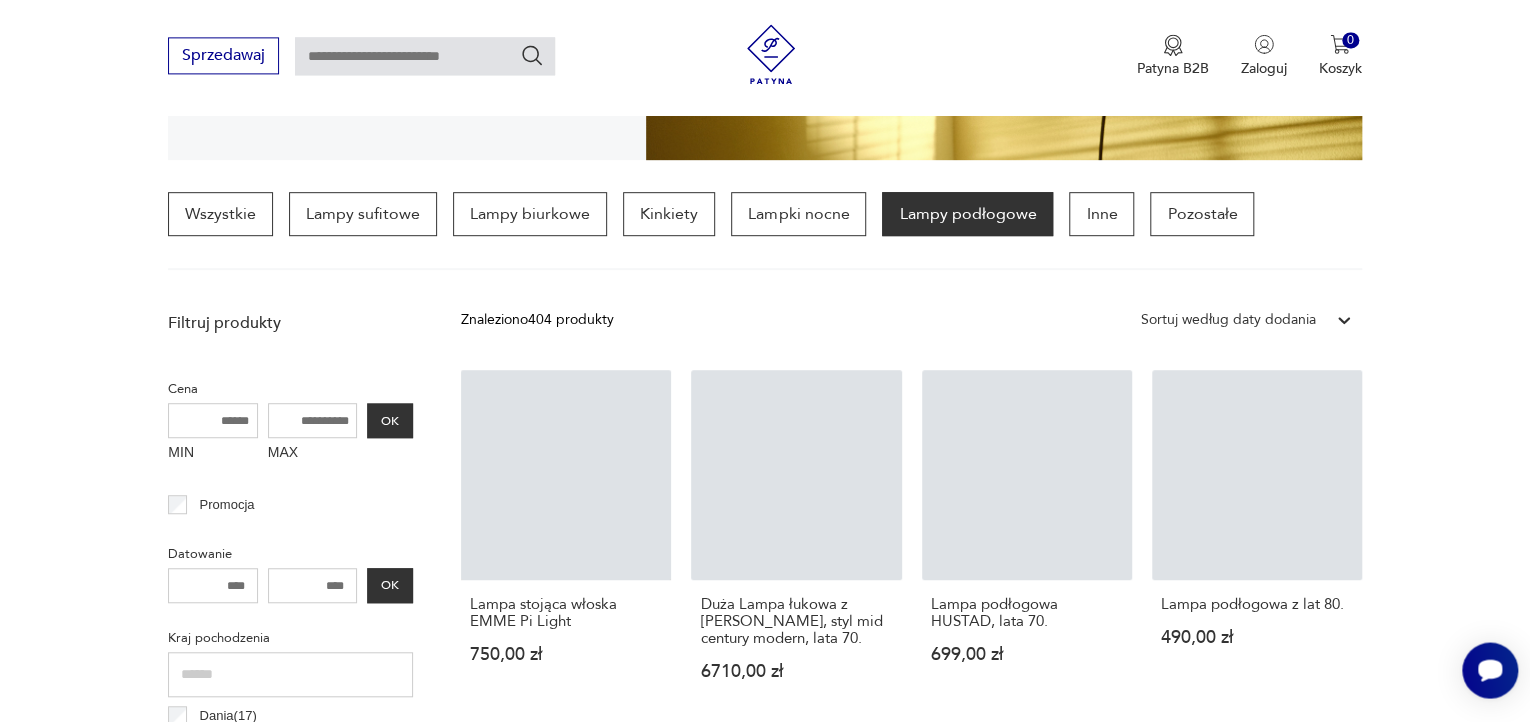 scroll, scrollTop: 469, scrollLeft: 0, axis: vertical 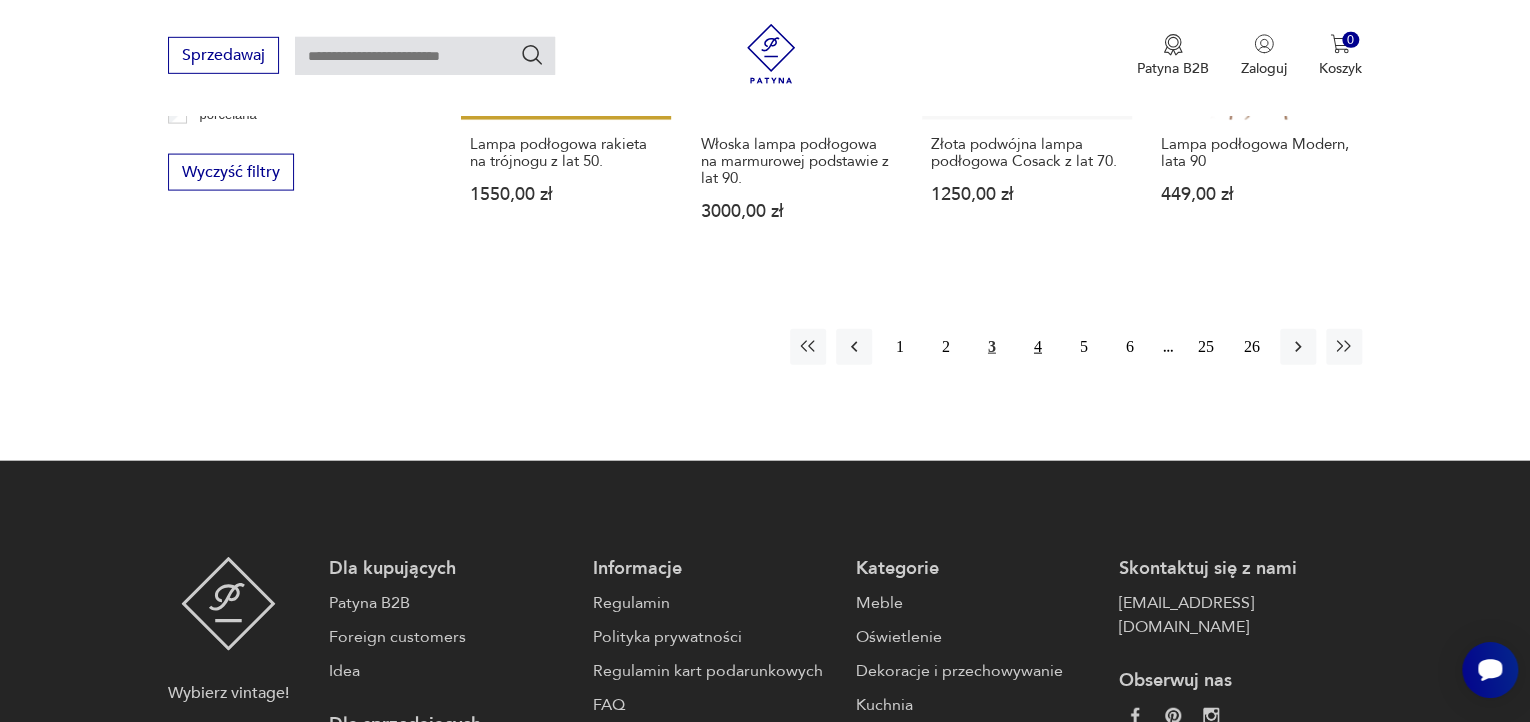 click on "4" at bounding box center (1038, 347) 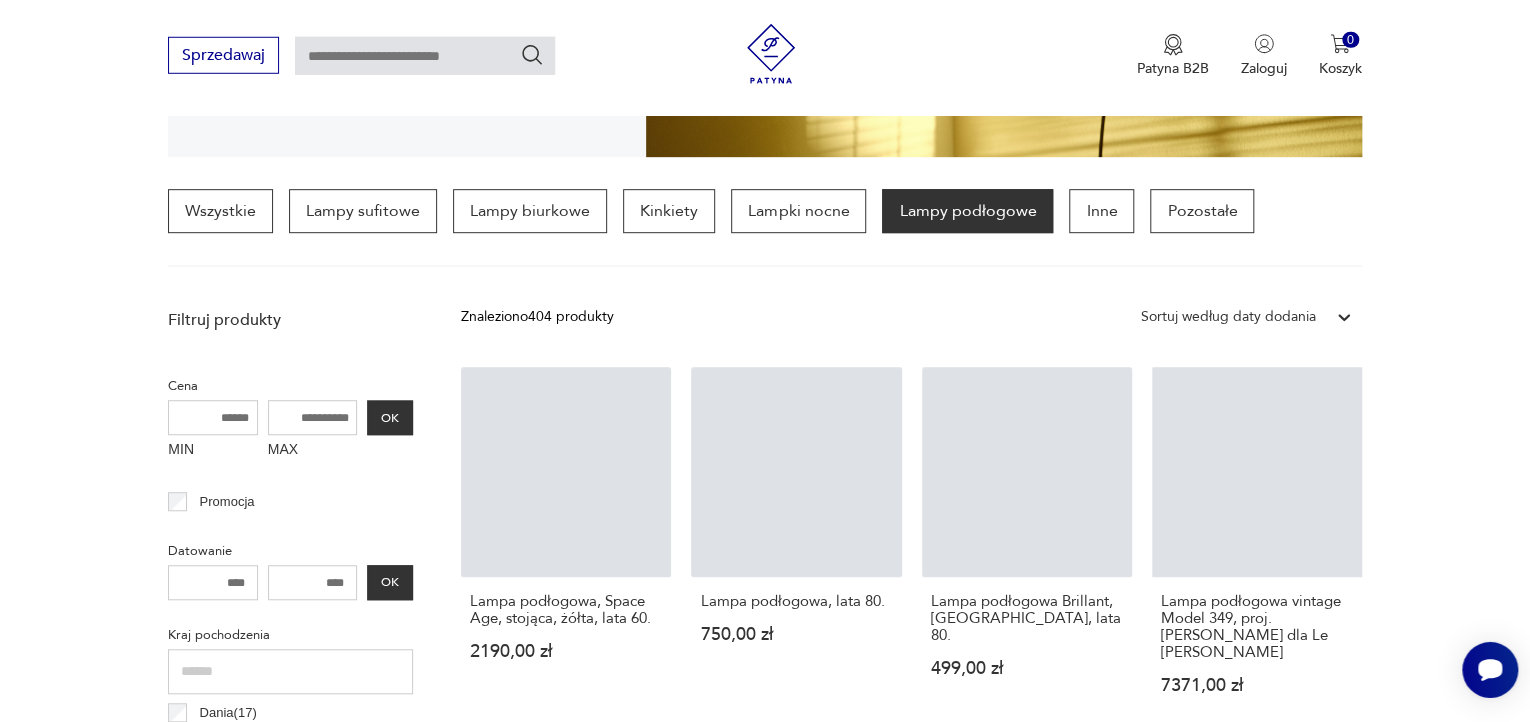 scroll, scrollTop: 469, scrollLeft: 0, axis: vertical 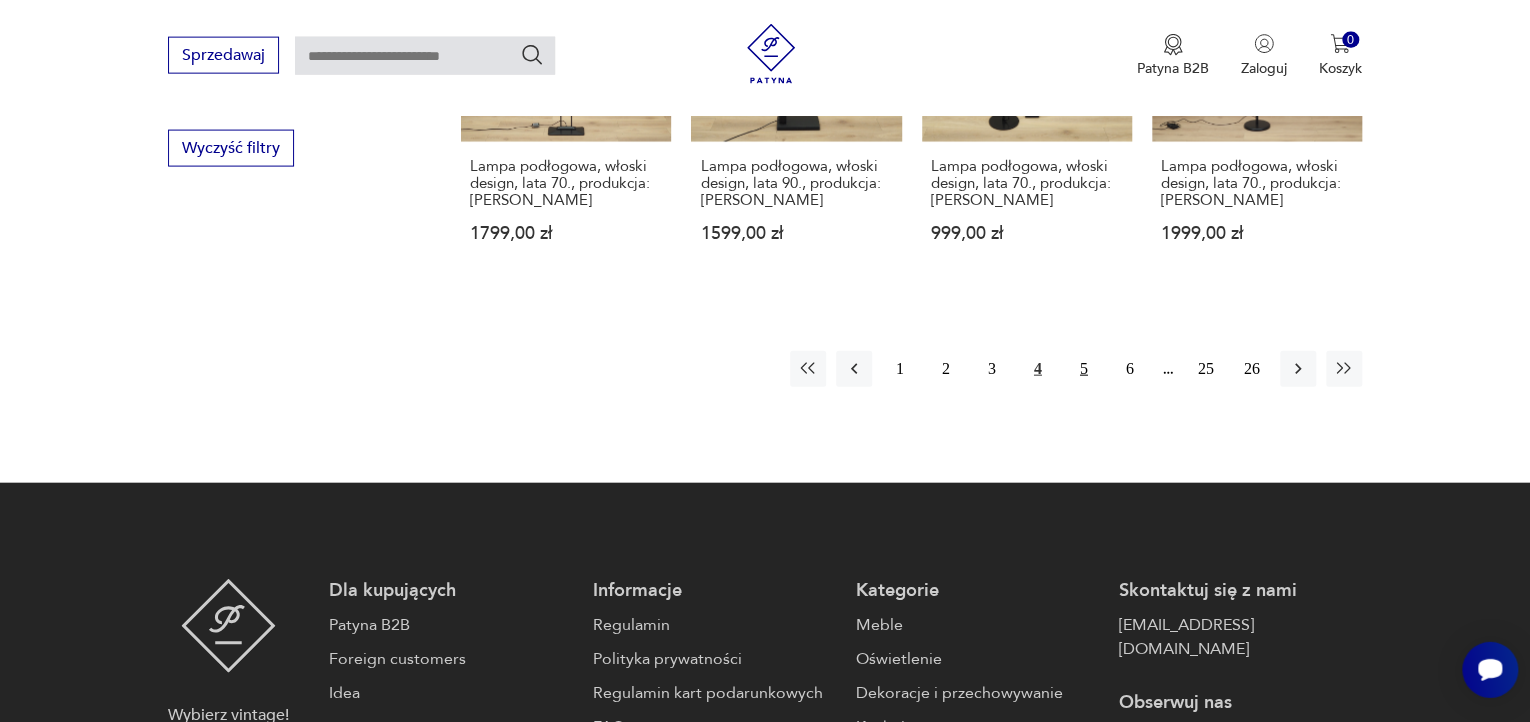 click on "5" at bounding box center [1084, 369] 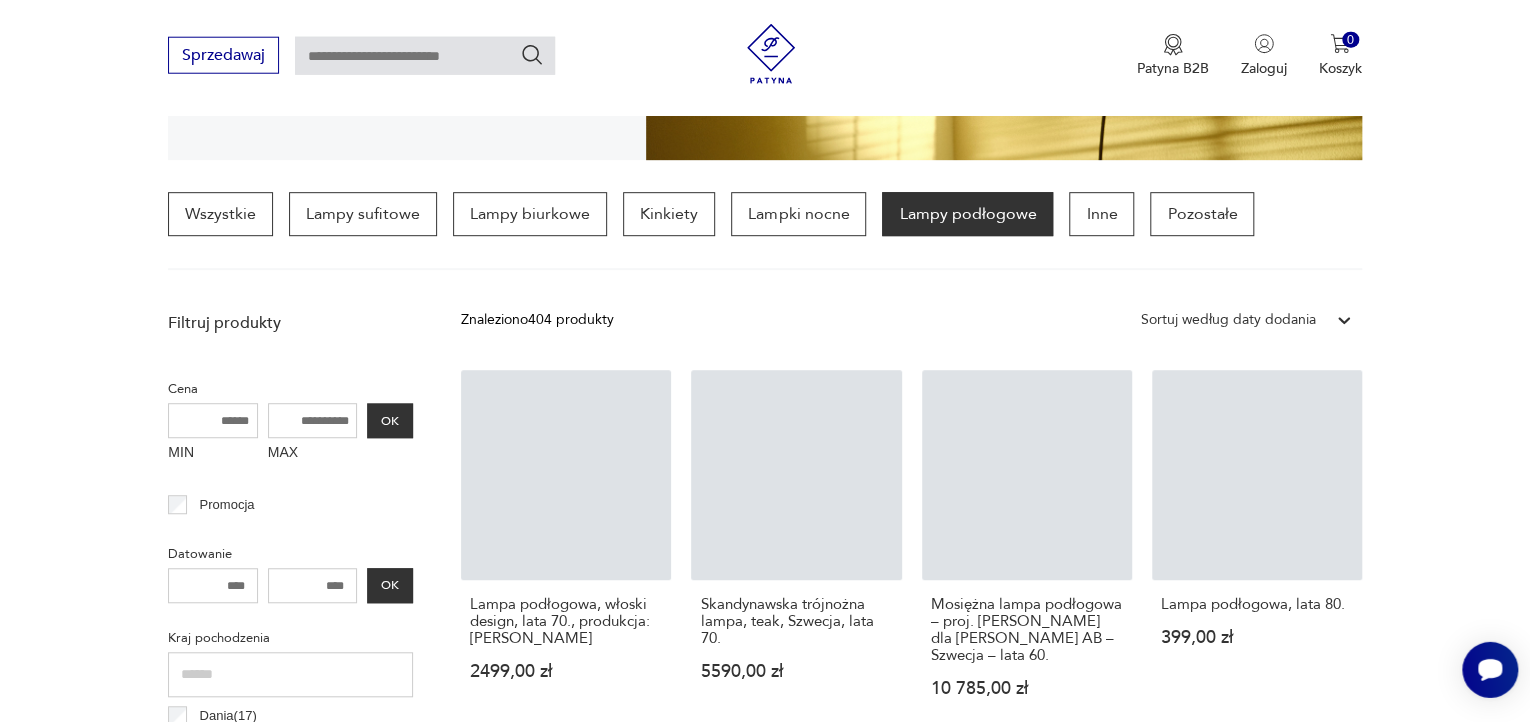 scroll, scrollTop: 469, scrollLeft: 0, axis: vertical 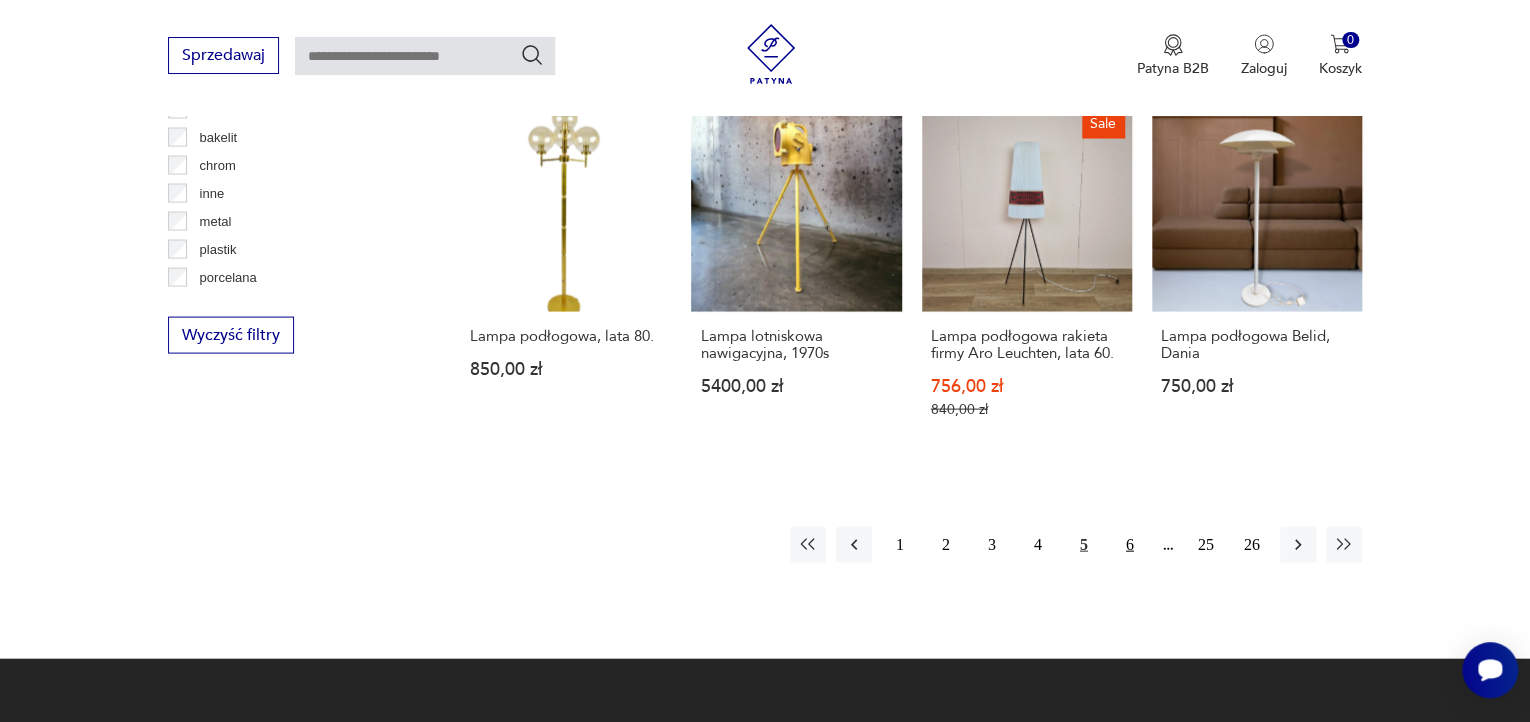 click on "6" at bounding box center (1130, 544) 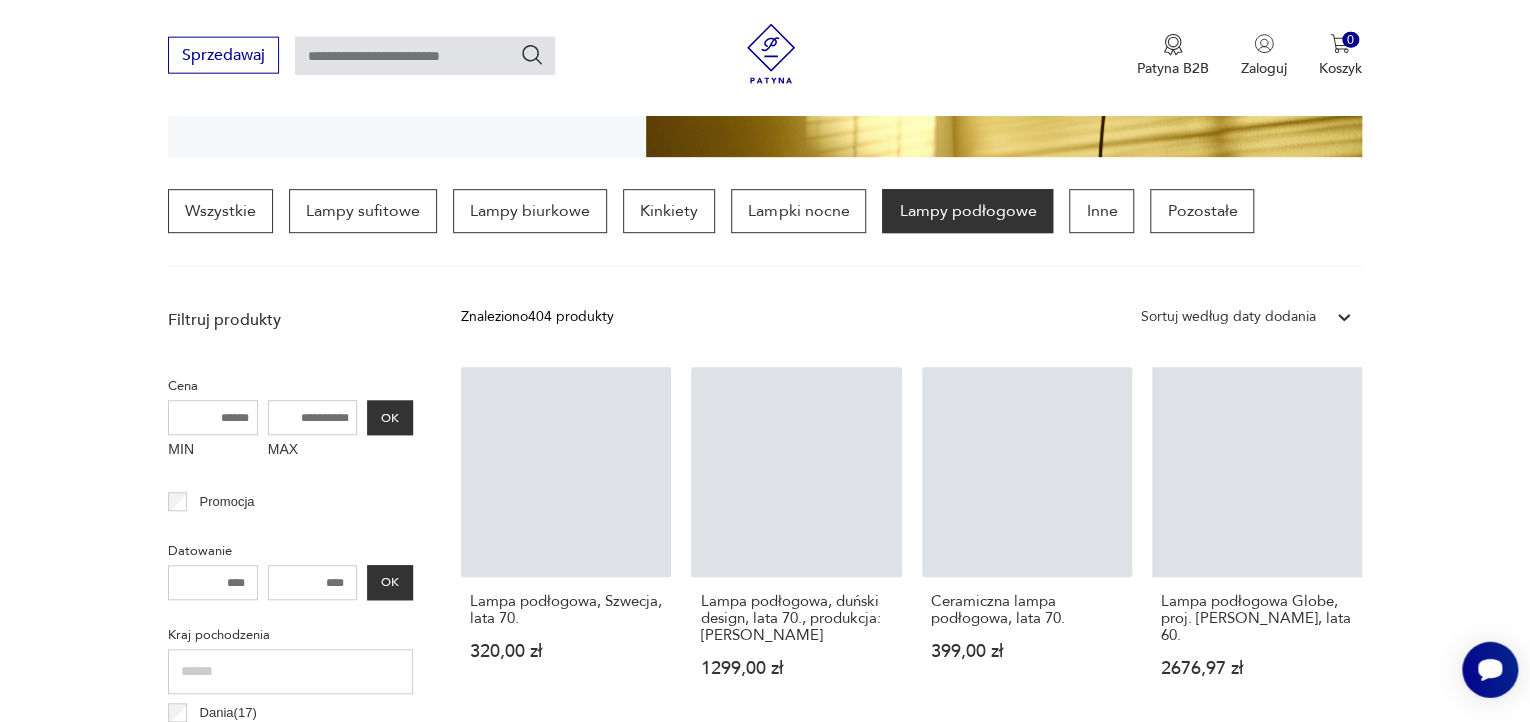 scroll, scrollTop: 469, scrollLeft: 0, axis: vertical 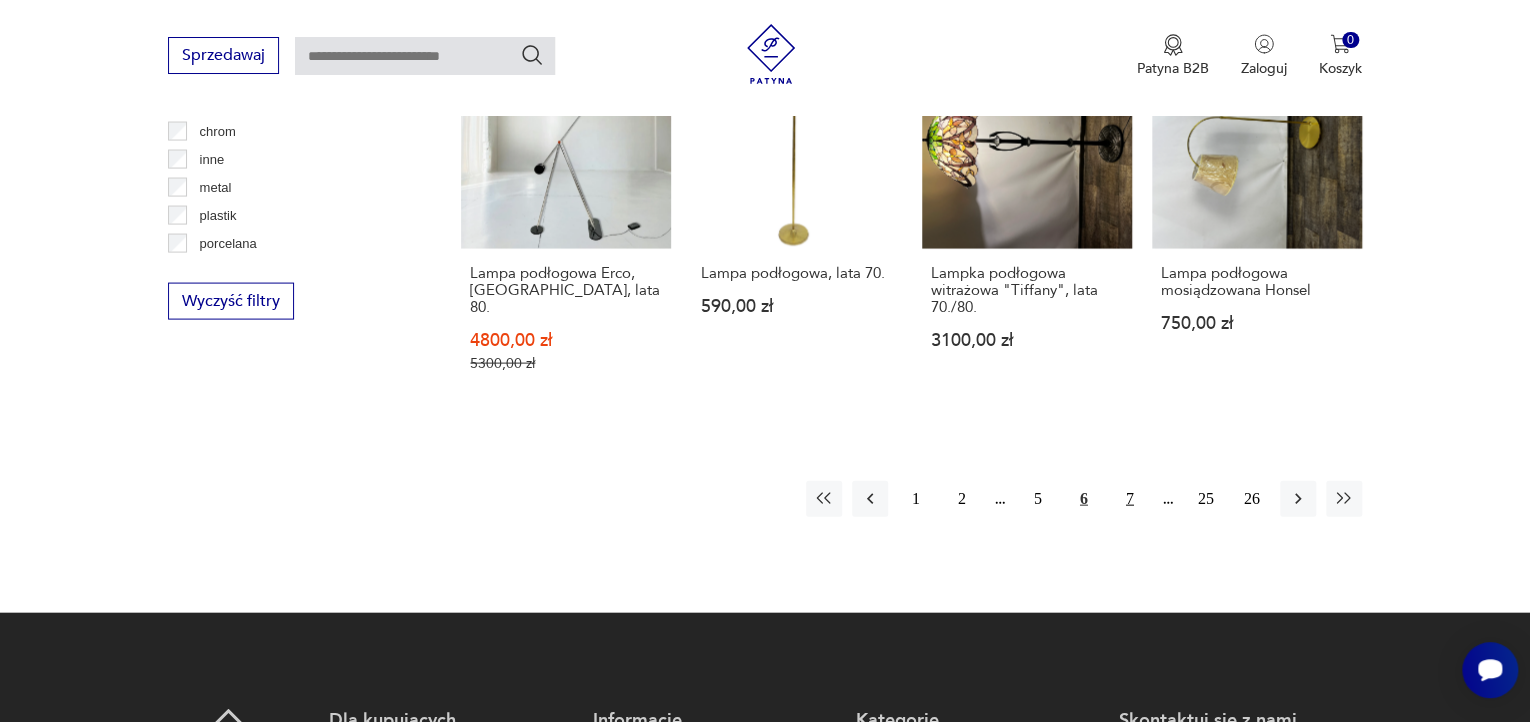 click on "7" at bounding box center (1130, 499) 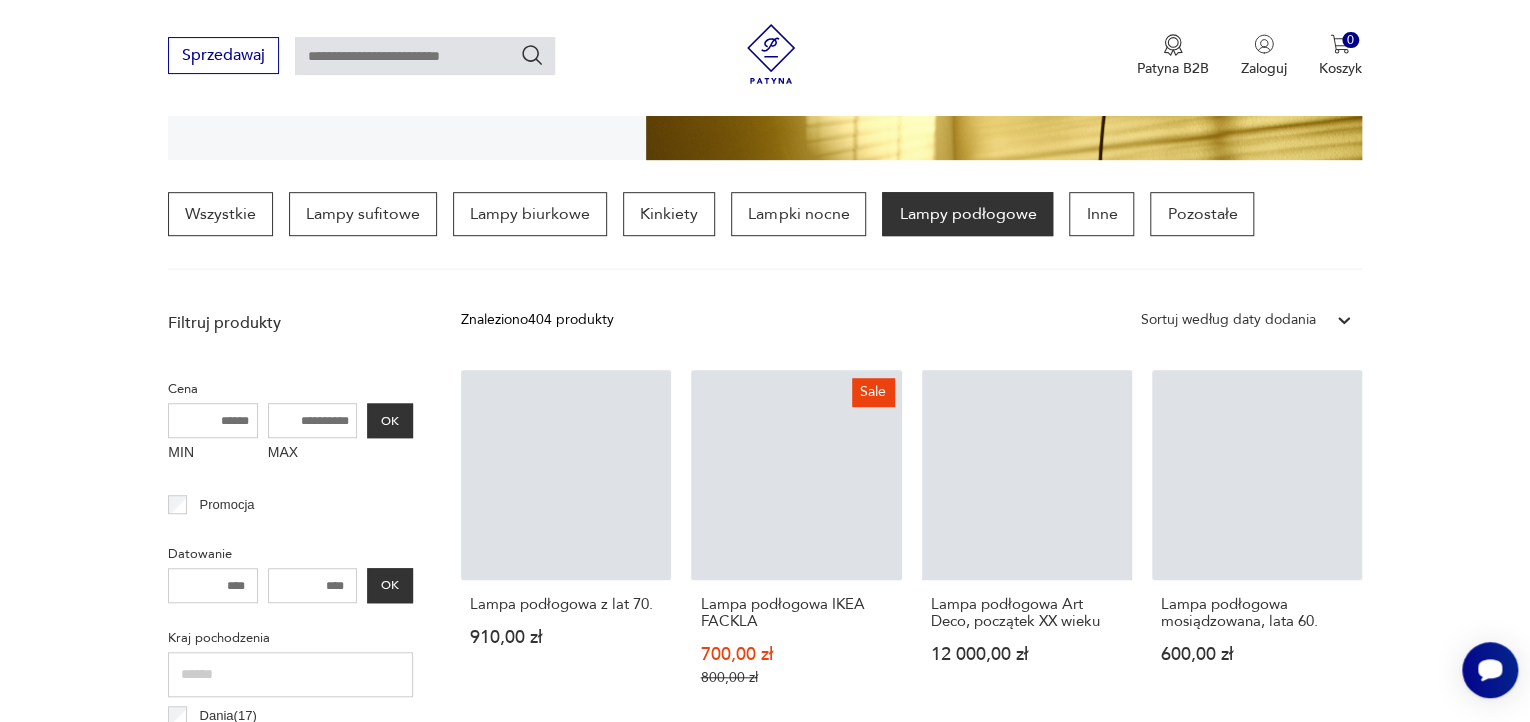 scroll, scrollTop: 469, scrollLeft: 0, axis: vertical 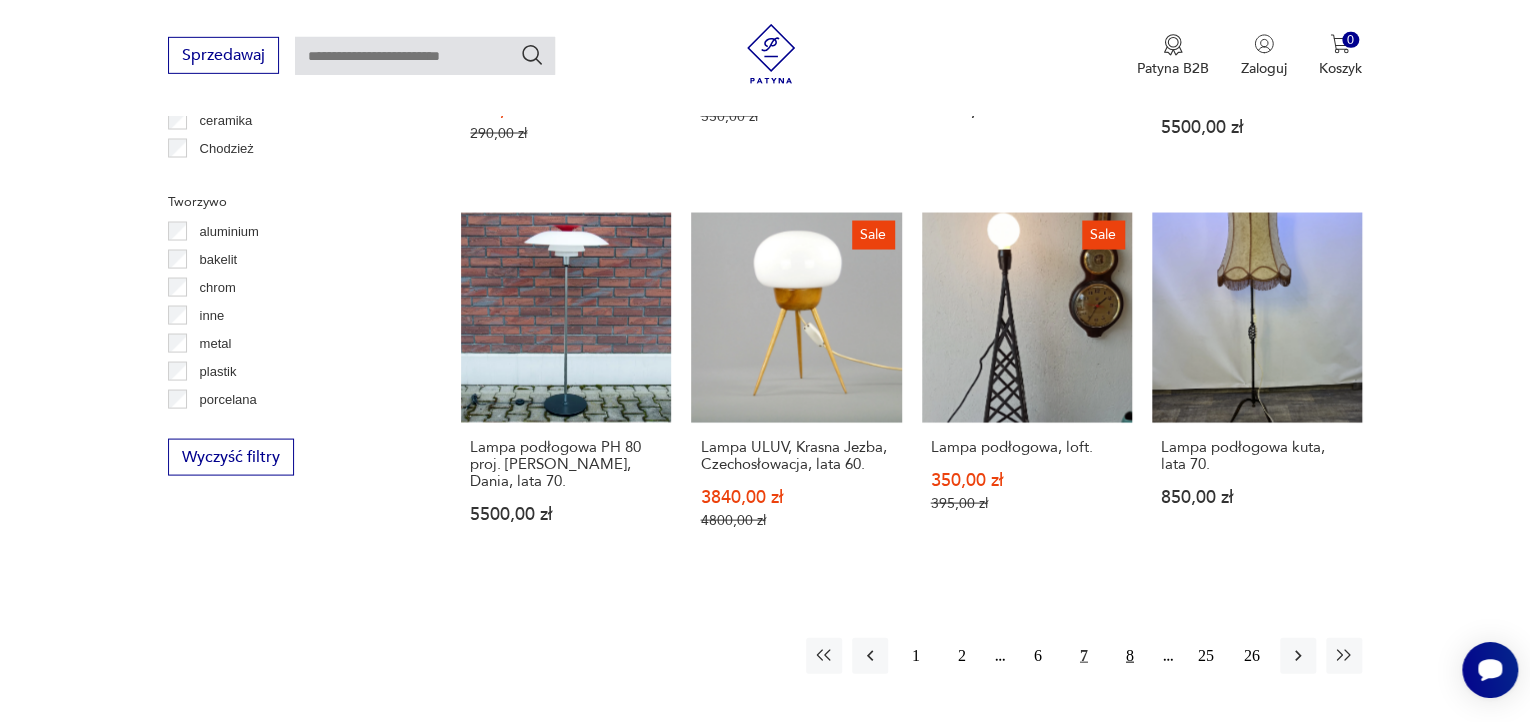 click on "8" at bounding box center [1130, 656] 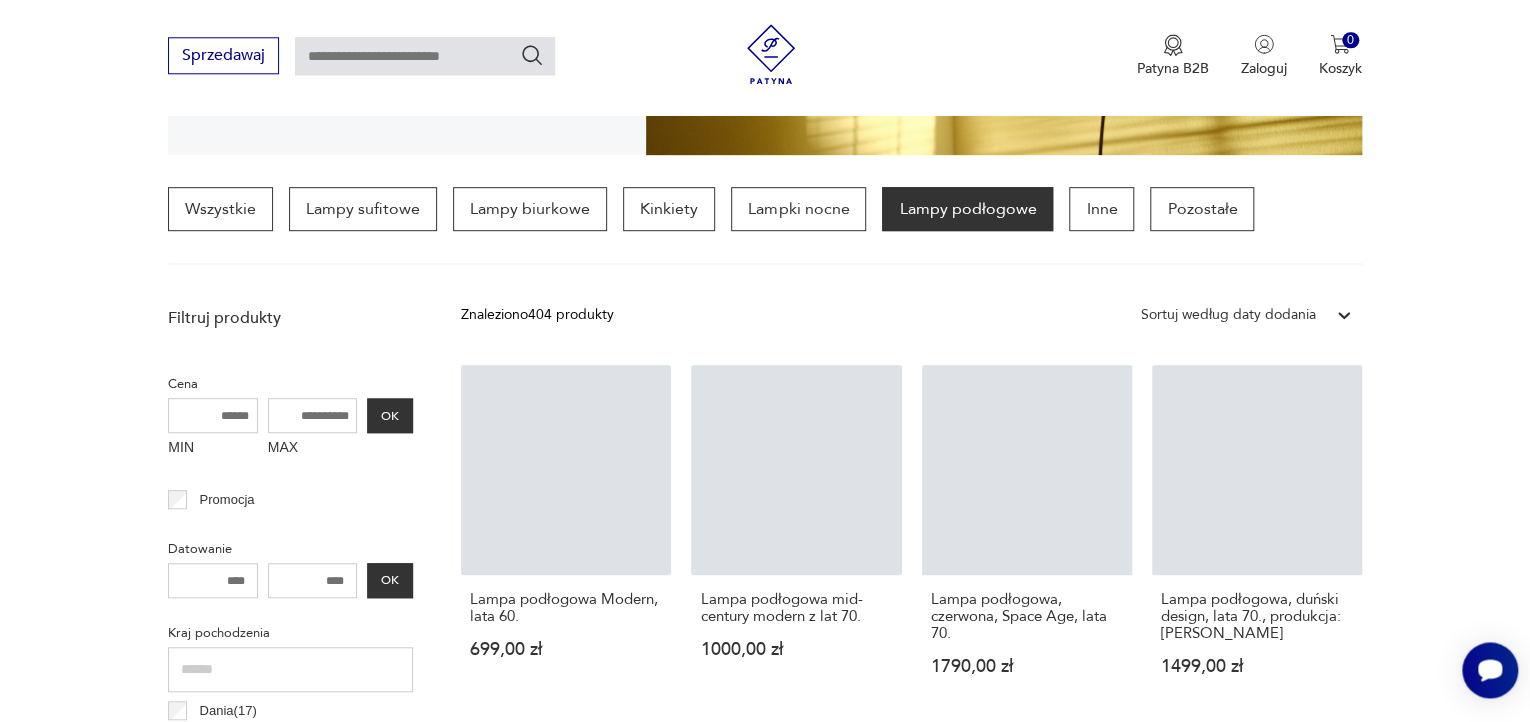 scroll, scrollTop: 469, scrollLeft: 0, axis: vertical 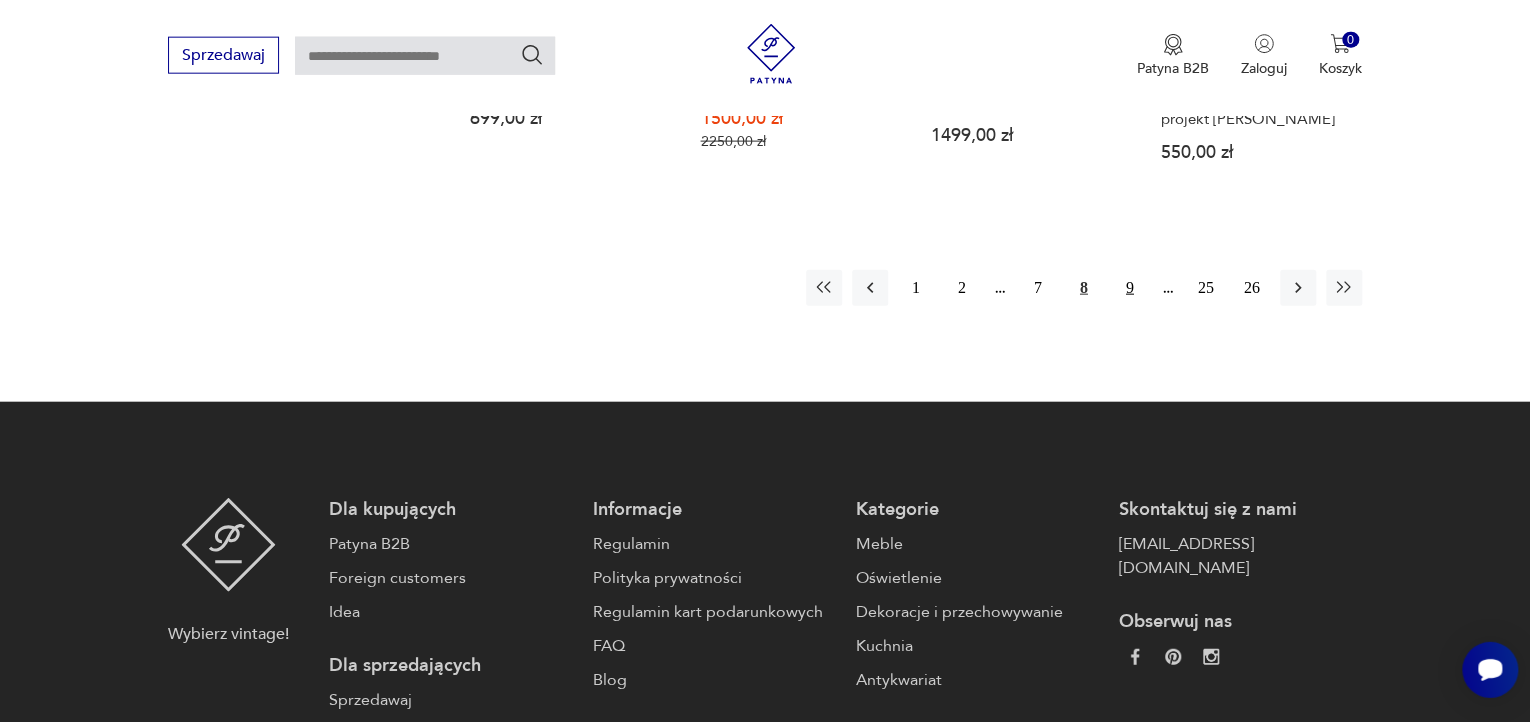 click on "9" at bounding box center (1130, 288) 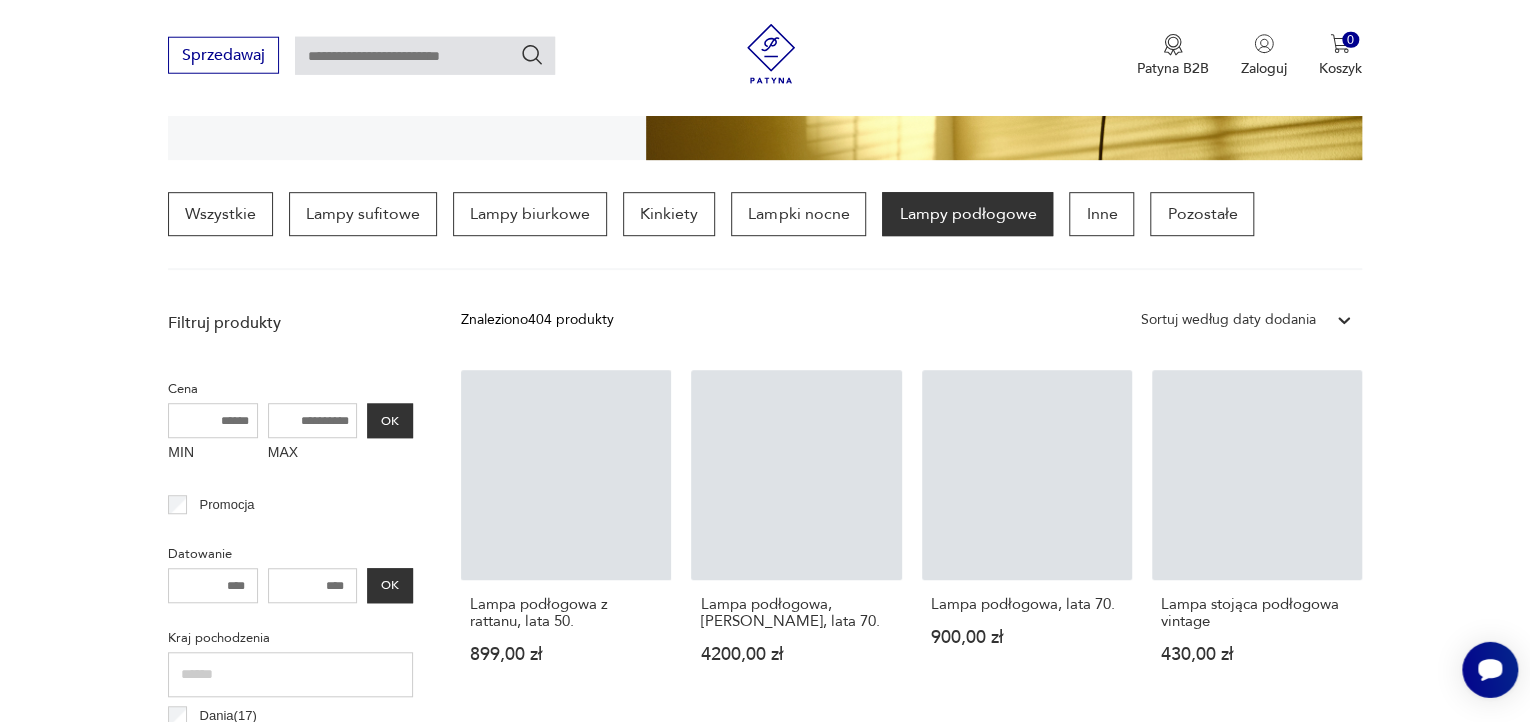 scroll, scrollTop: 469, scrollLeft: 0, axis: vertical 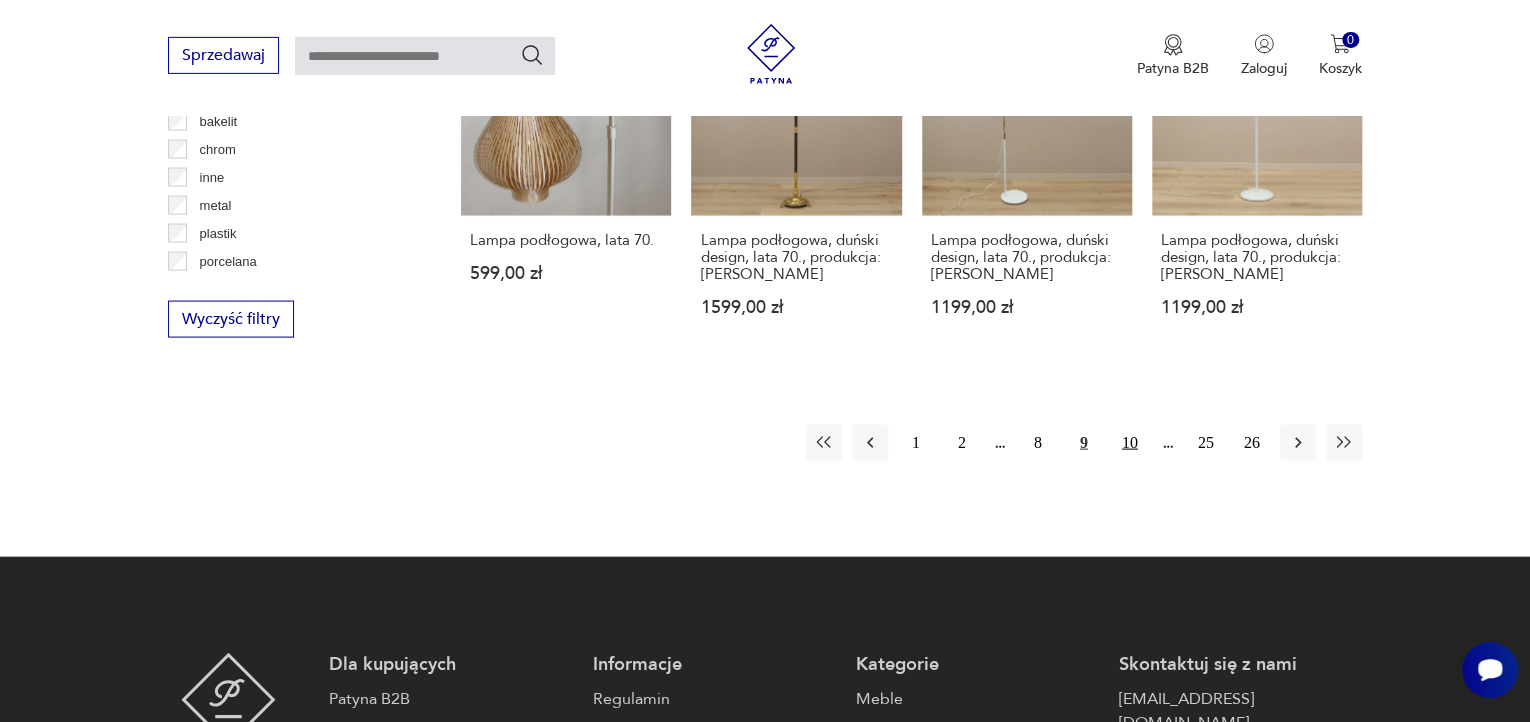 click on "10" at bounding box center [1130, 443] 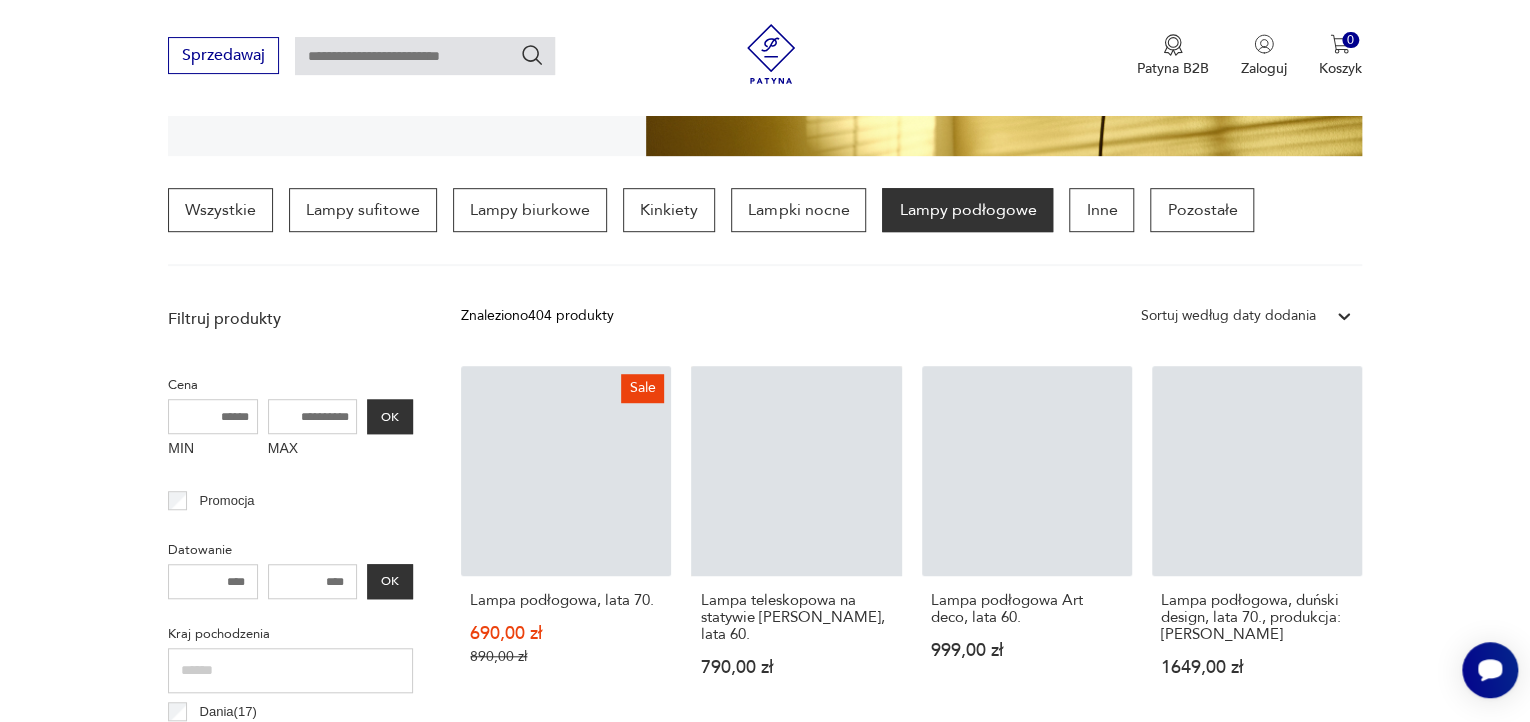 scroll, scrollTop: 469, scrollLeft: 0, axis: vertical 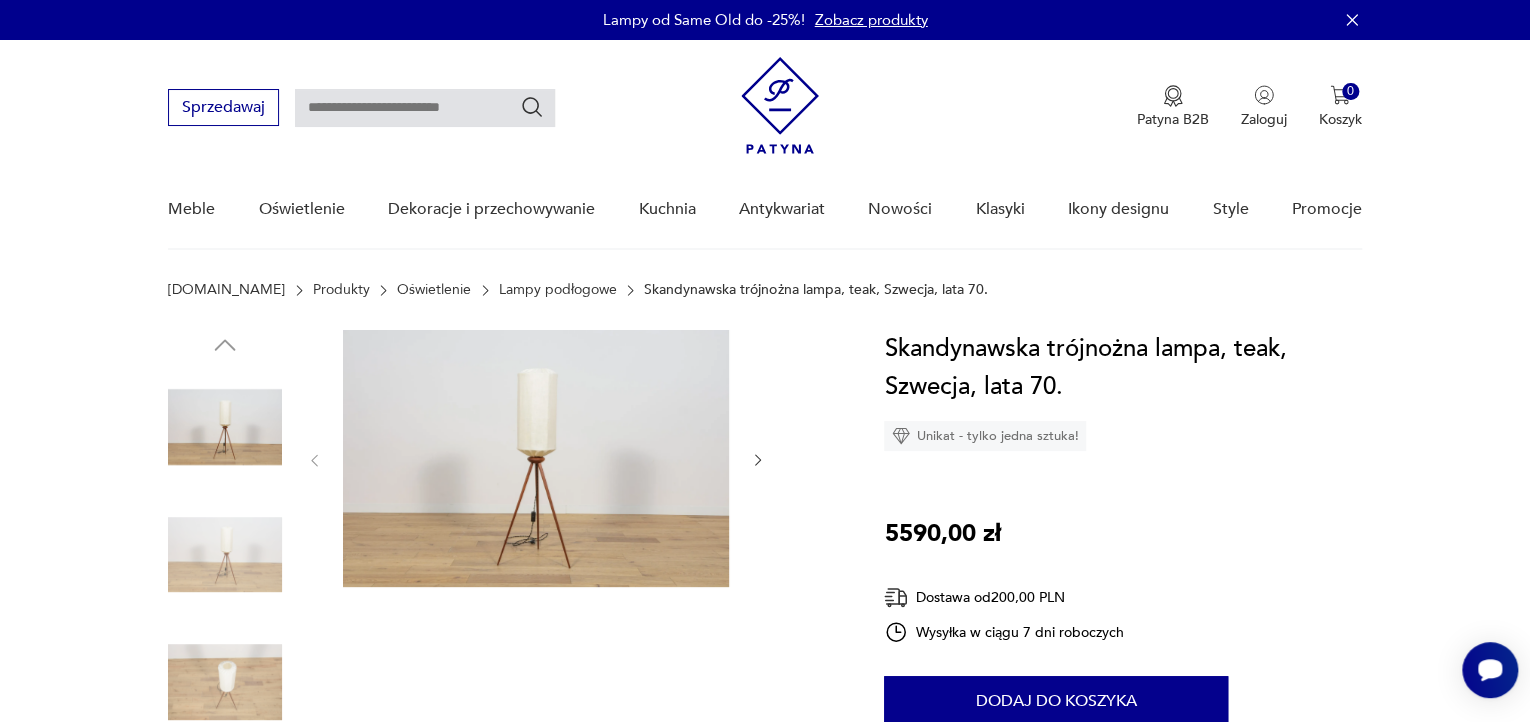 click at bounding box center [225, 555] 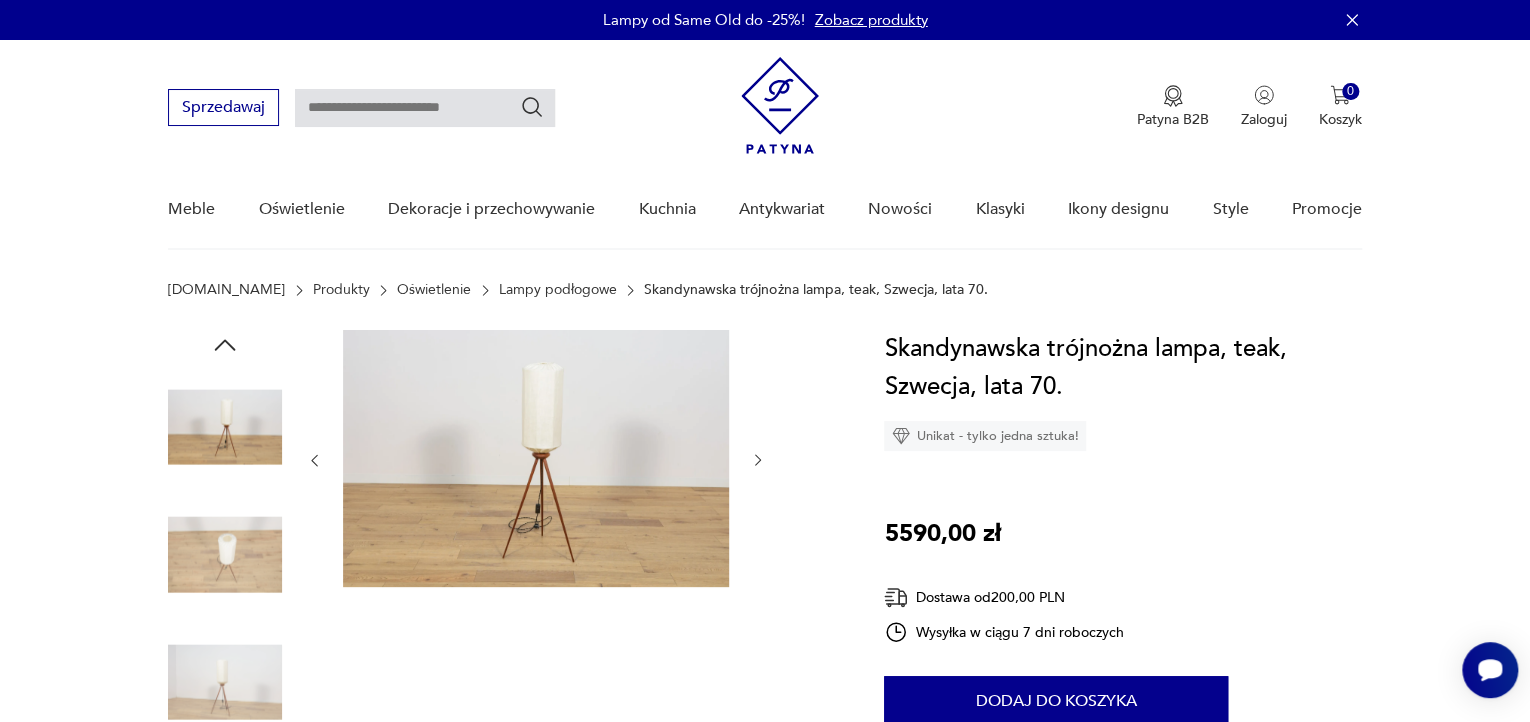 click at bounding box center [225, 555] 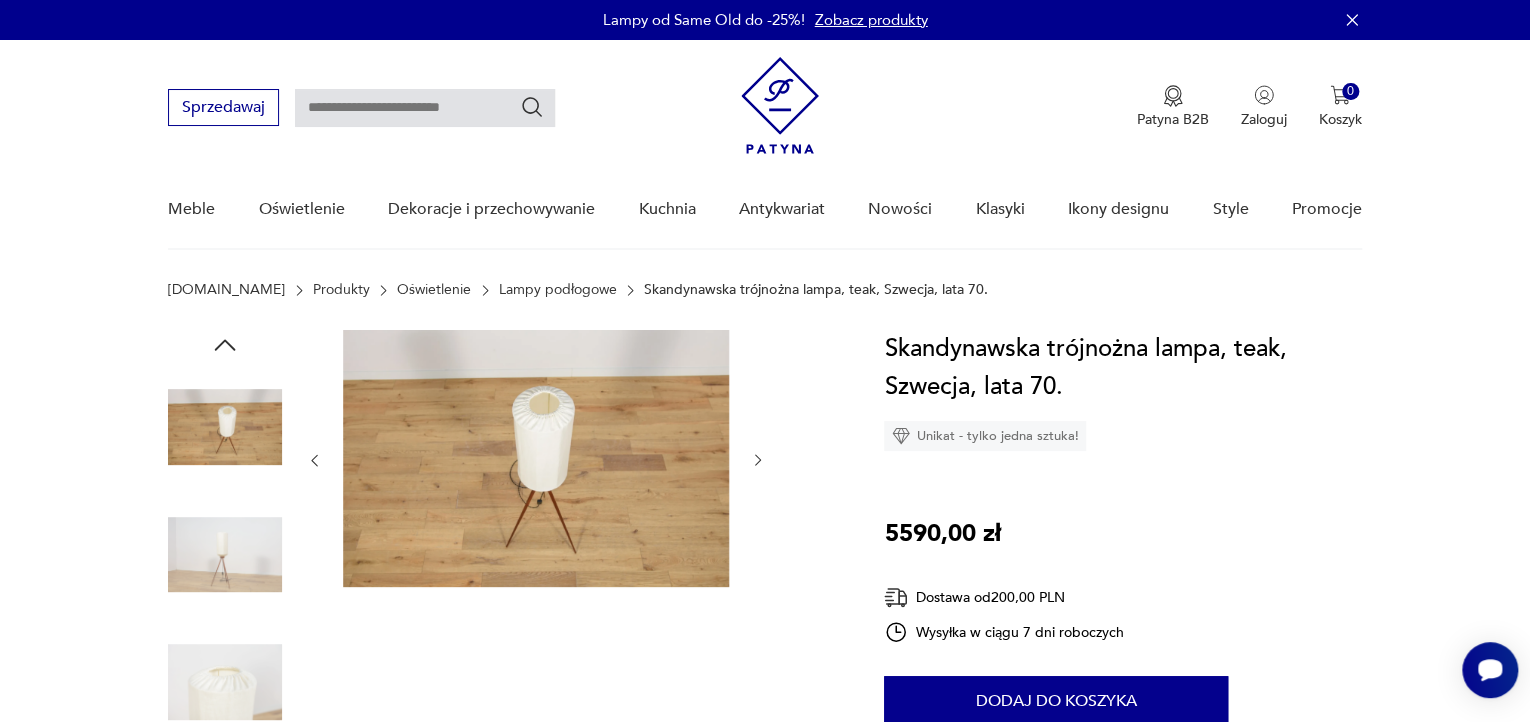 click at bounding box center (225, 682) 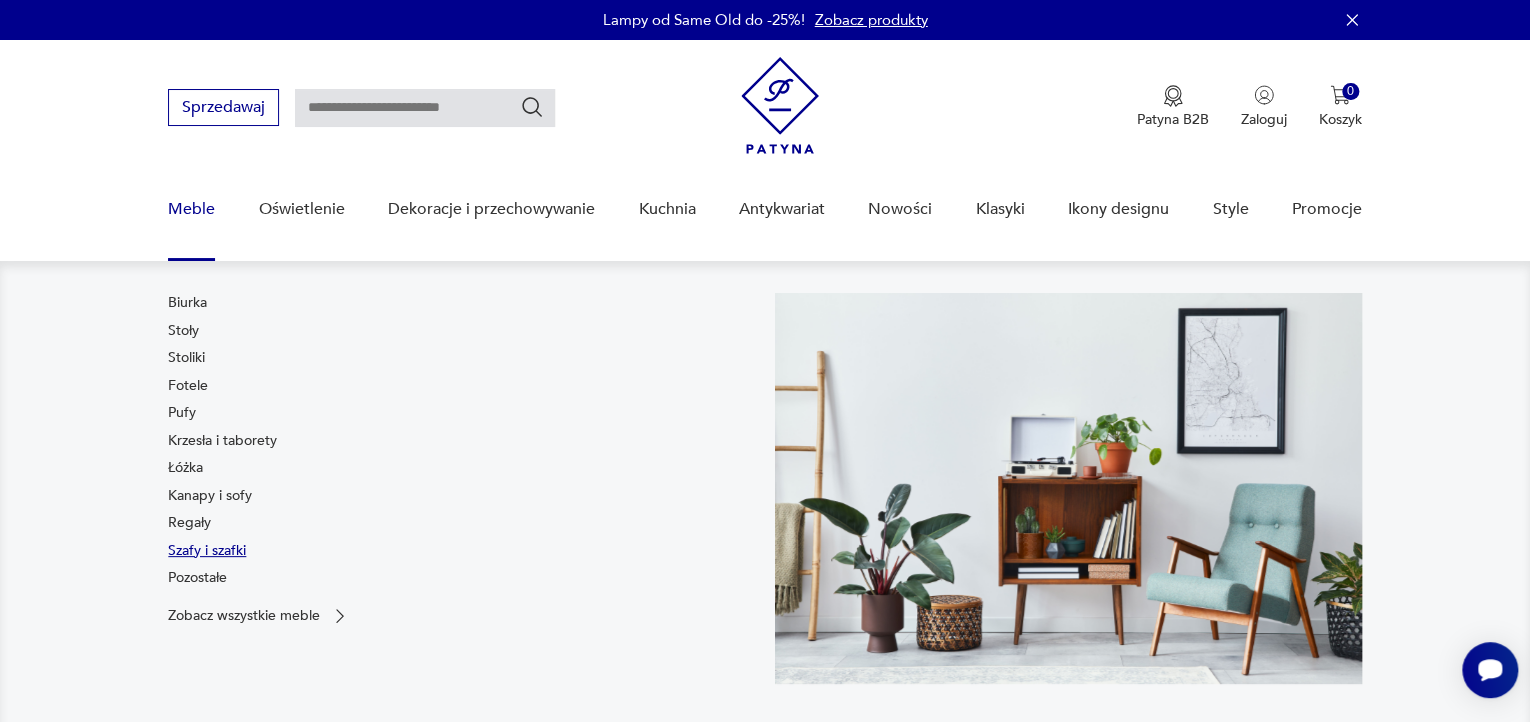 click on "Szafy i szafki" at bounding box center (207, 551) 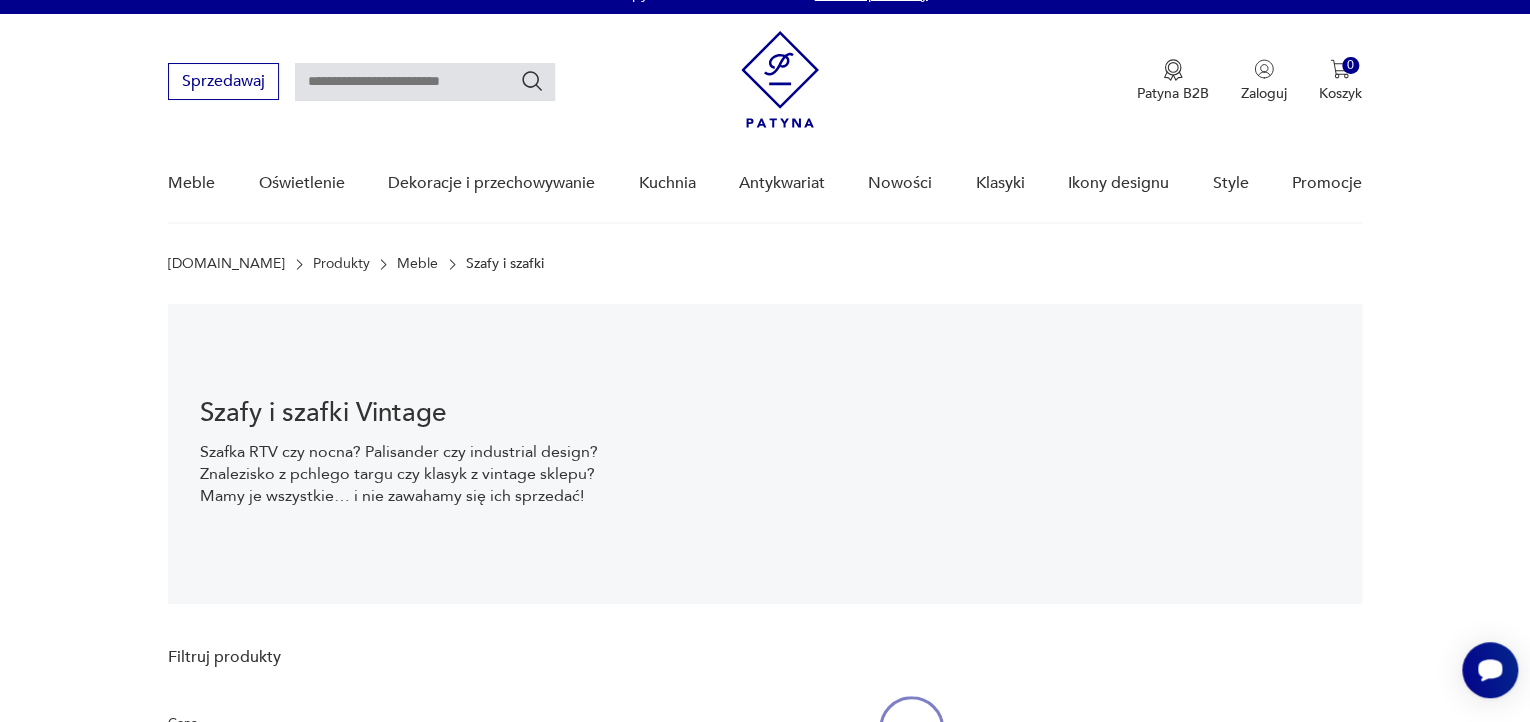 scroll, scrollTop: 28, scrollLeft: 0, axis: vertical 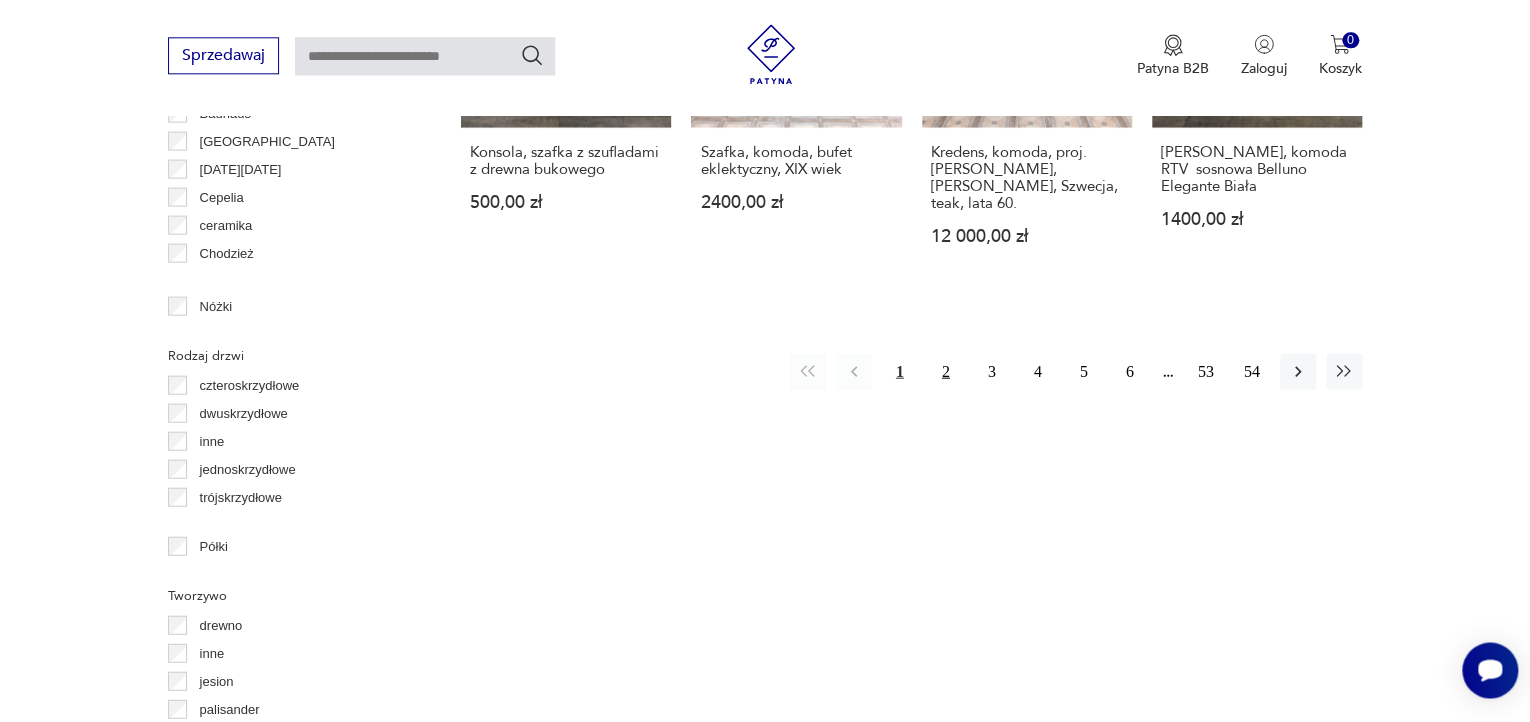 click on "2" at bounding box center [946, 371] 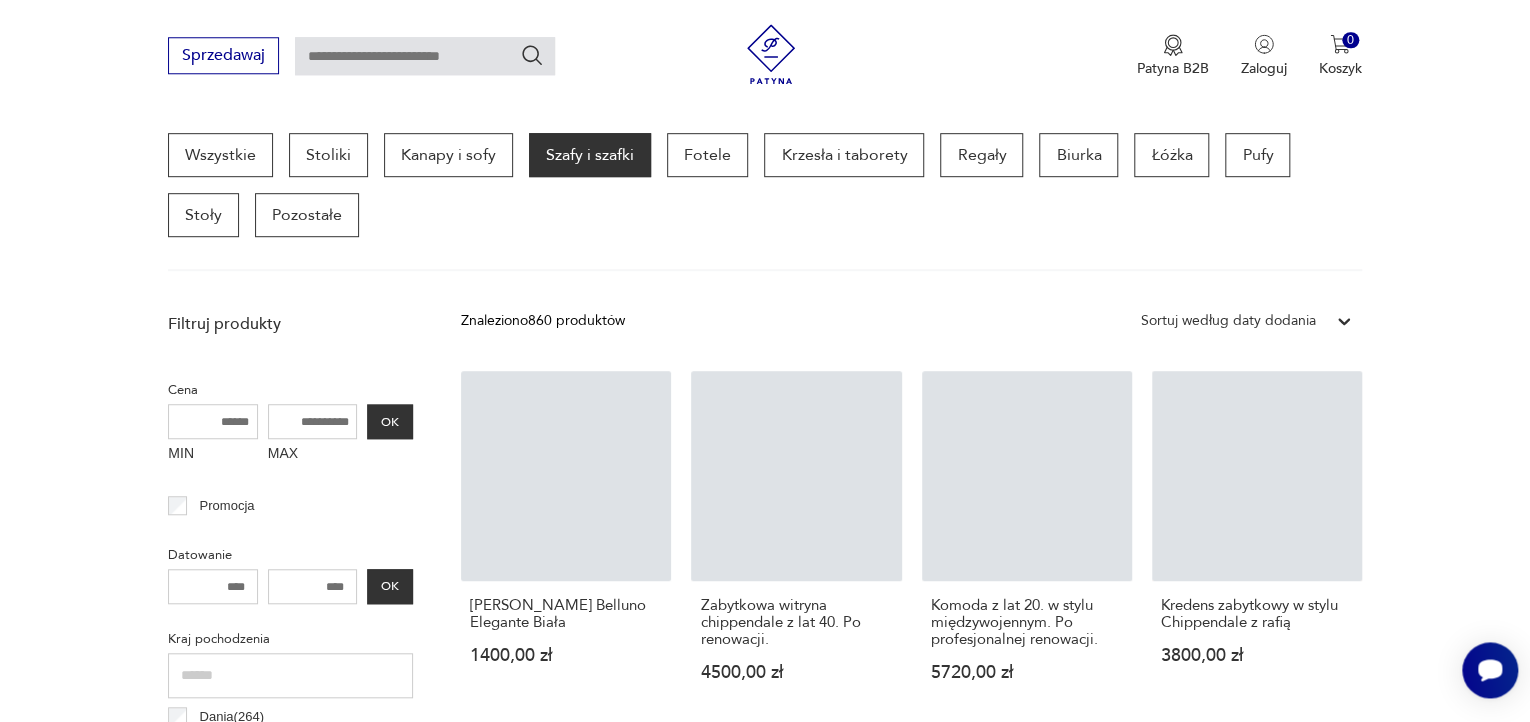 scroll, scrollTop: 528, scrollLeft: 0, axis: vertical 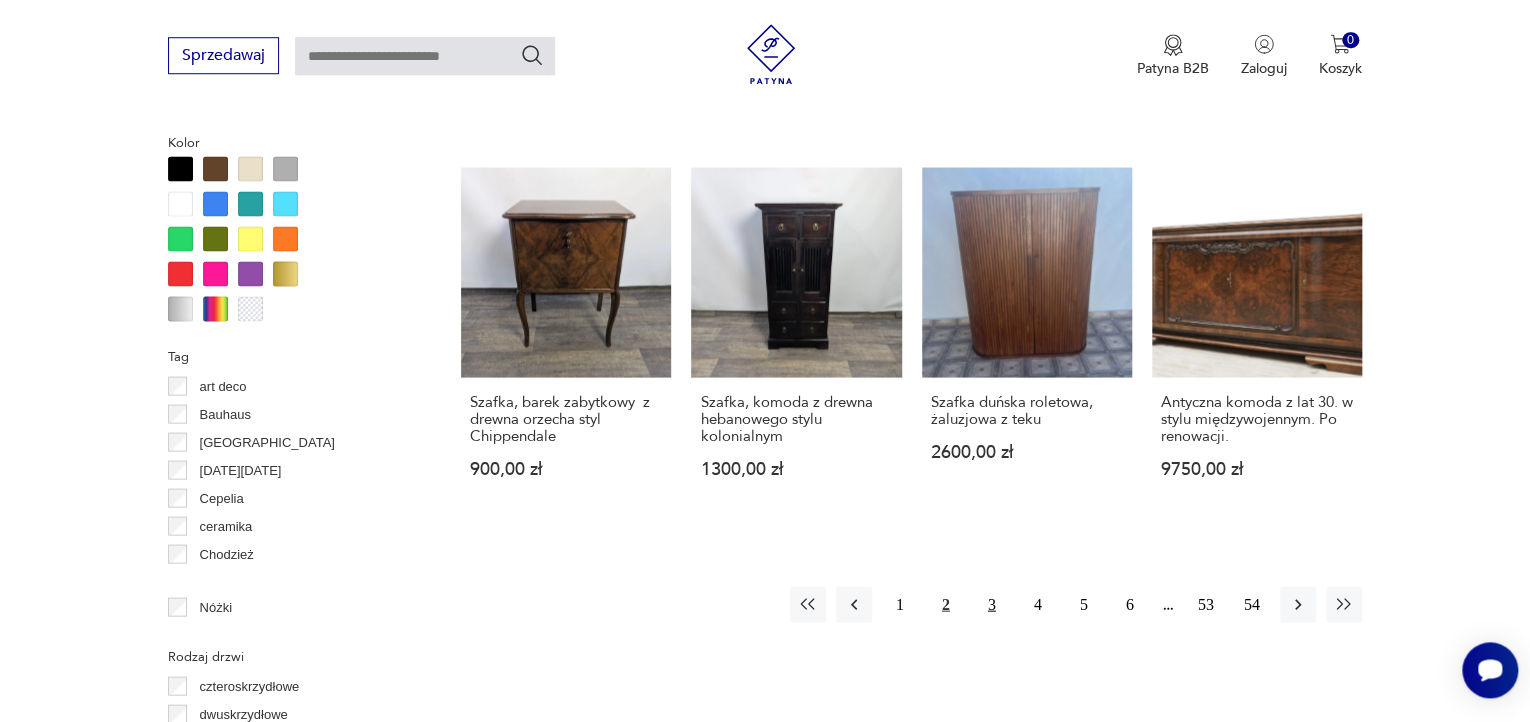 click on "3" at bounding box center [992, 604] 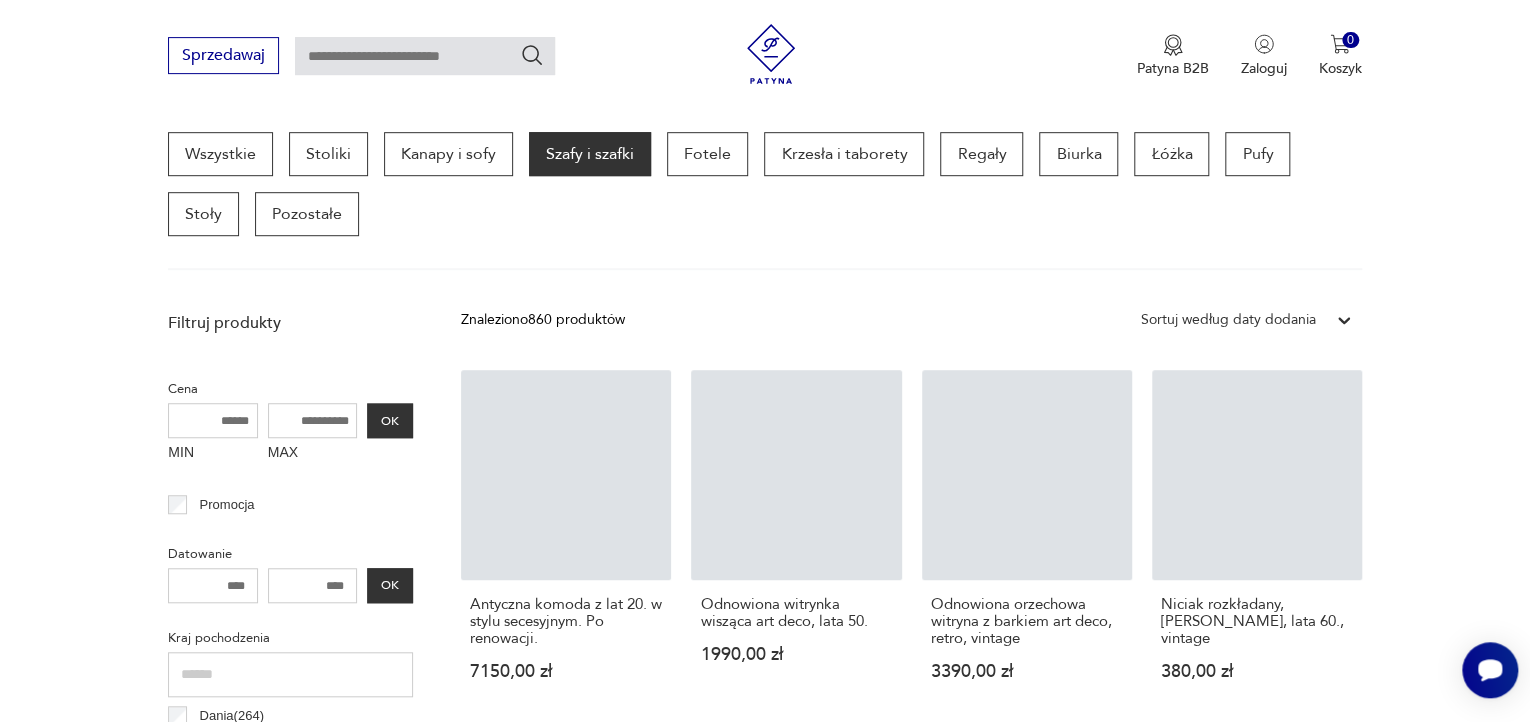 scroll, scrollTop: 529, scrollLeft: 0, axis: vertical 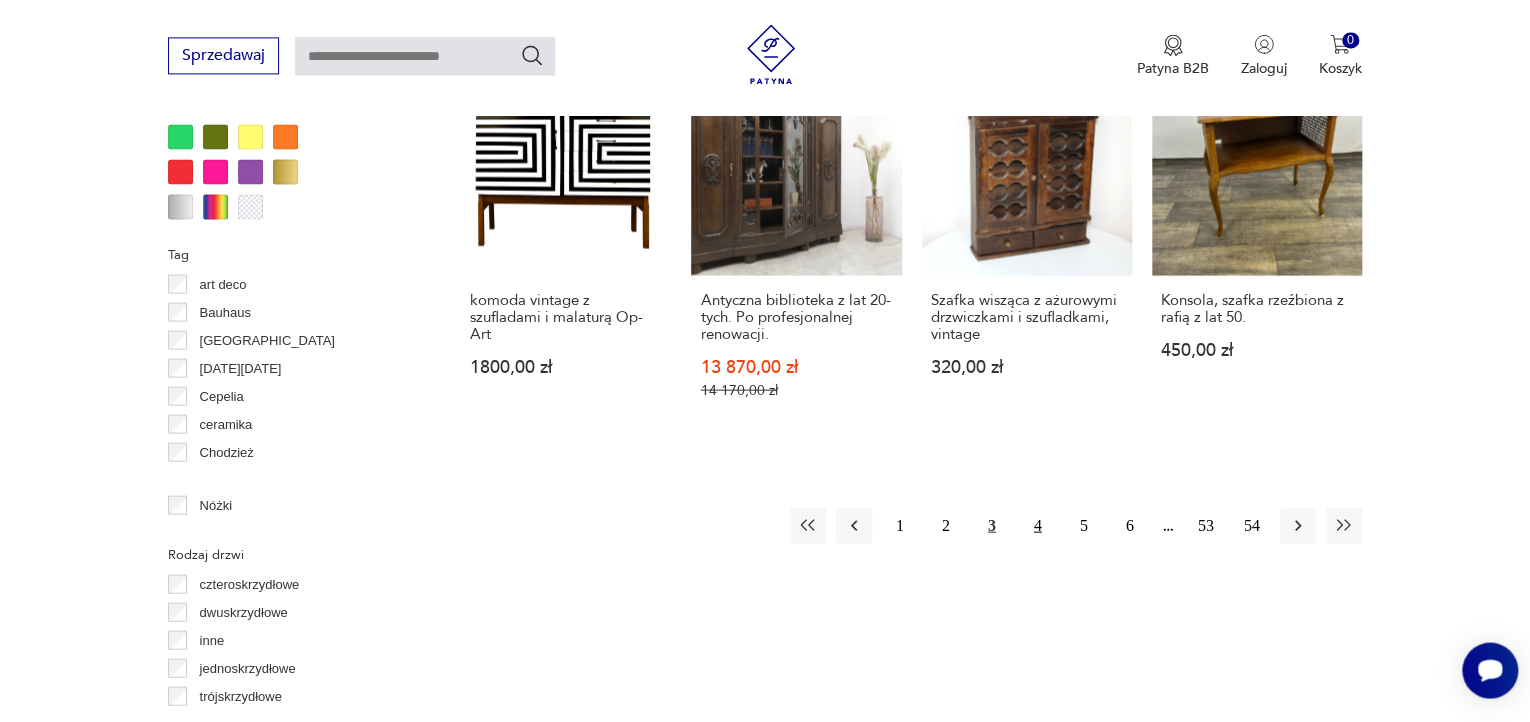 click on "4" at bounding box center (1038, 525) 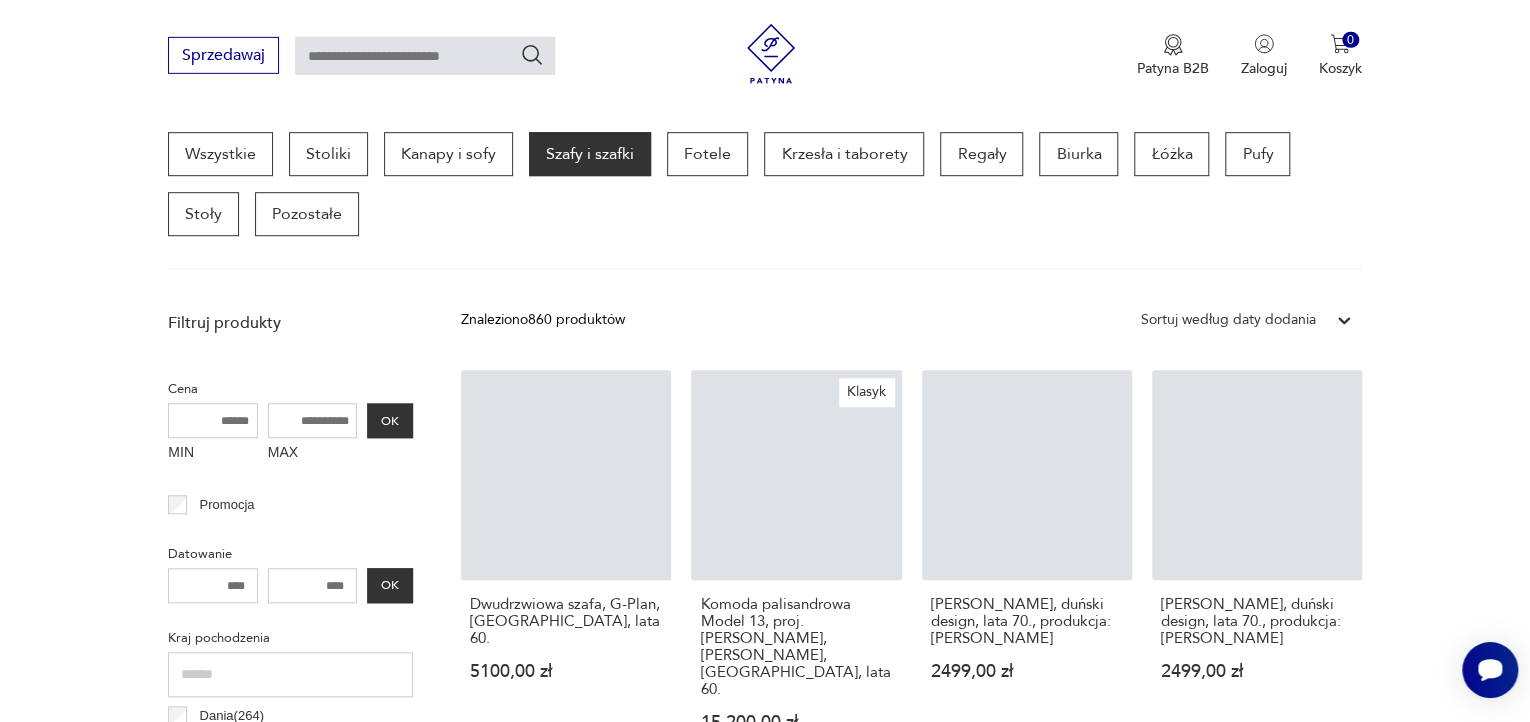 scroll, scrollTop: 529, scrollLeft: 0, axis: vertical 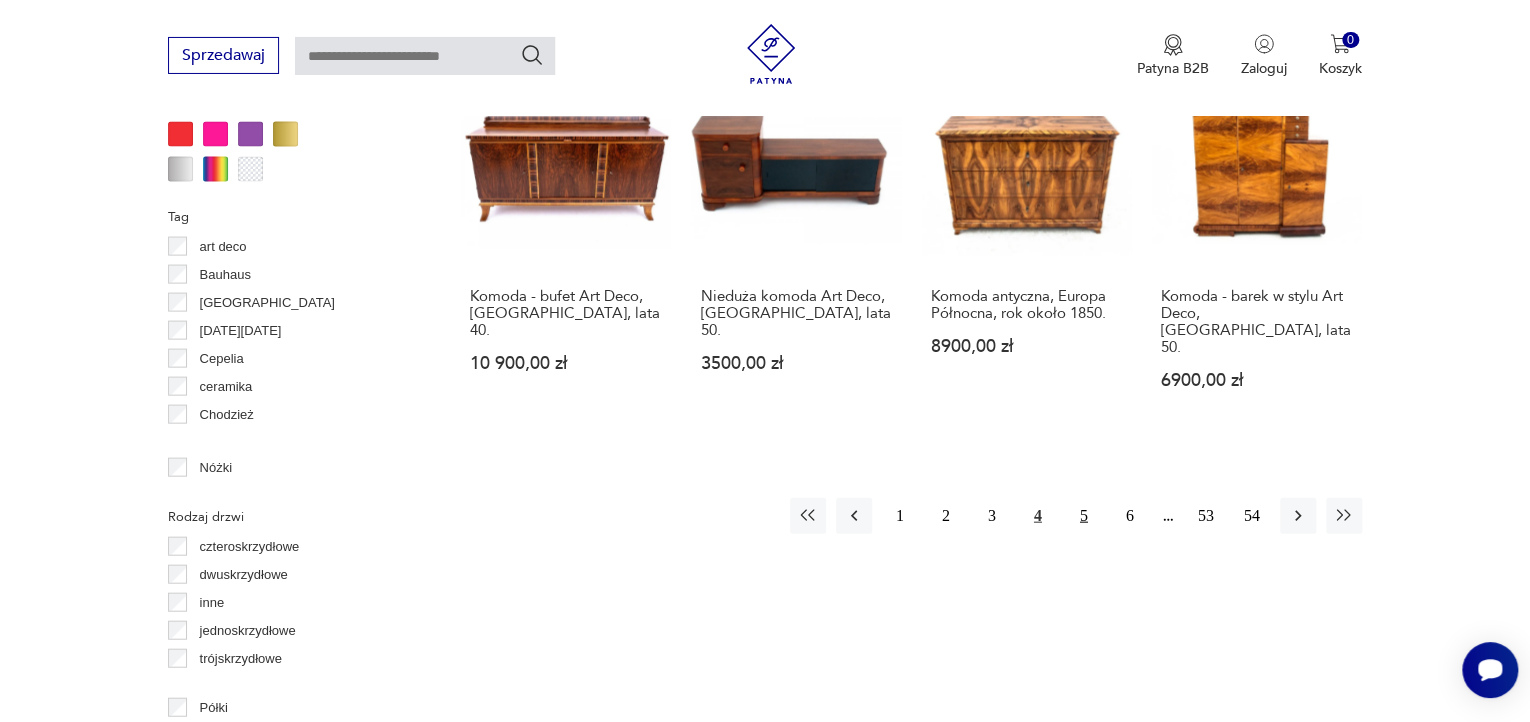 click on "5" at bounding box center [1084, 516] 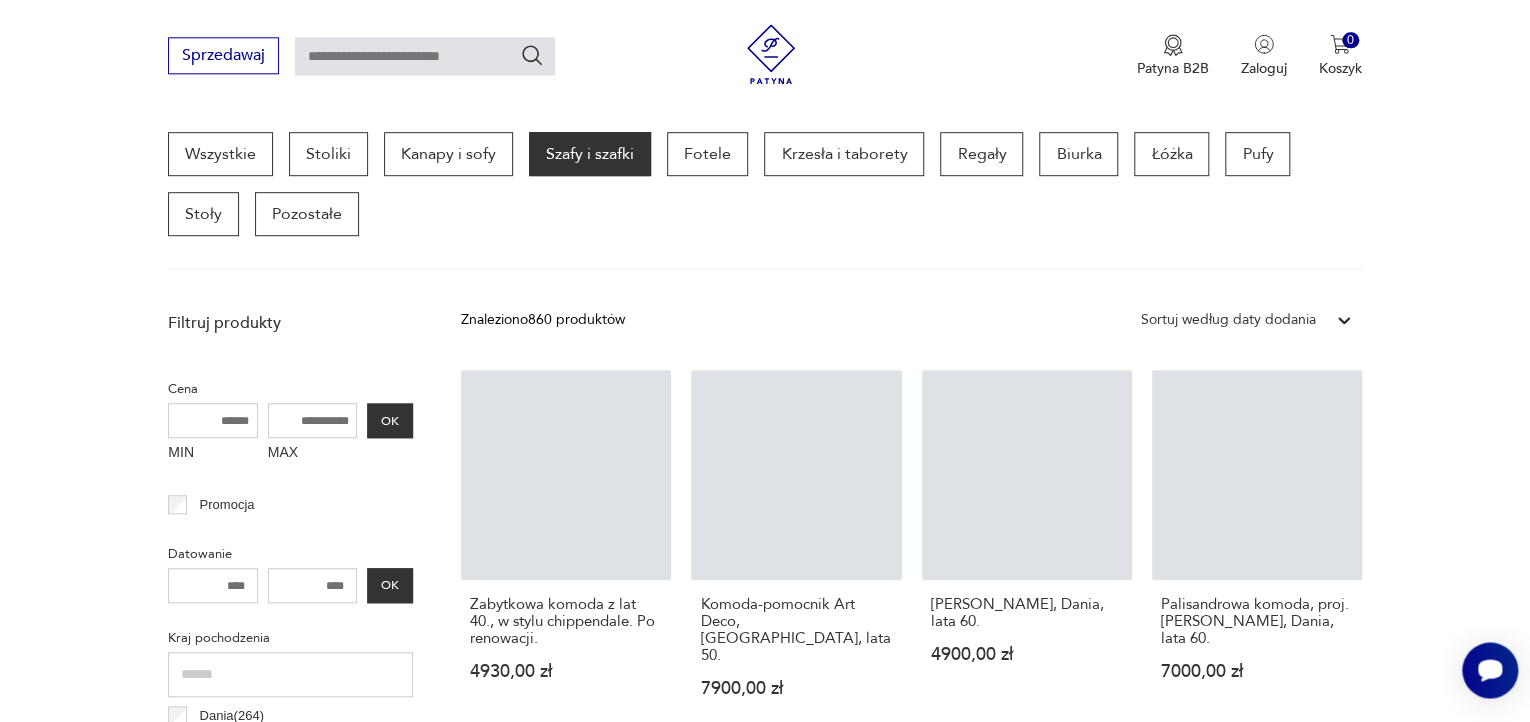 scroll, scrollTop: 529, scrollLeft: 0, axis: vertical 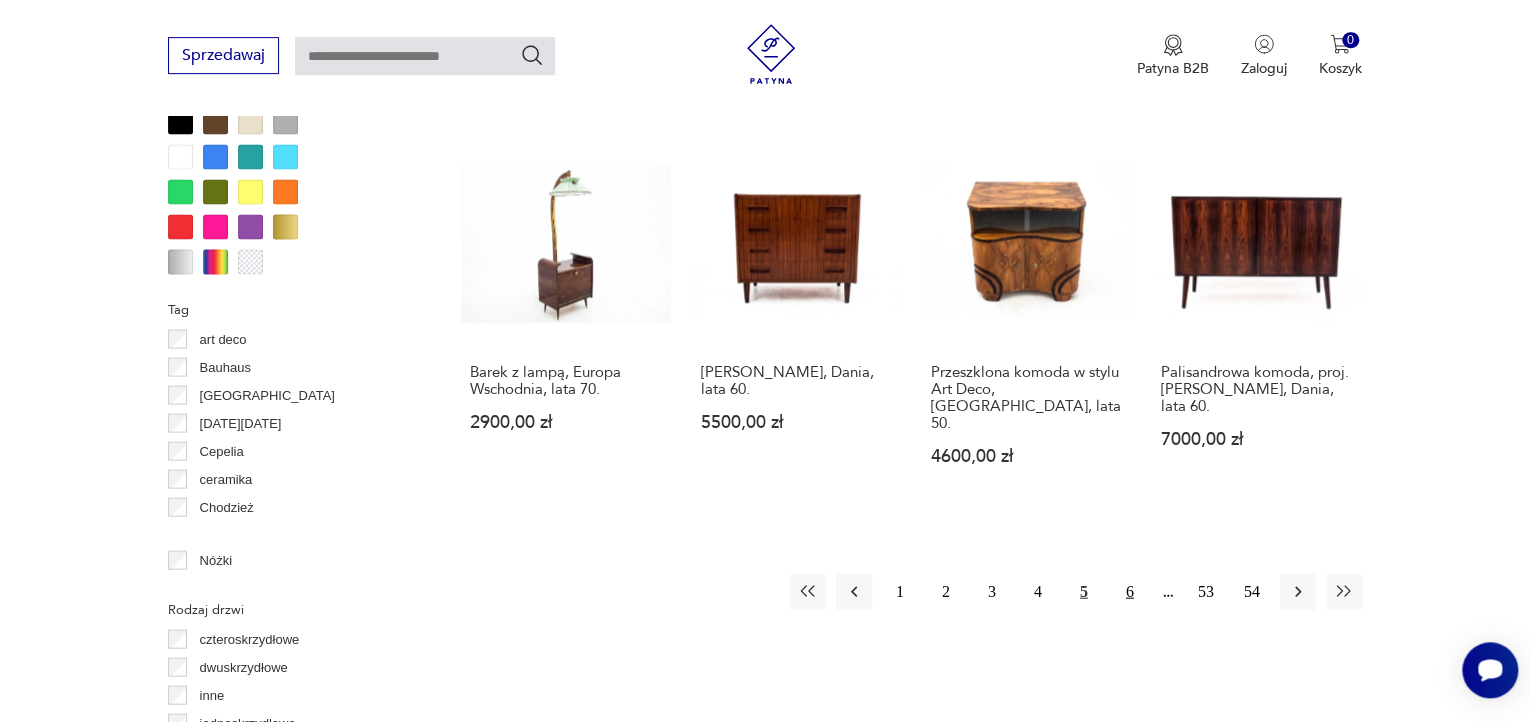 click on "6" at bounding box center [1130, 591] 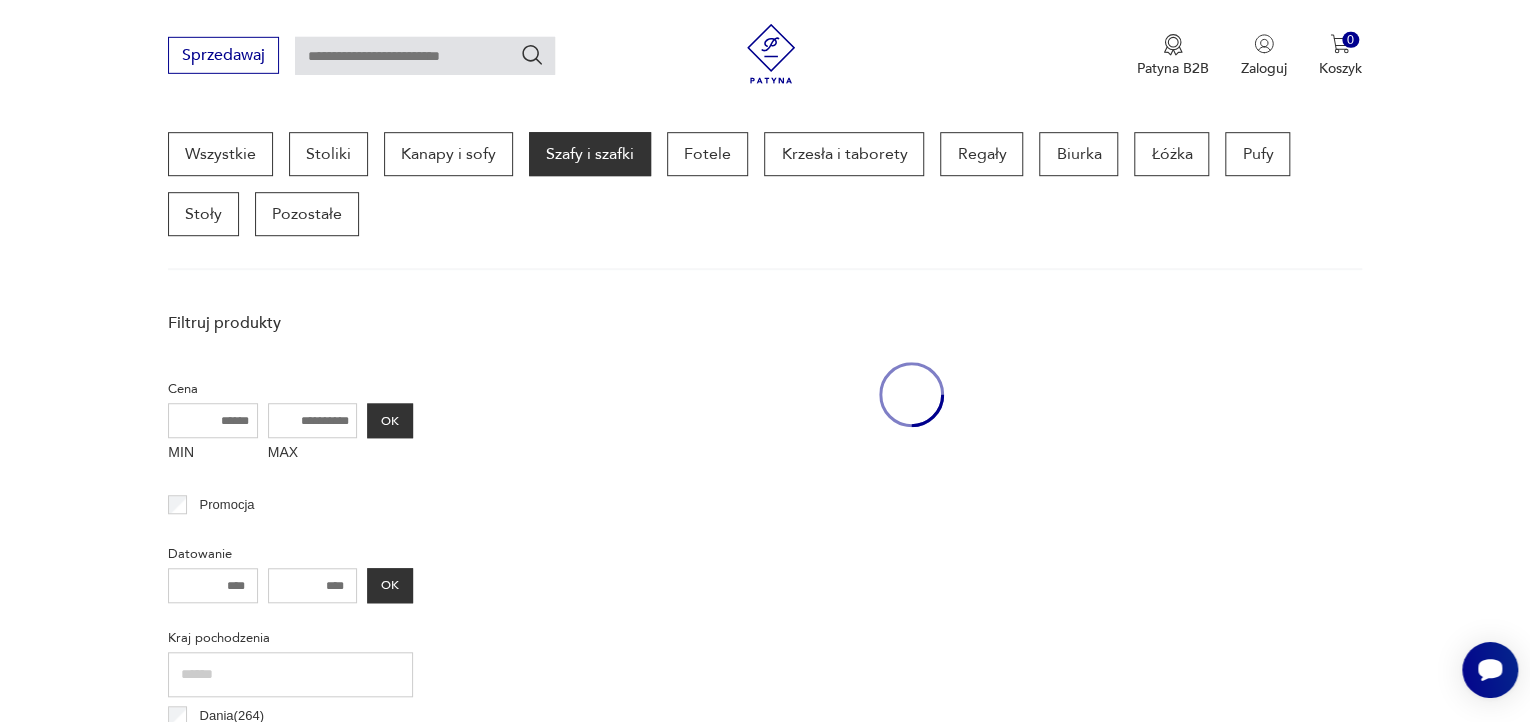 scroll, scrollTop: 529, scrollLeft: 0, axis: vertical 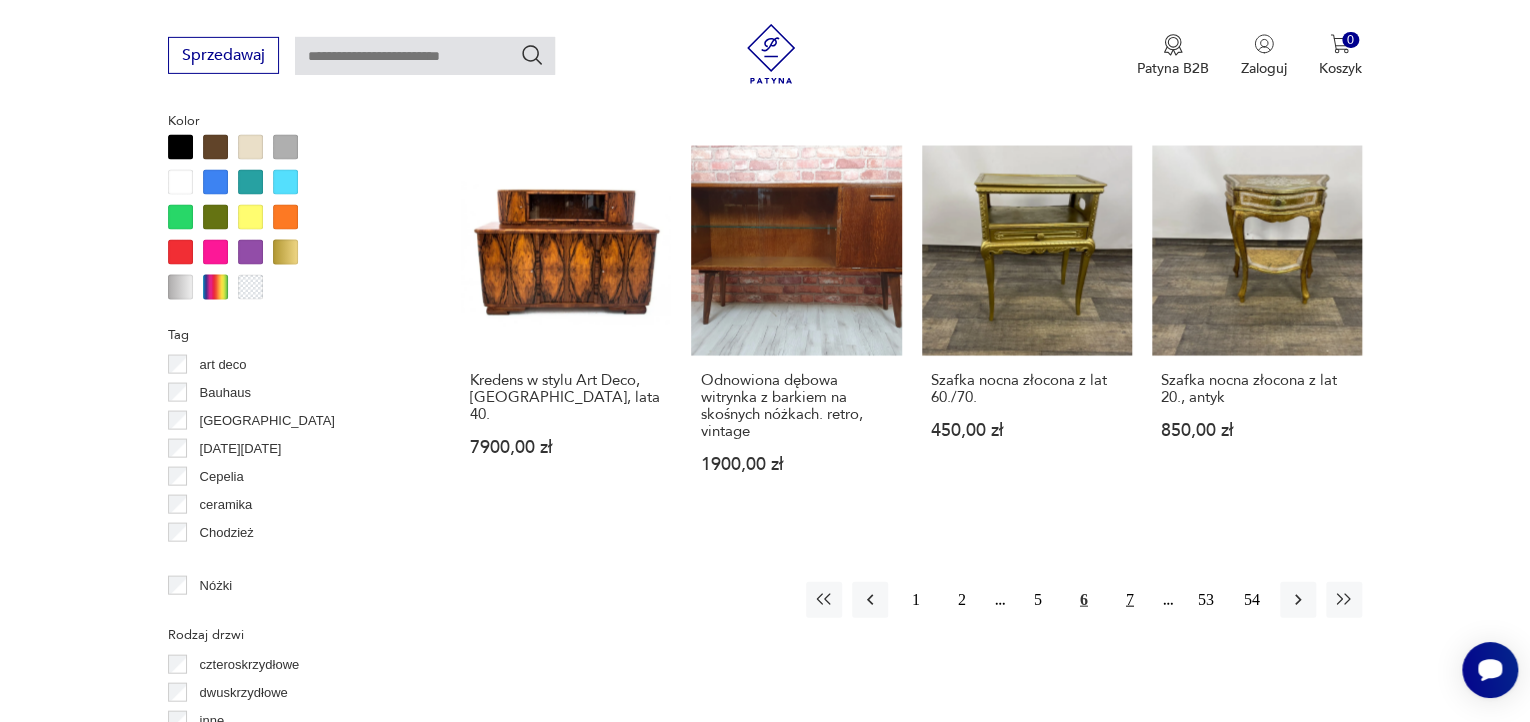 click on "7" at bounding box center (1130, 600) 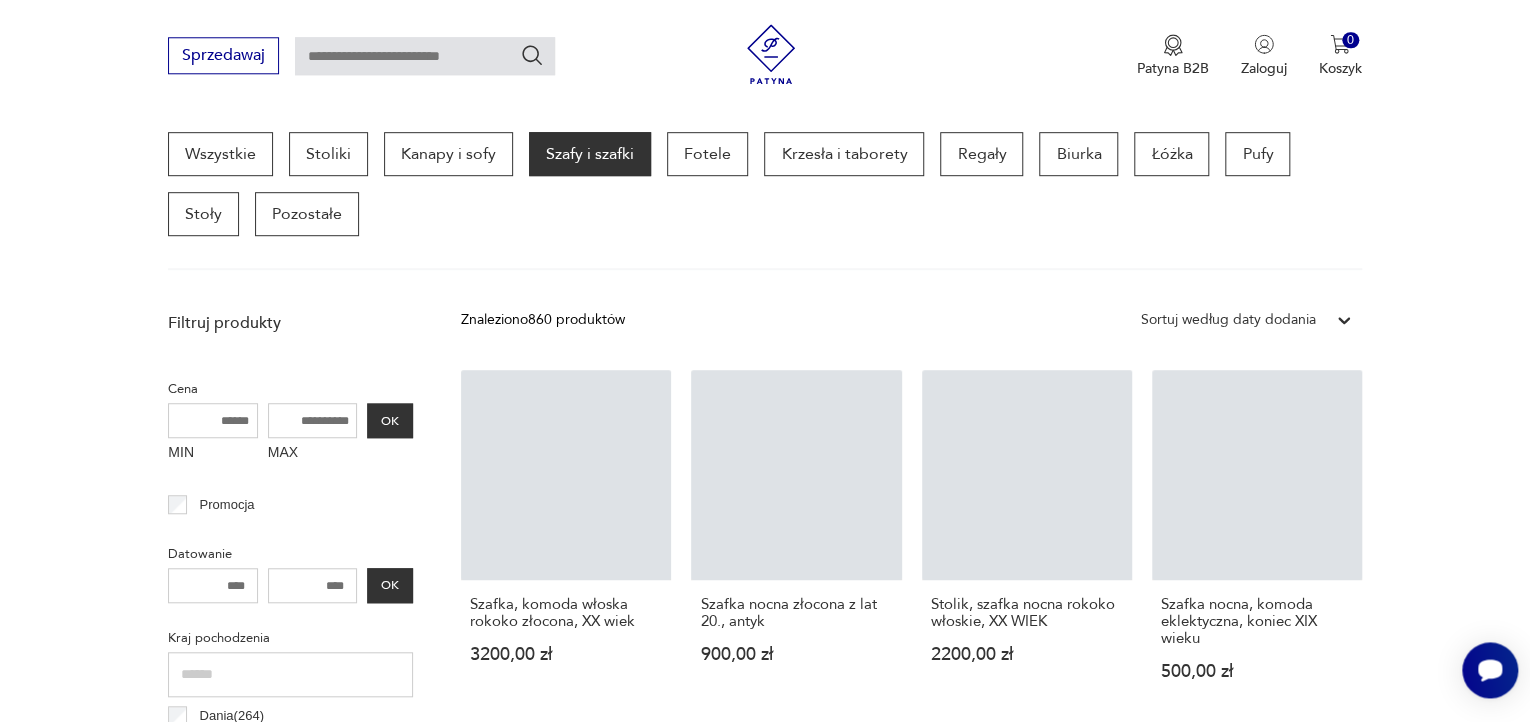 scroll, scrollTop: 529, scrollLeft: 0, axis: vertical 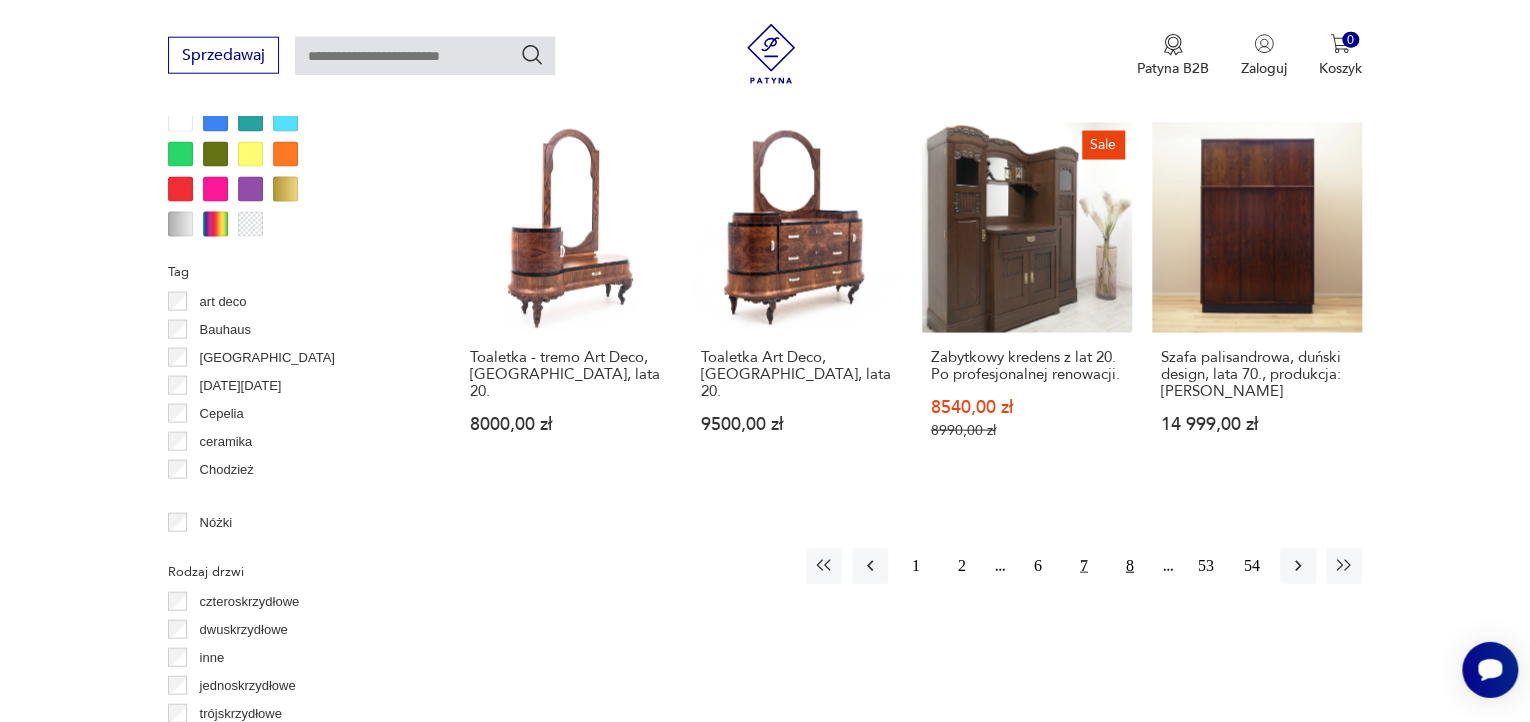click on "8" at bounding box center [1130, 566] 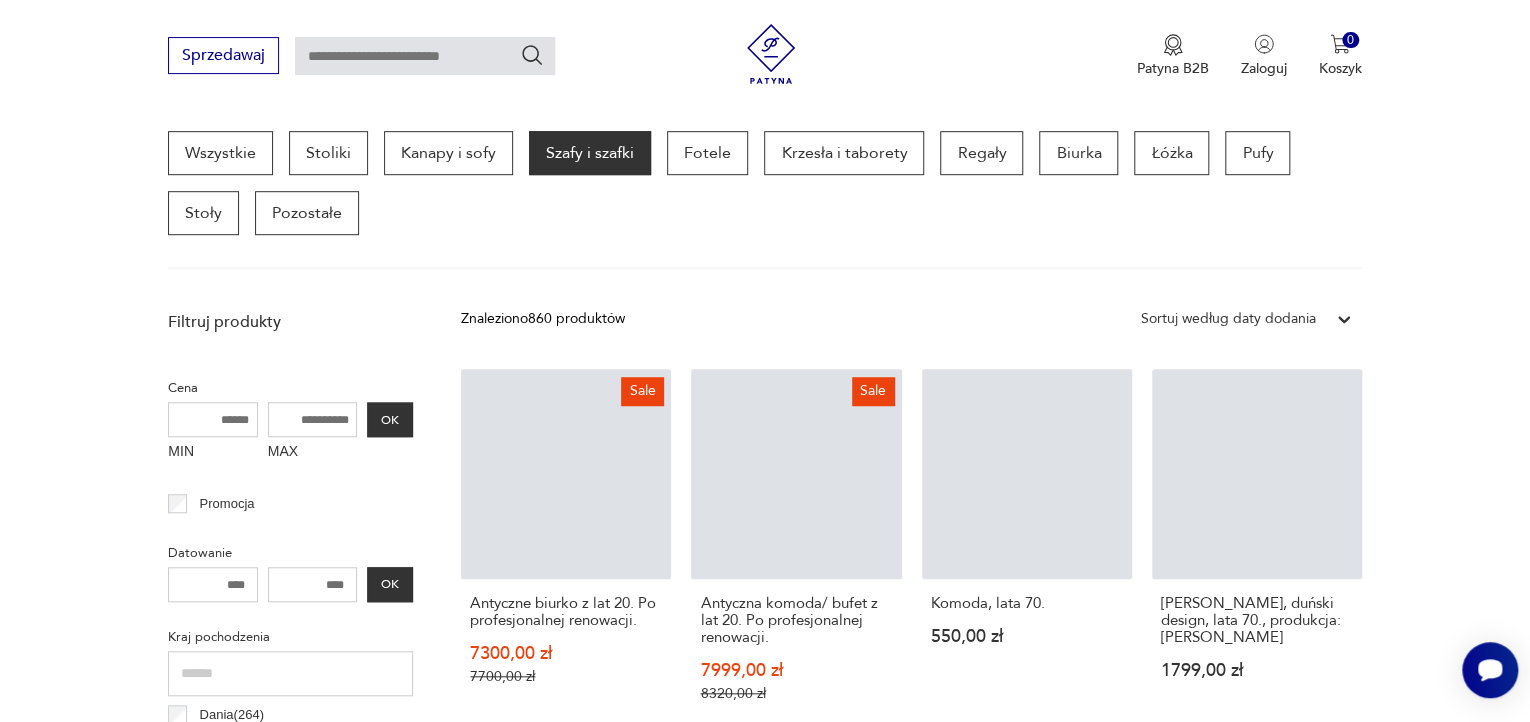 scroll, scrollTop: 529, scrollLeft: 0, axis: vertical 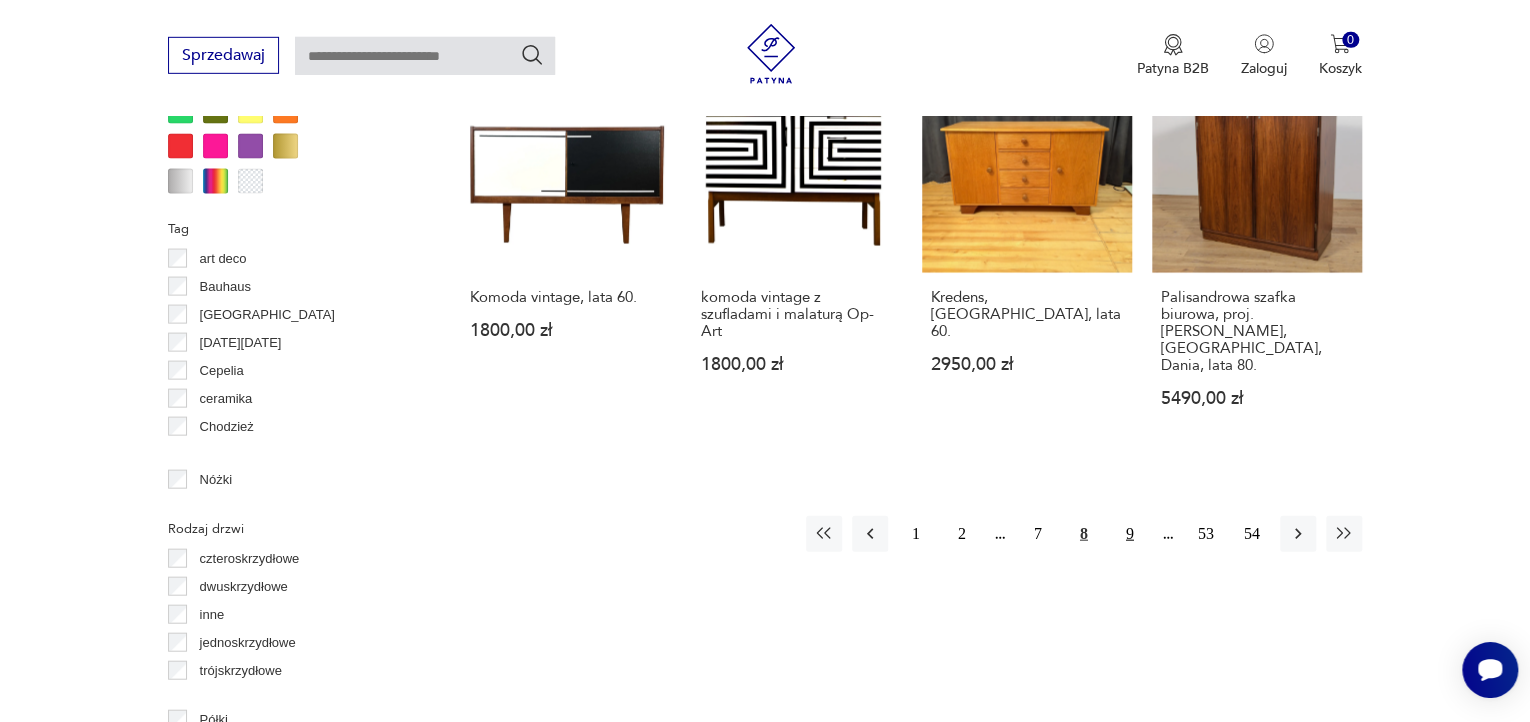click on "9" at bounding box center [1130, 534] 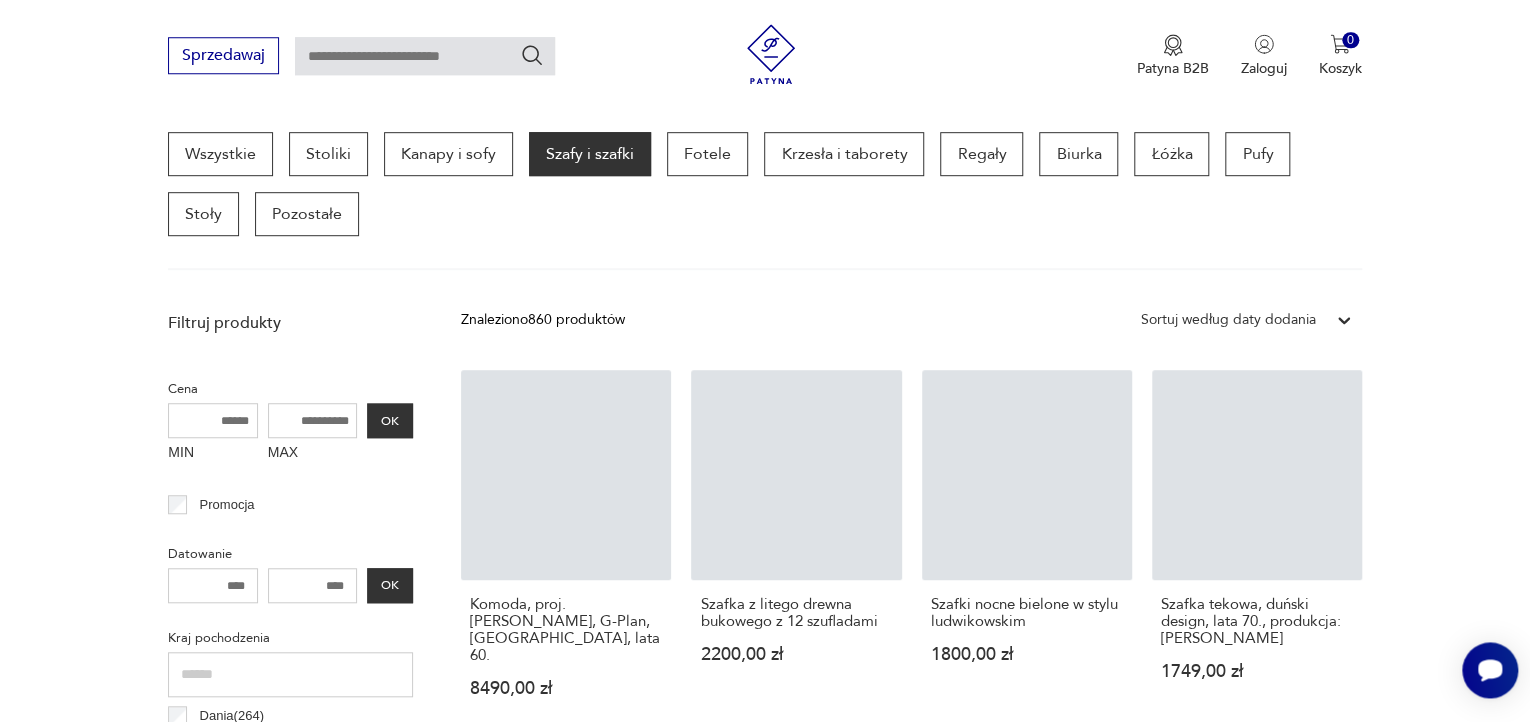 scroll, scrollTop: 529, scrollLeft: 0, axis: vertical 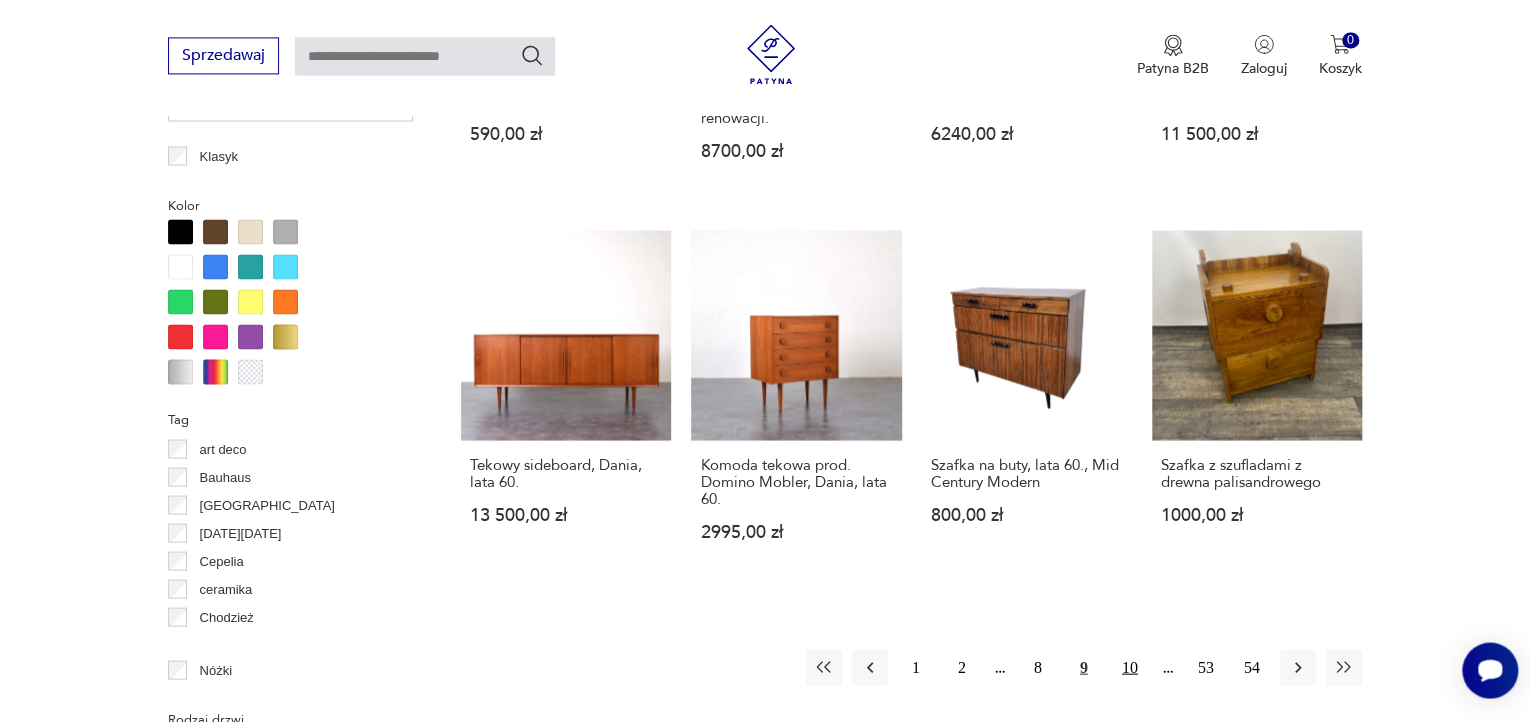click on "10" at bounding box center (1130, 667) 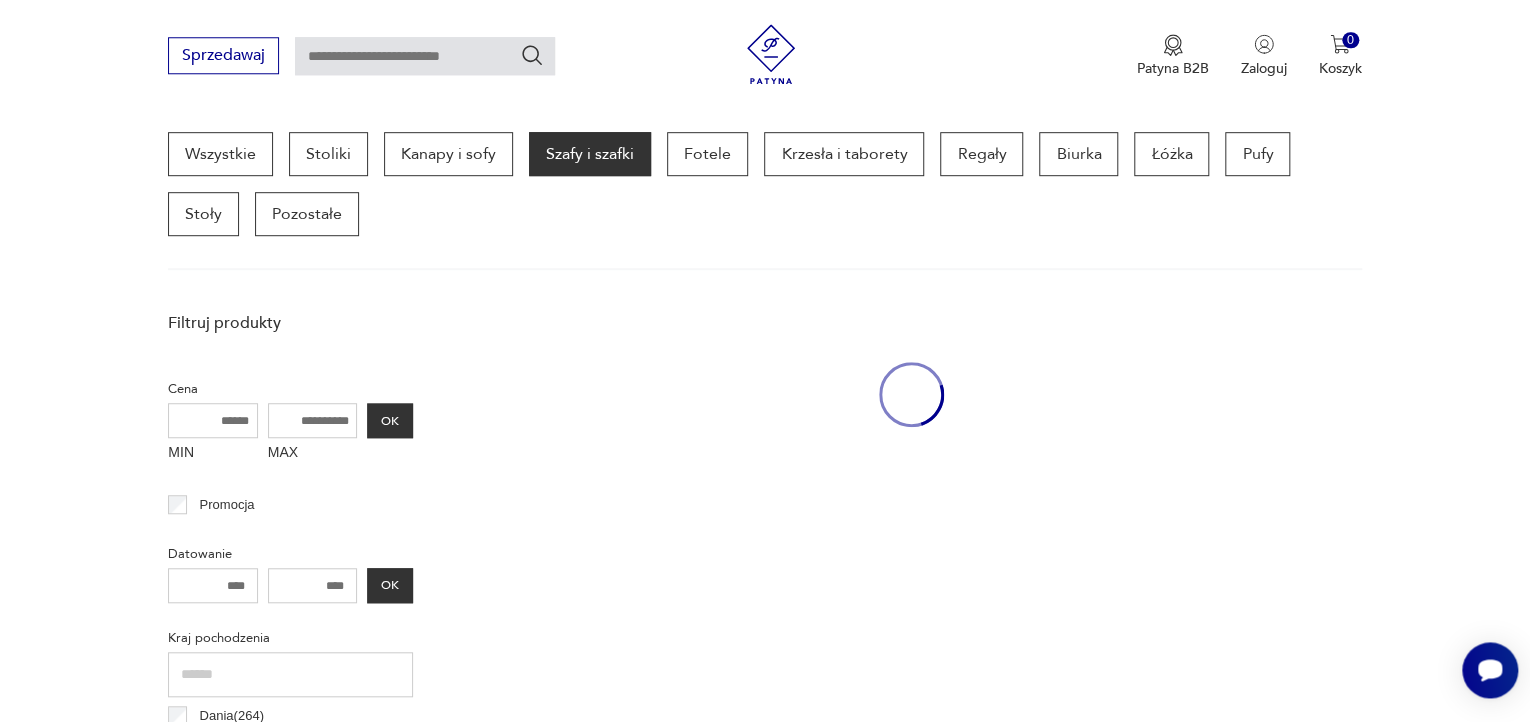 scroll, scrollTop: 529, scrollLeft: 0, axis: vertical 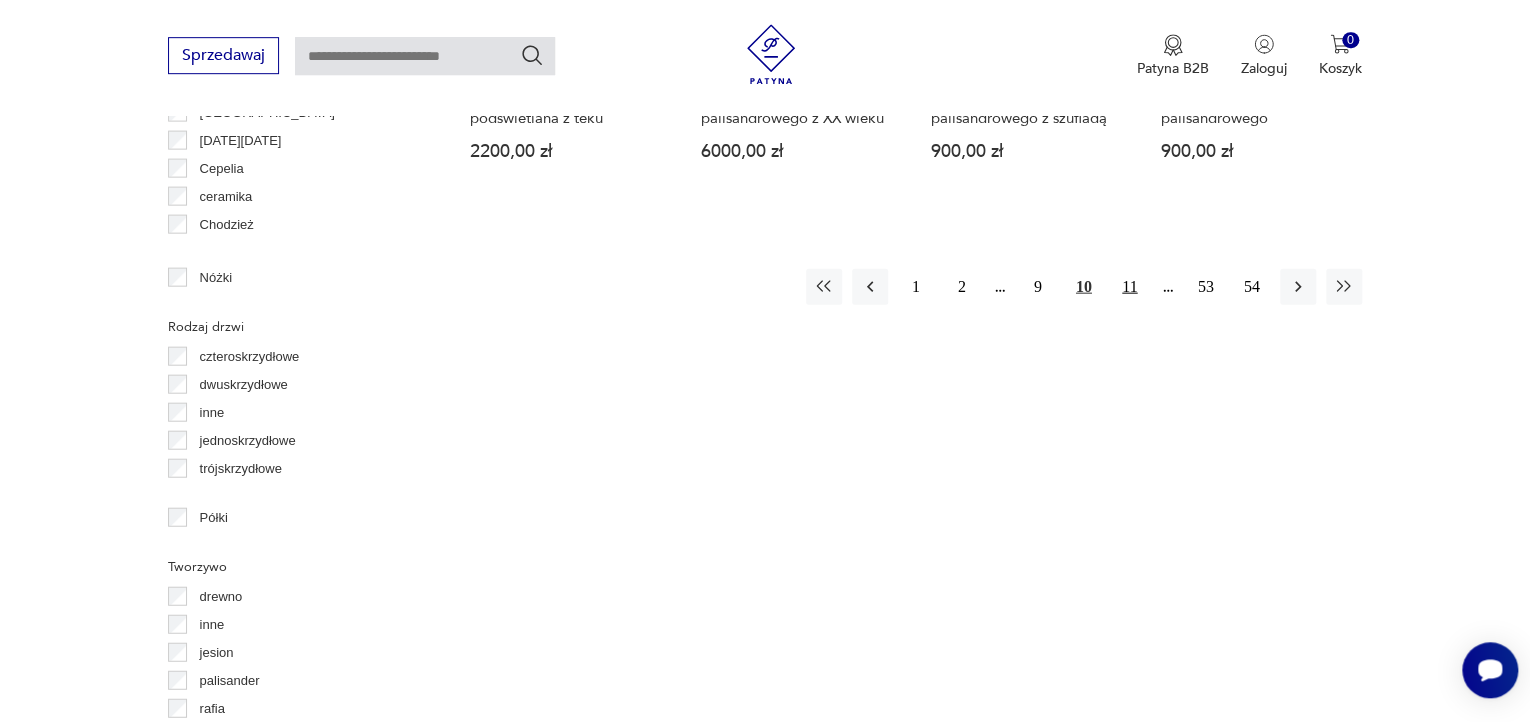 click on "11" at bounding box center (1130, 286) 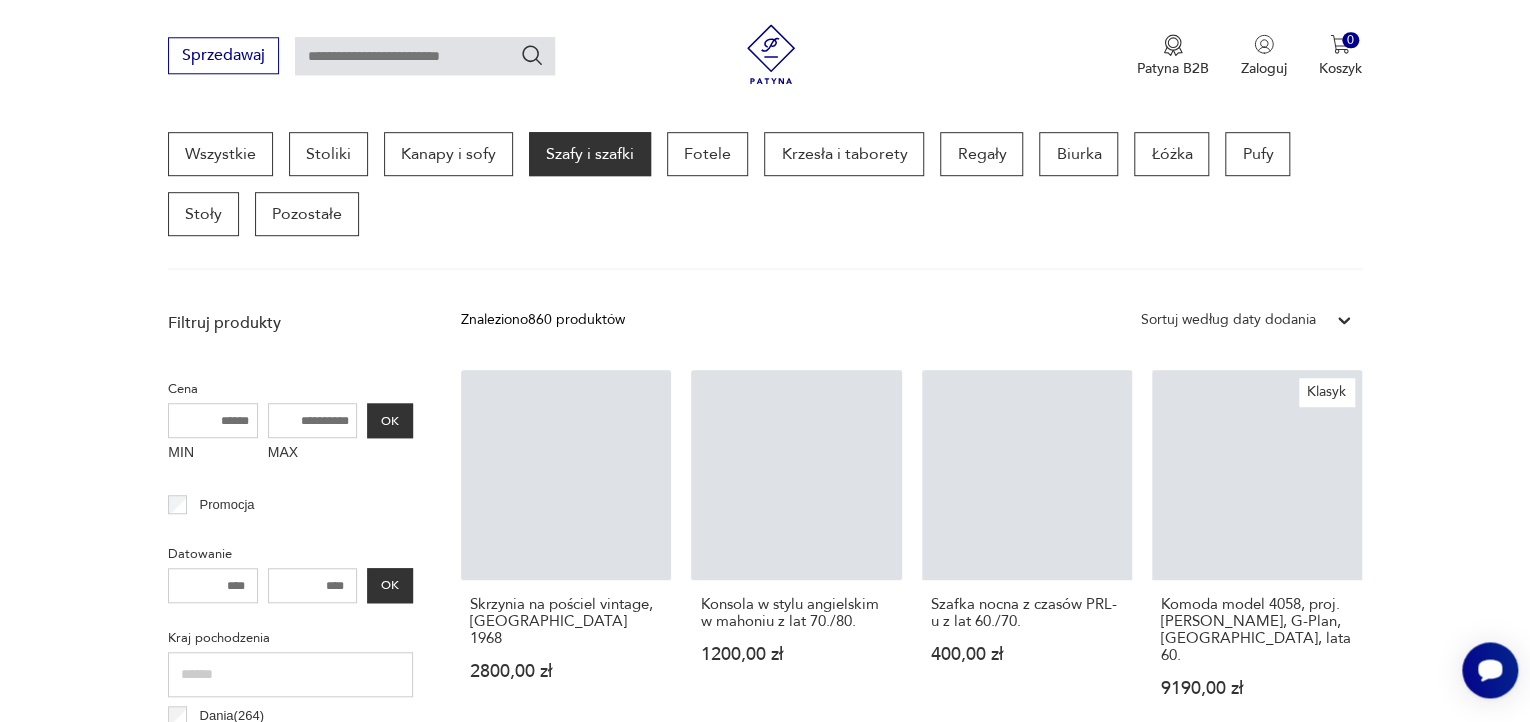 scroll, scrollTop: 529, scrollLeft: 0, axis: vertical 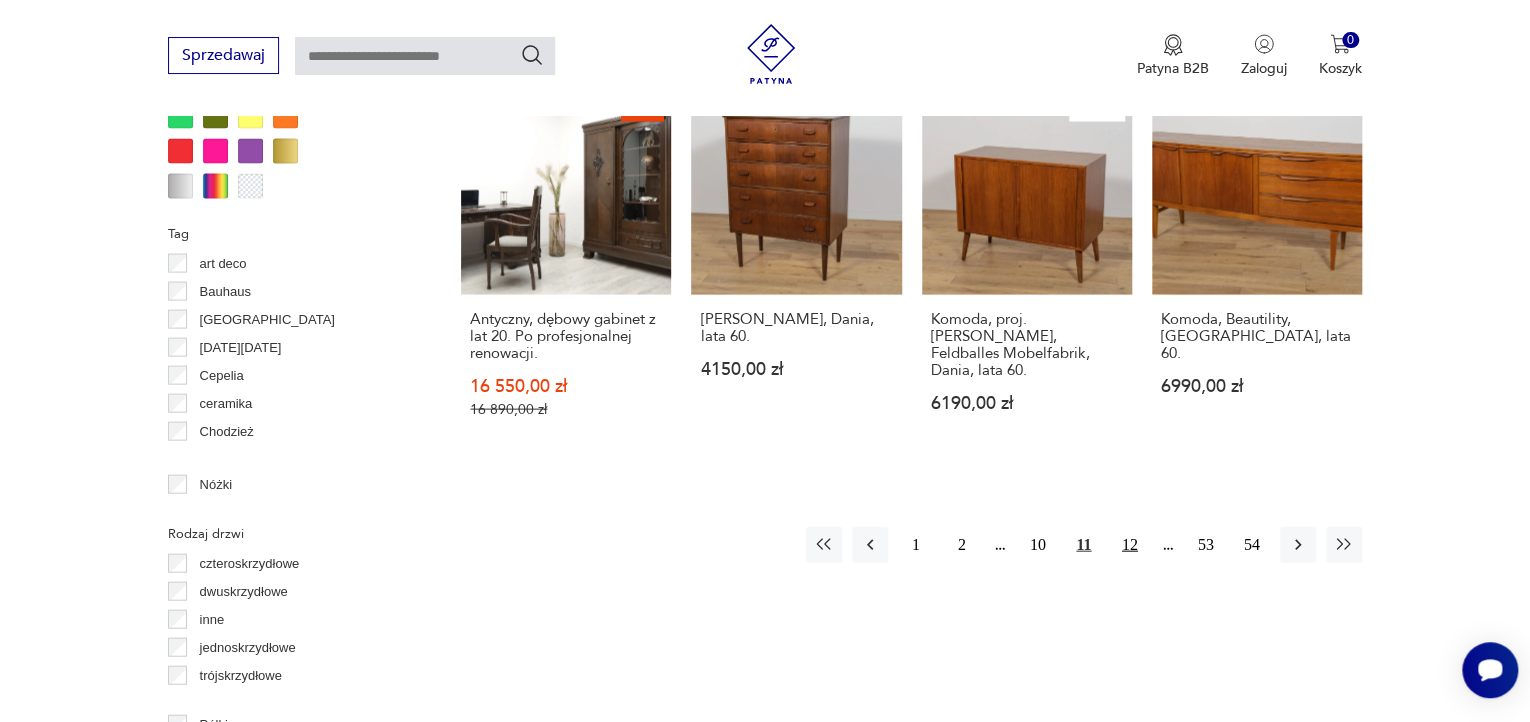 click on "12" at bounding box center [1130, 544] 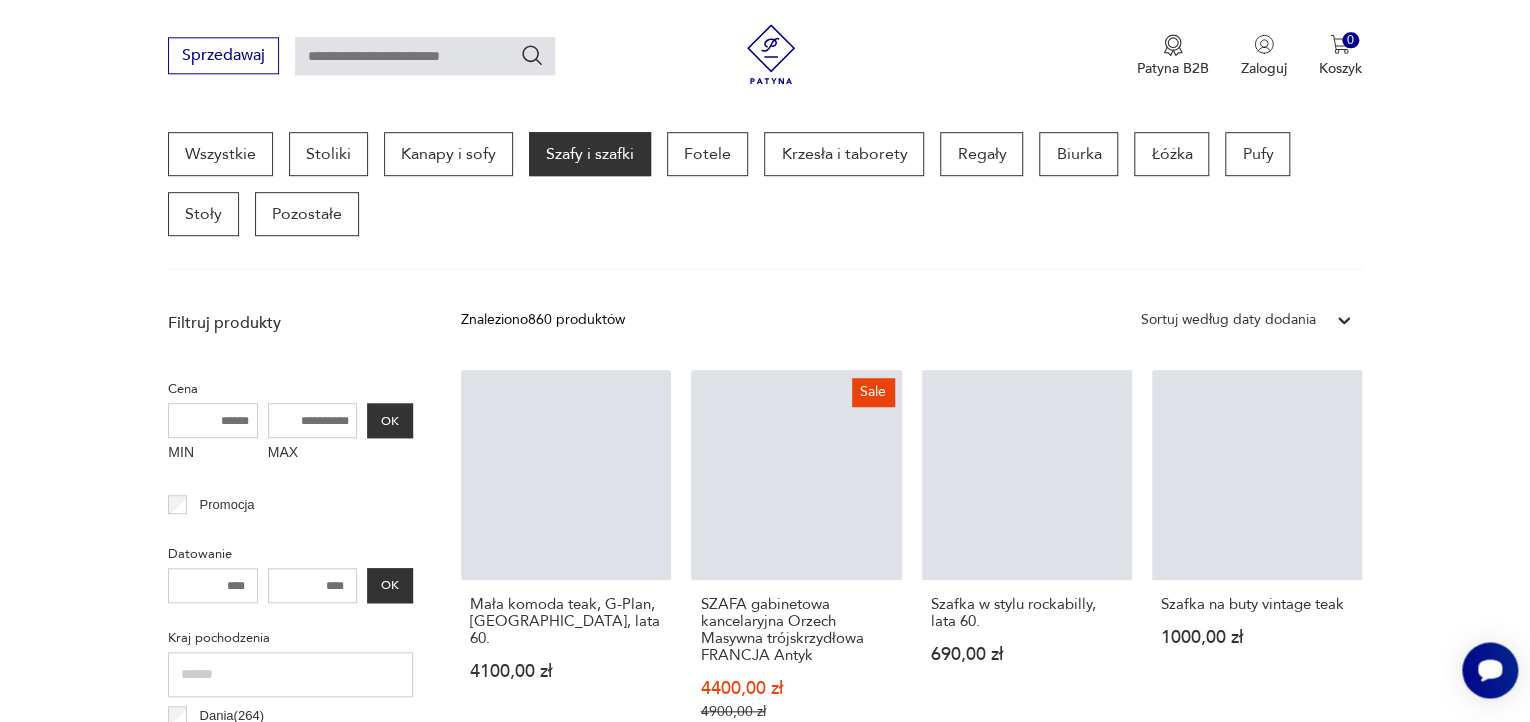scroll, scrollTop: 529, scrollLeft: 0, axis: vertical 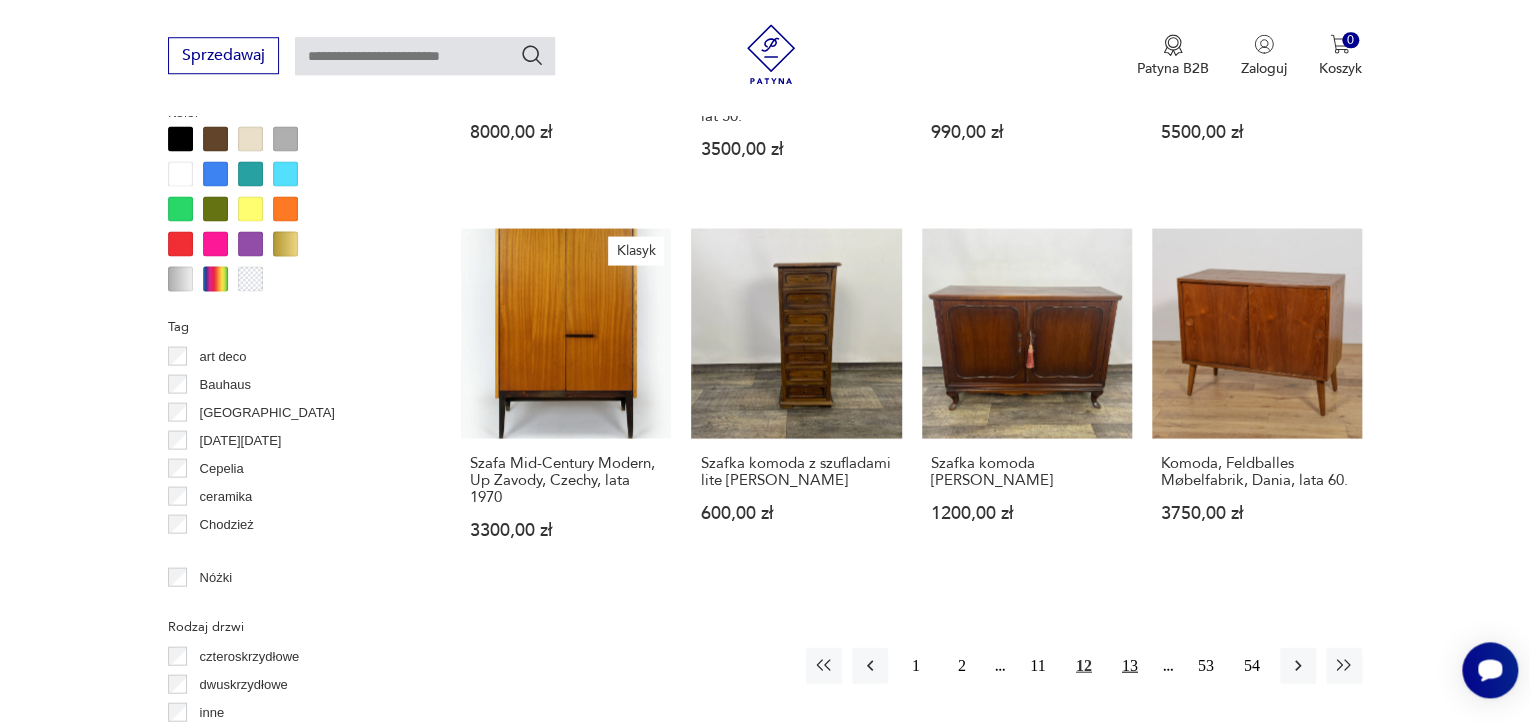click on "13" at bounding box center [1130, 665] 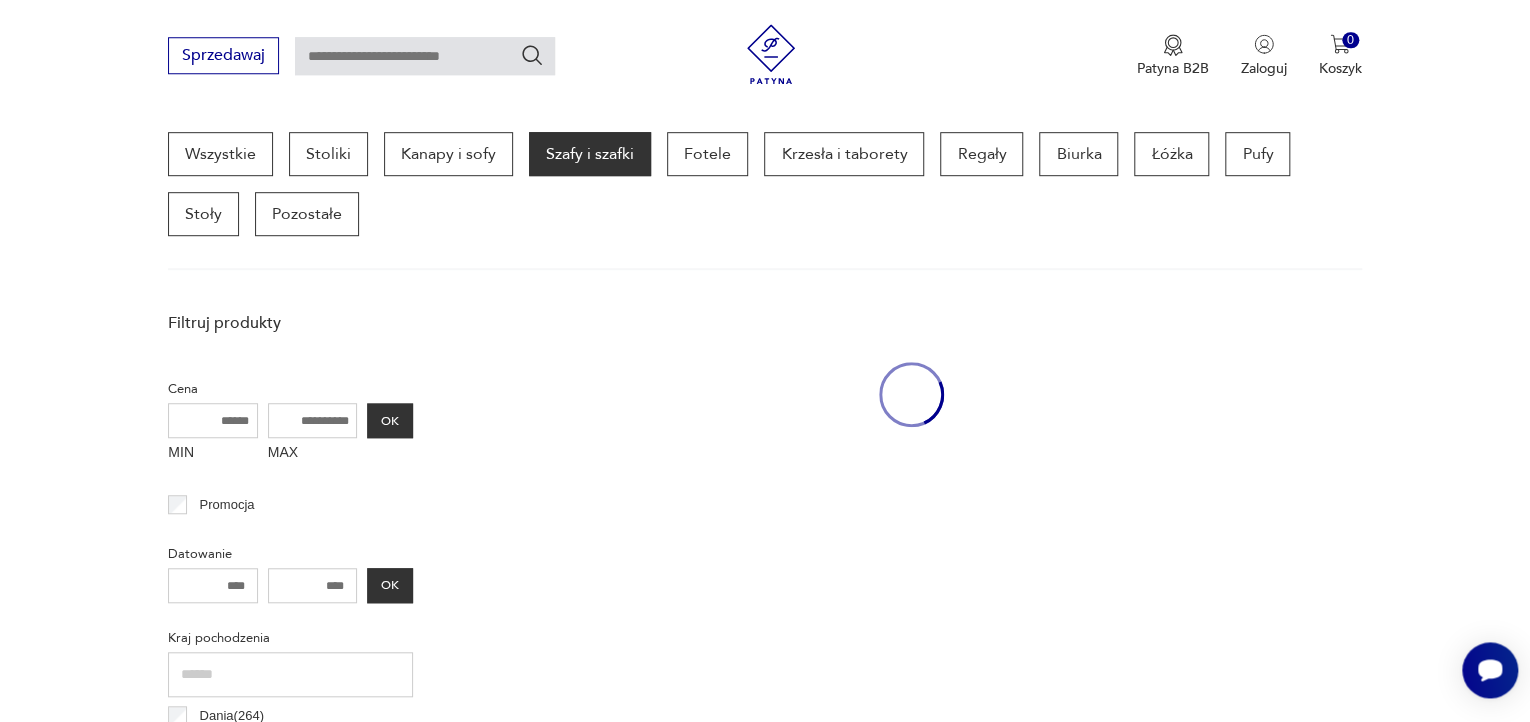 scroll, scrollTop: 529, scrollLeft: 0, axis: vertical 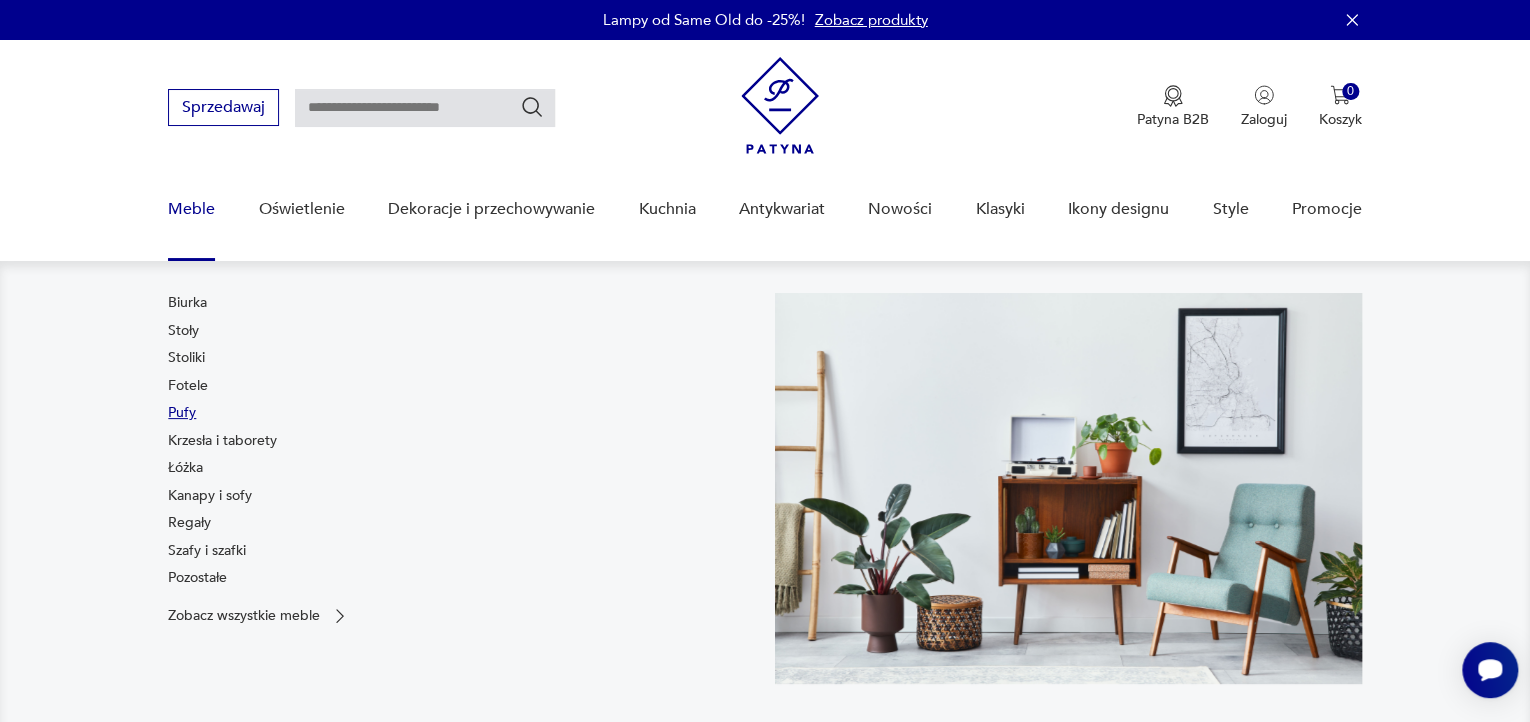 click on "Pufy" at bounding box center (182, 413) 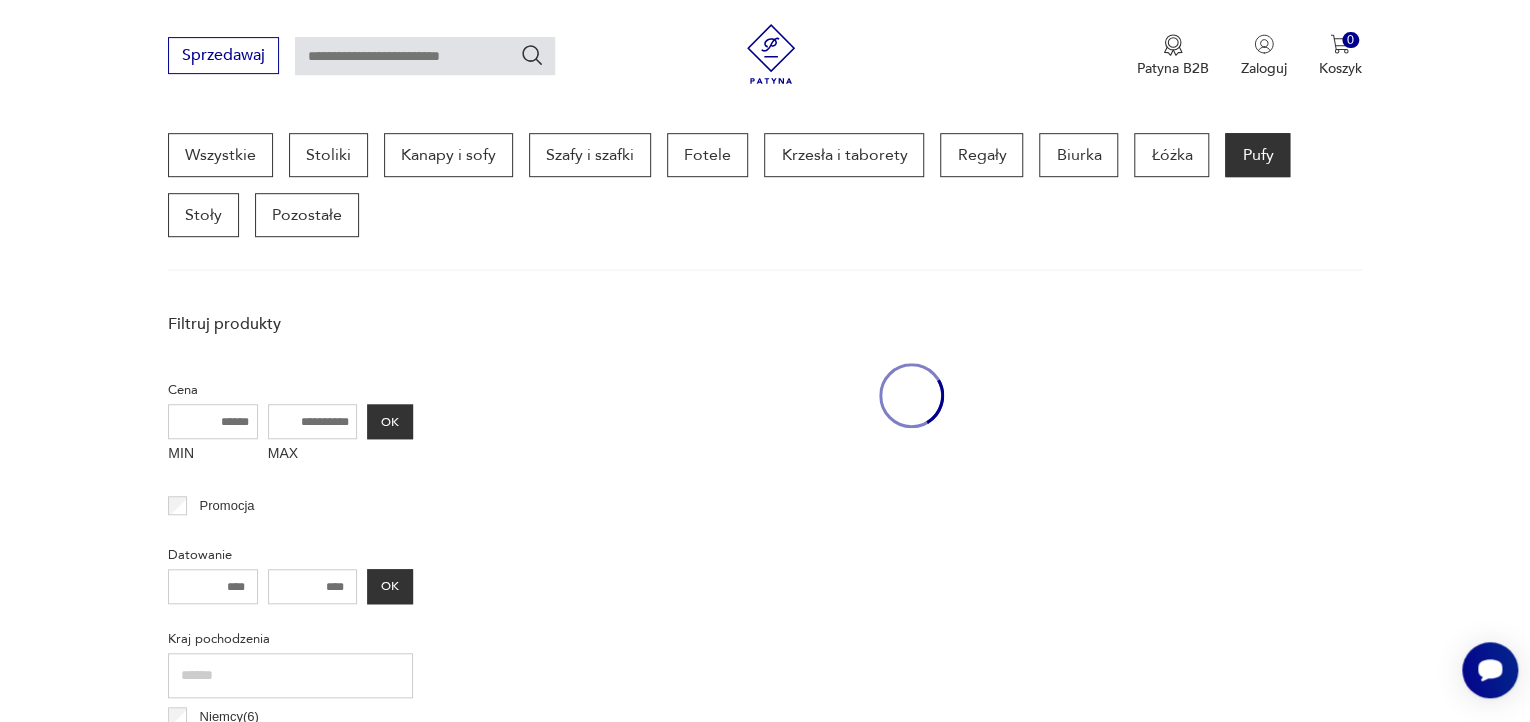 scroll, scrollTop: 530, scrollLeft: 0, axis: vertical 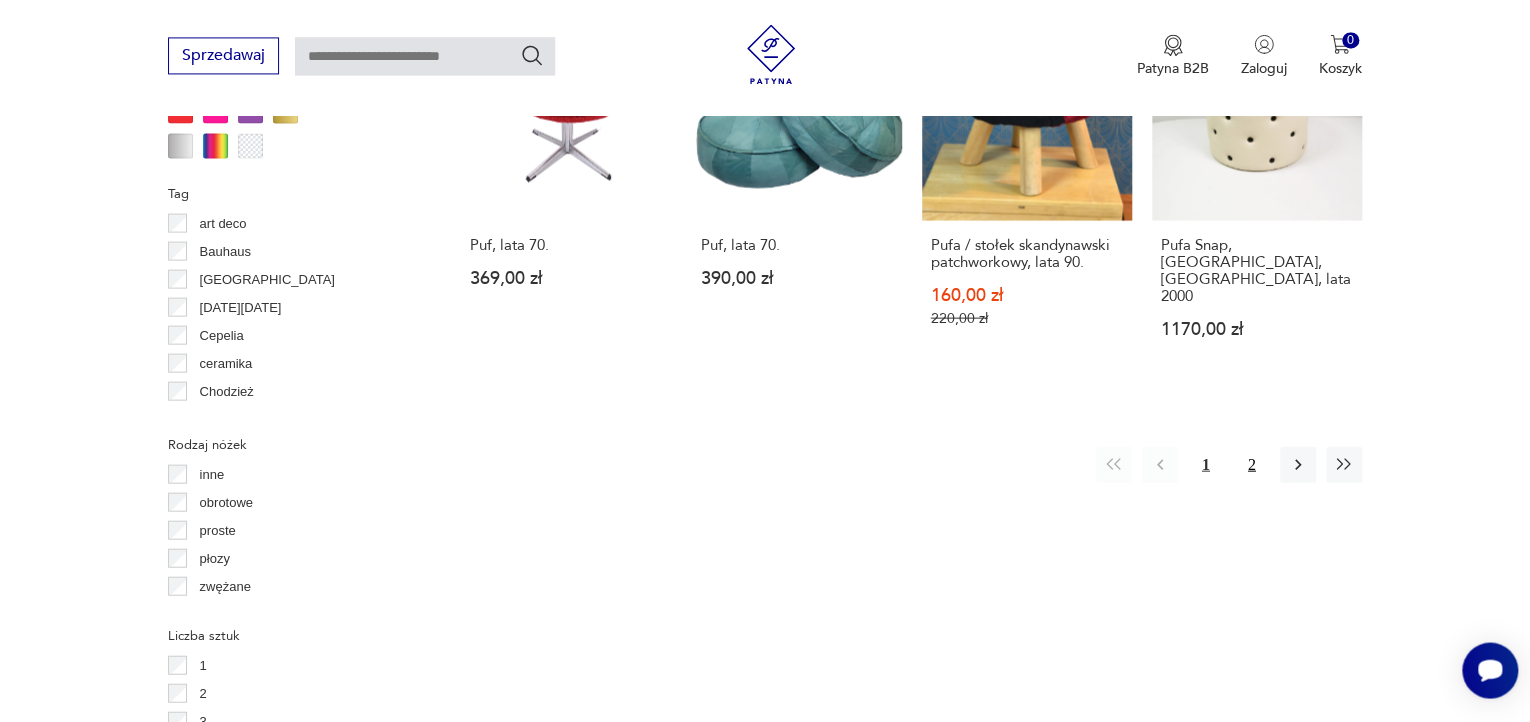 click on "2" at bounding box center (1252, 464) 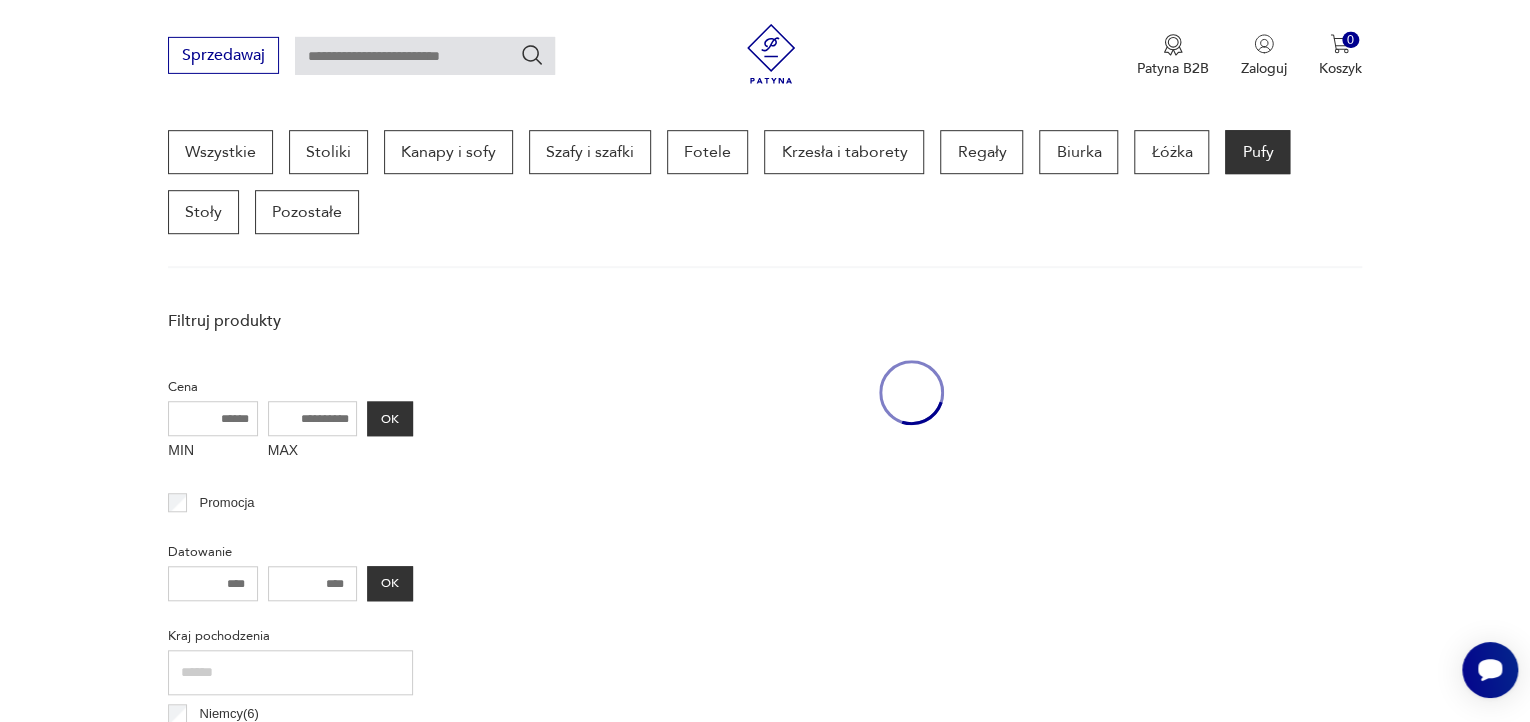 scroll, scrollTop: 529, scrollLeft: 0, axis: vertical 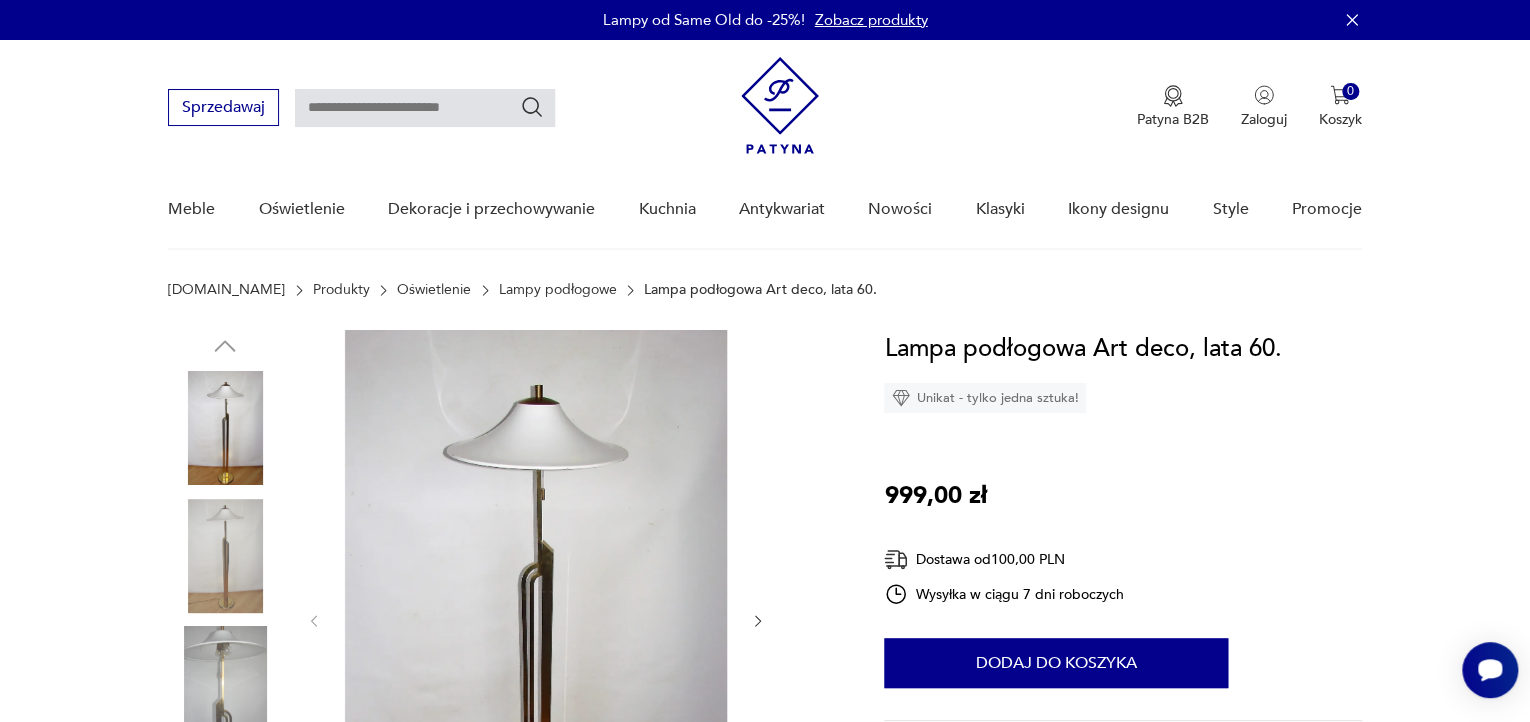 click at bounding box center [225, 428] 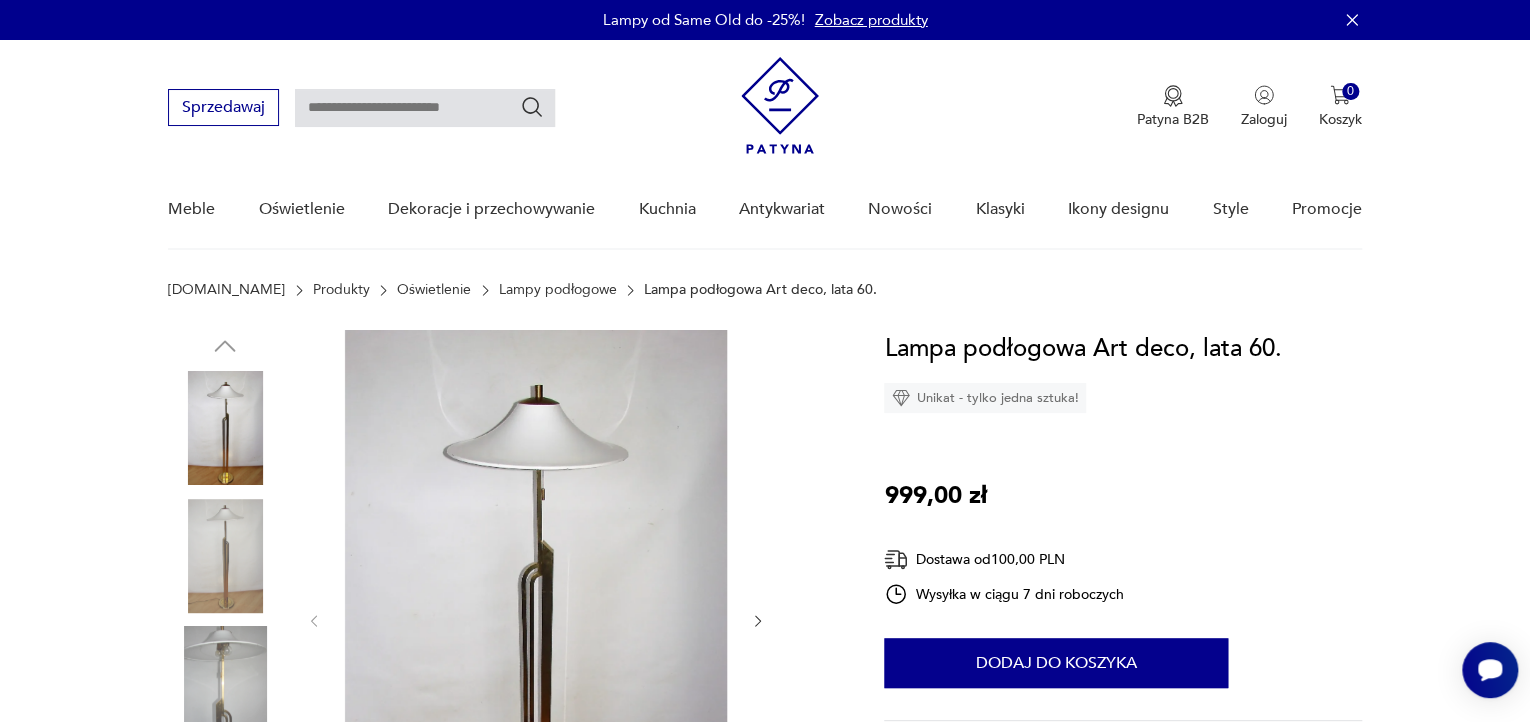 click at bounding box center [225, 556] 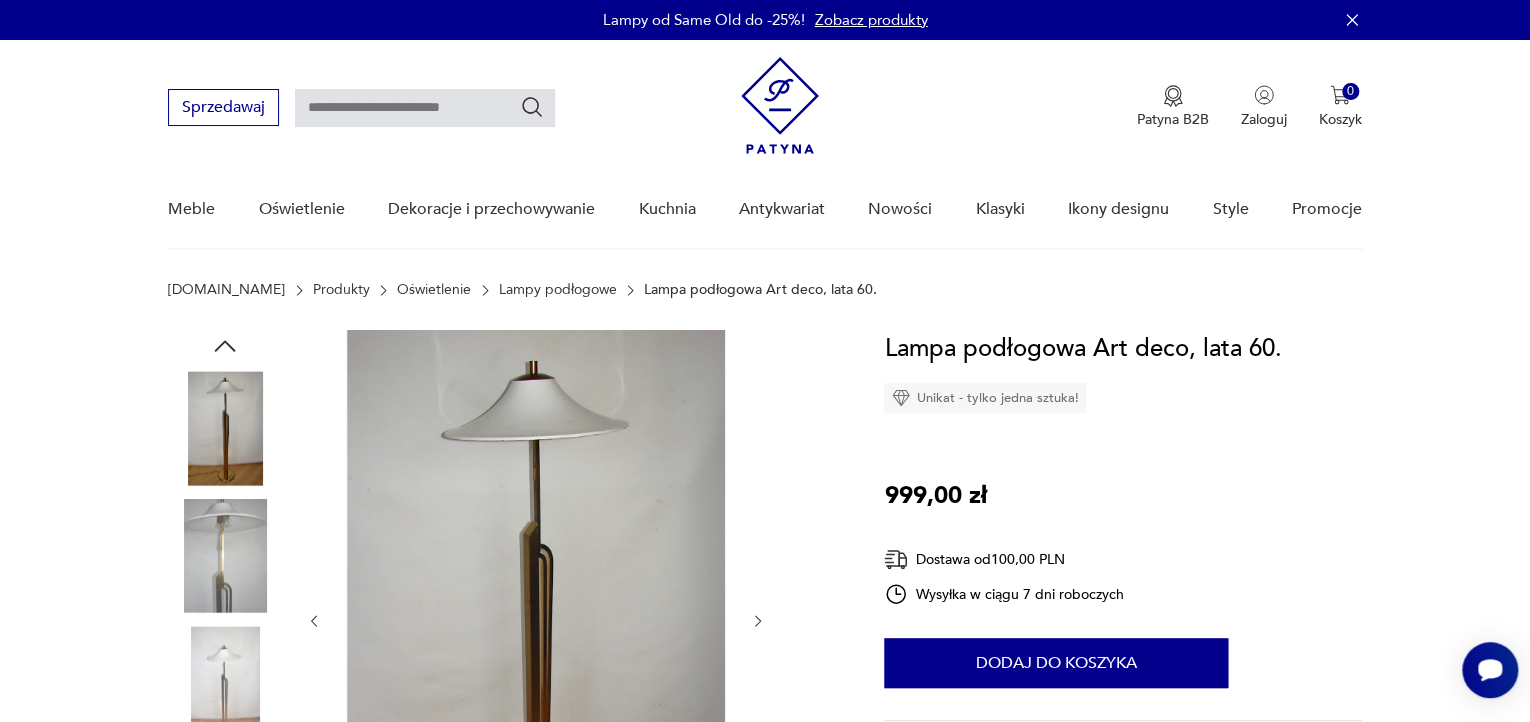 click at bounding box center [225, 556] 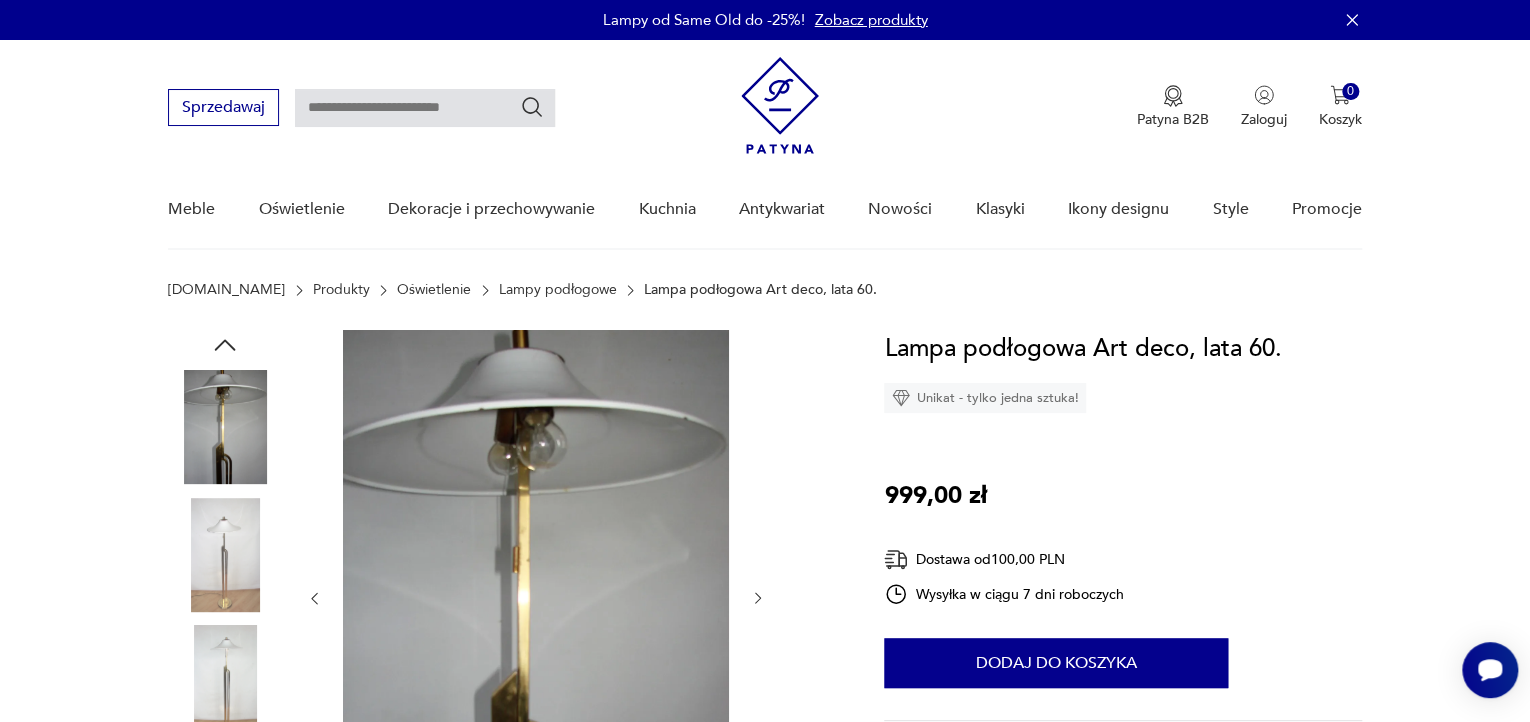click at bounding box center [225, 555] 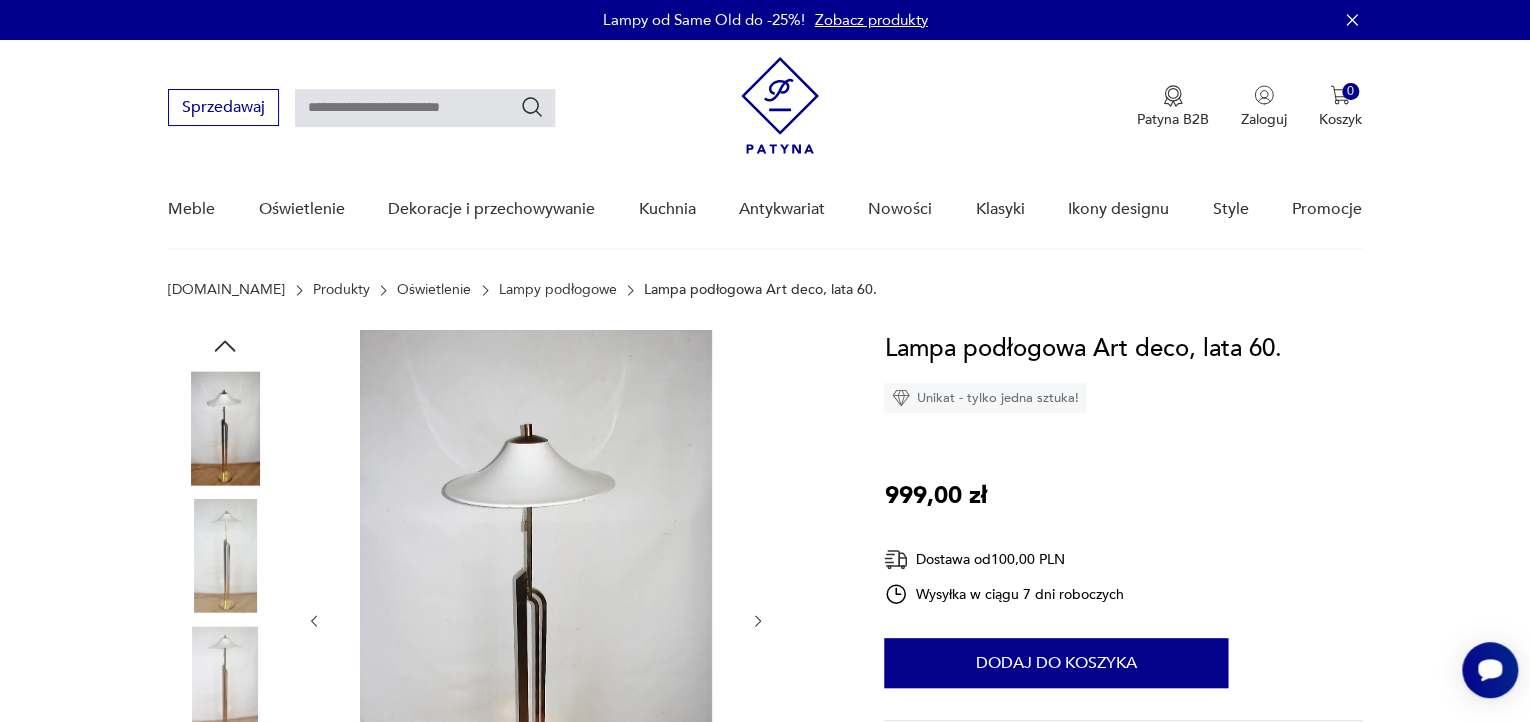 click at bounding box center (225, 556) 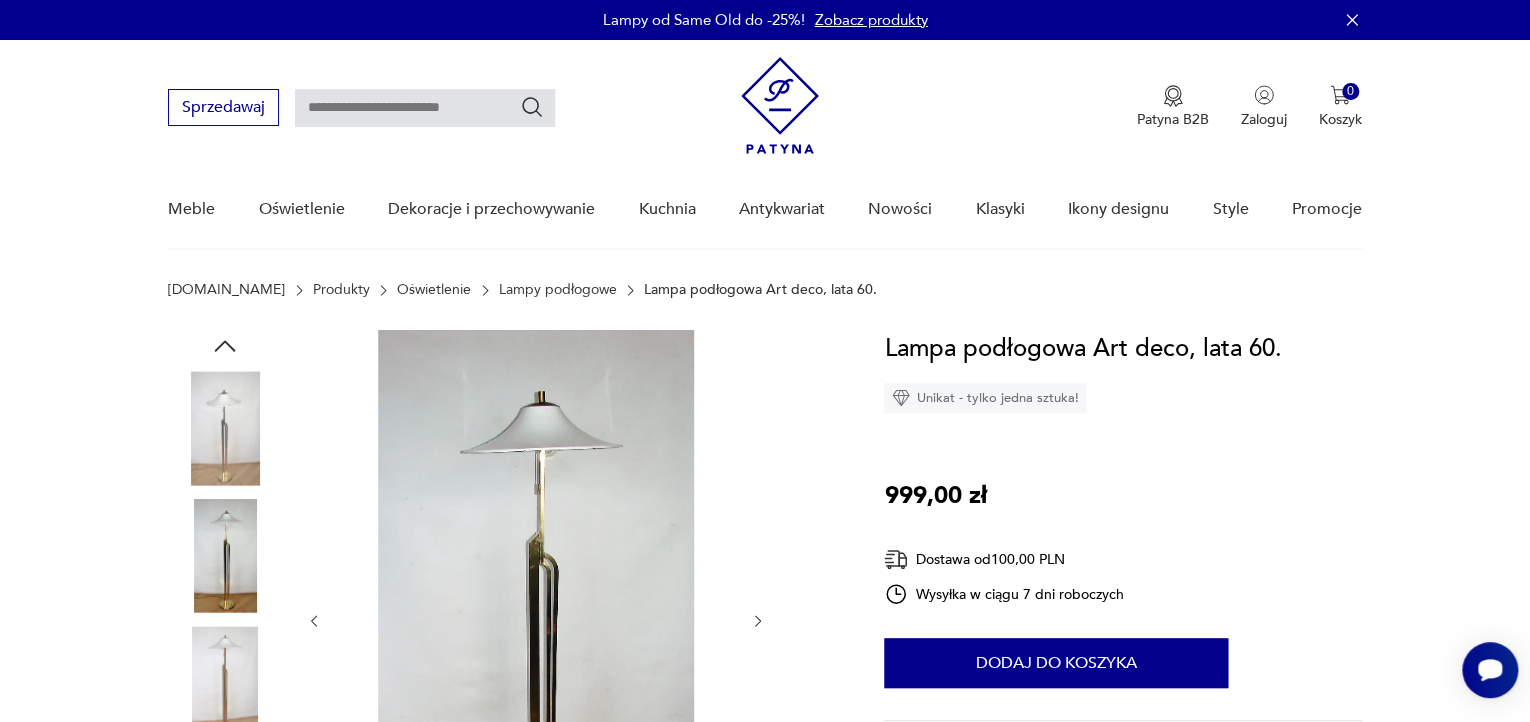 click at bounding box center [225, 683] 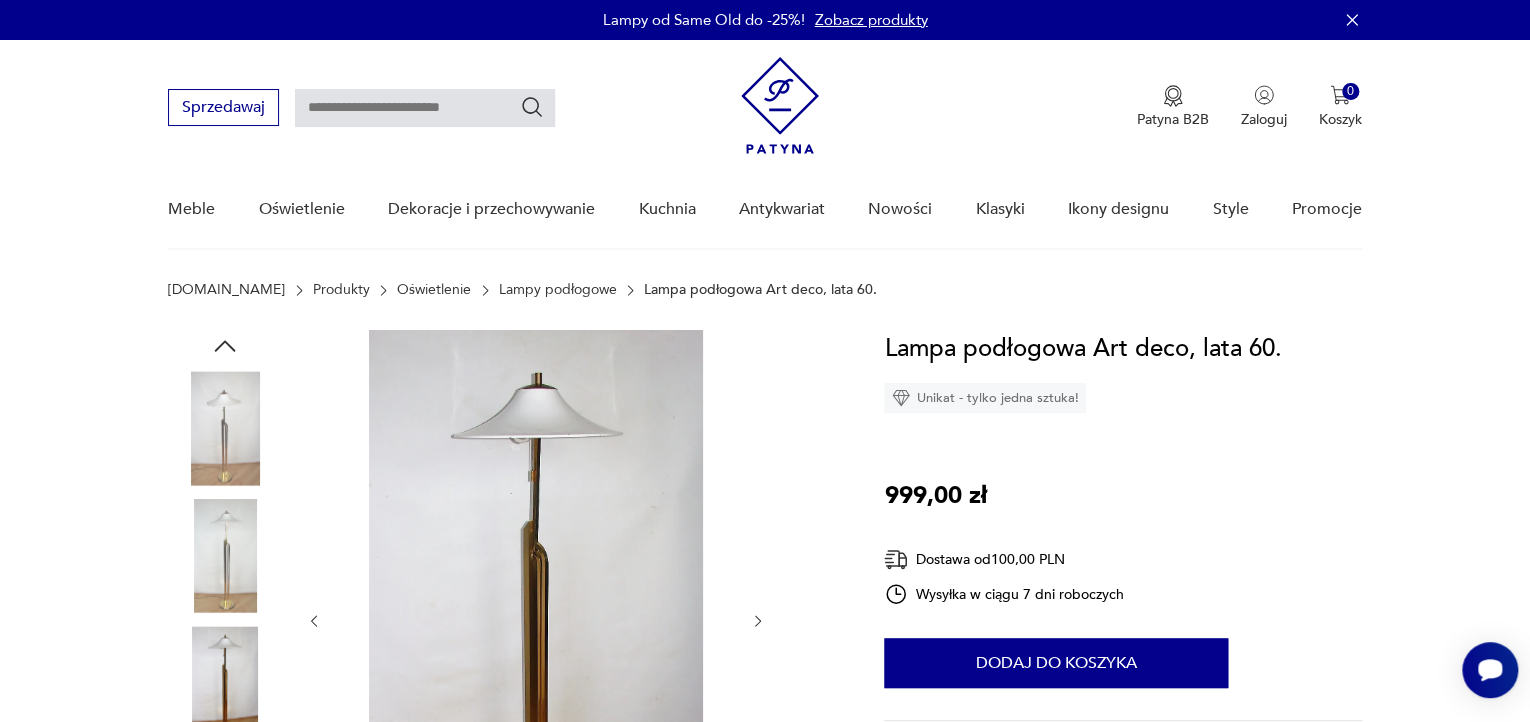 click at bounding box center (225, 683) 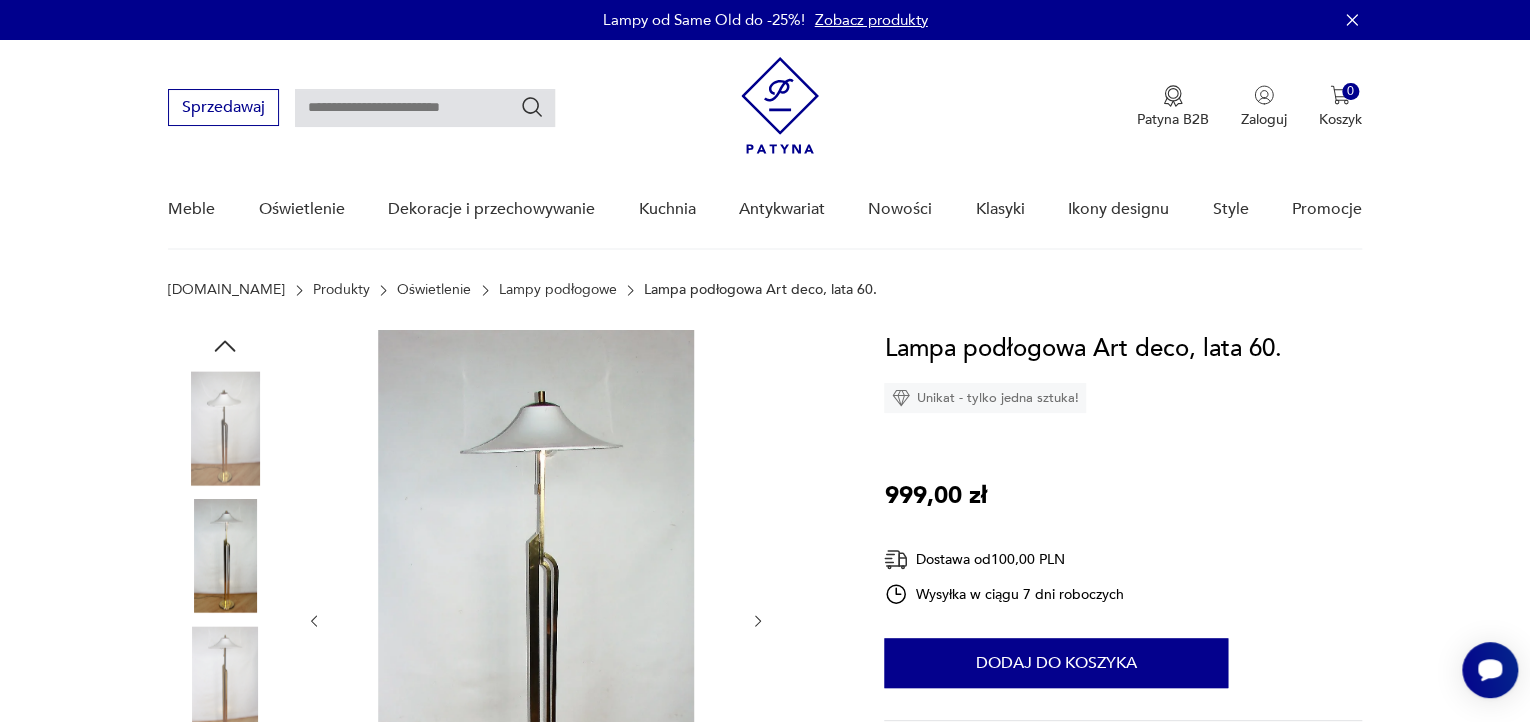 click at bounding box center (225, 428) 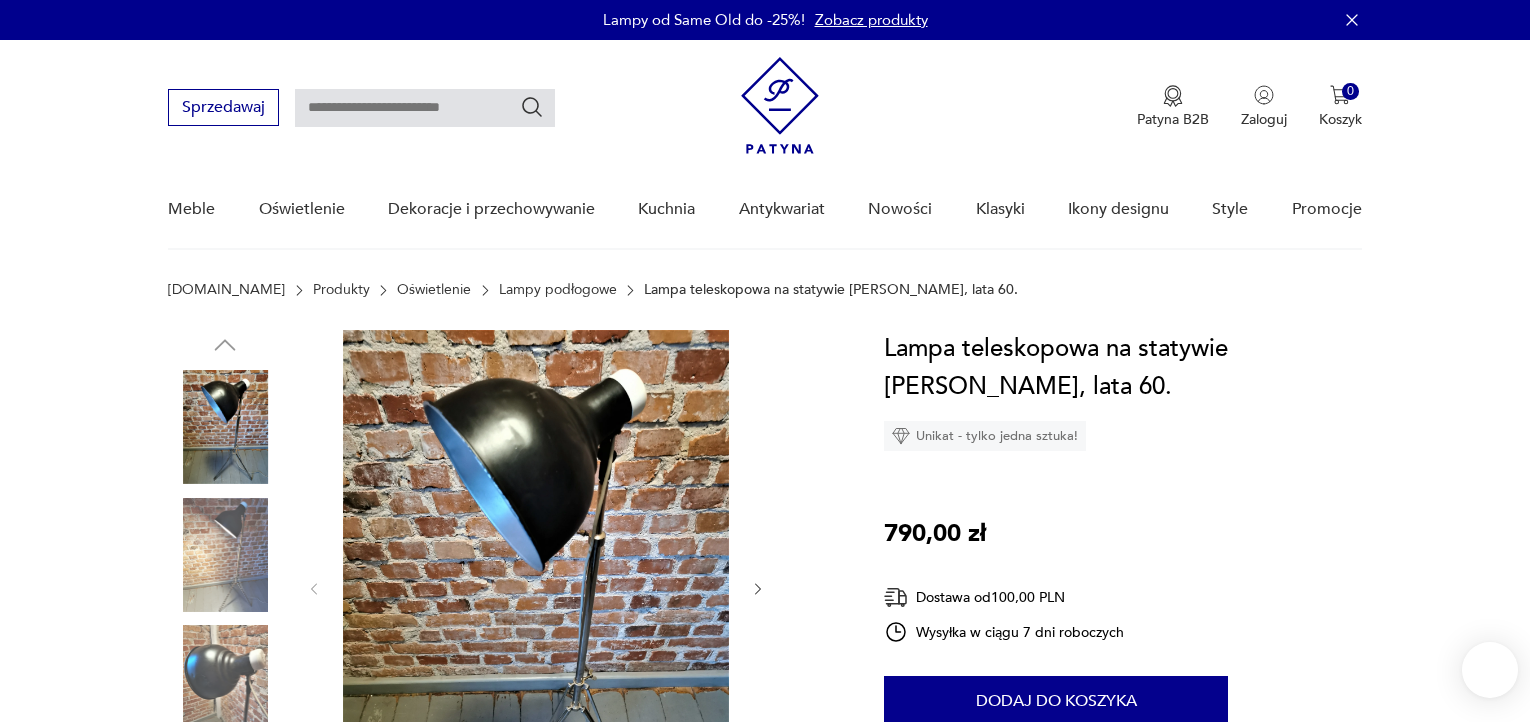 scroll, scrollTop: 0, scrollLeft: 0, axis: both 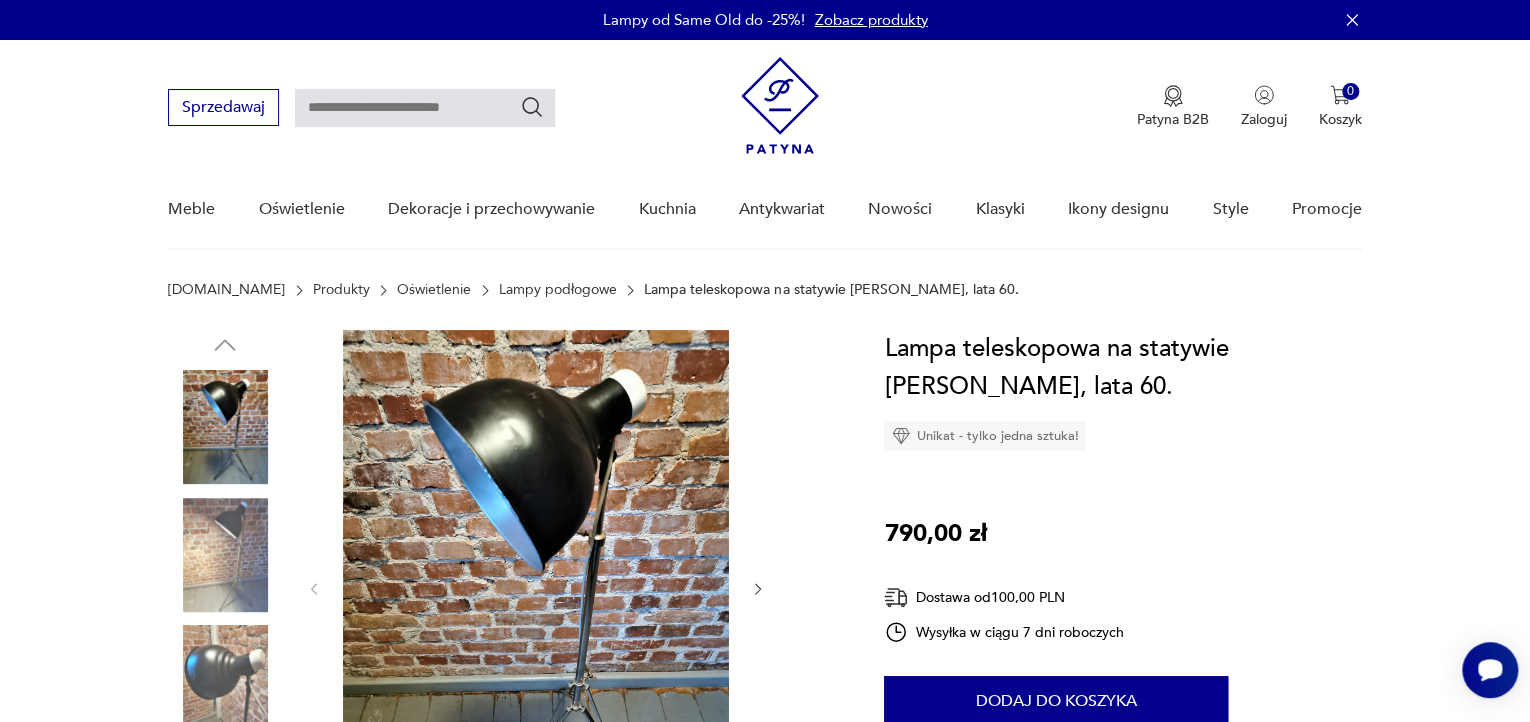 click at bounding box center [225, 555] 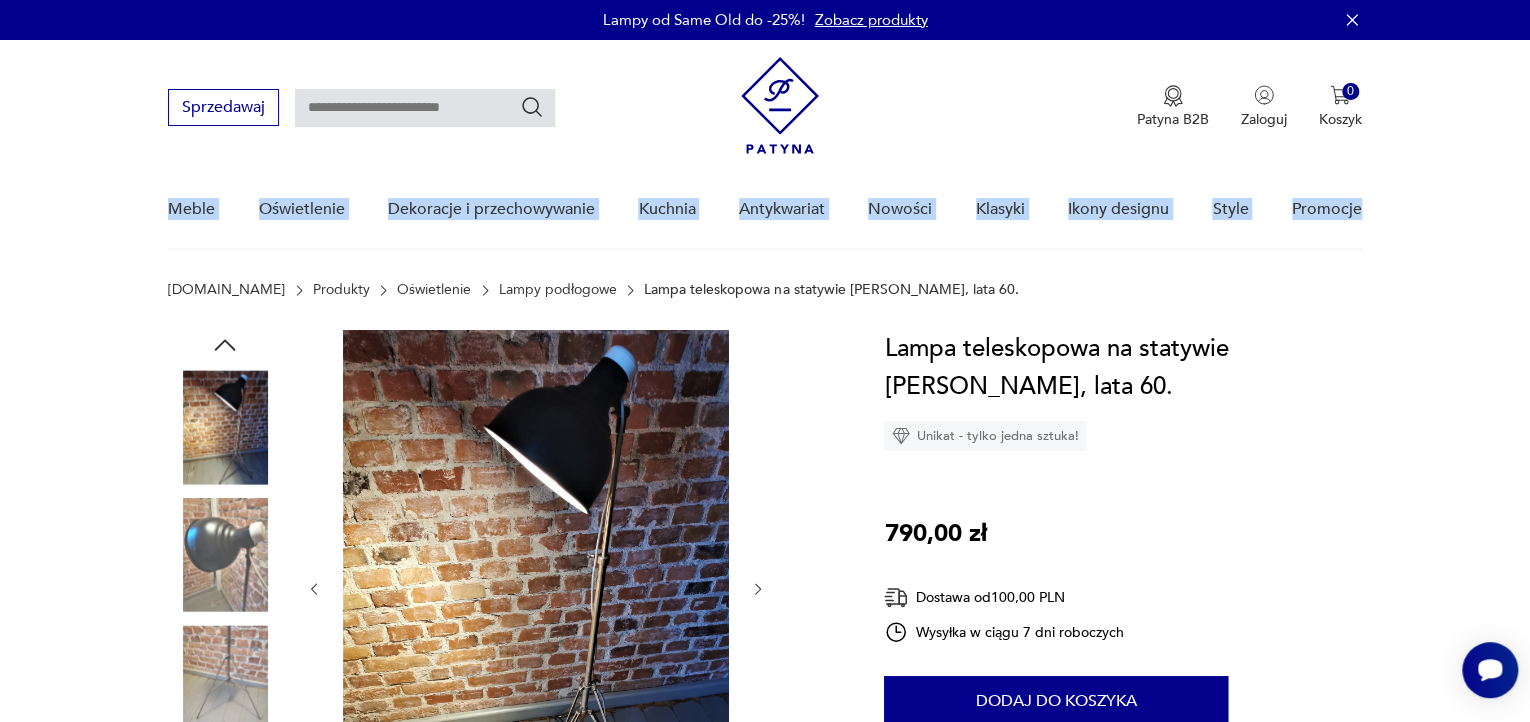 drag, startPoint x: 1517, startPoint y: 112, endPoint x: 1530, endPoint y: 178, distance: 67.26812 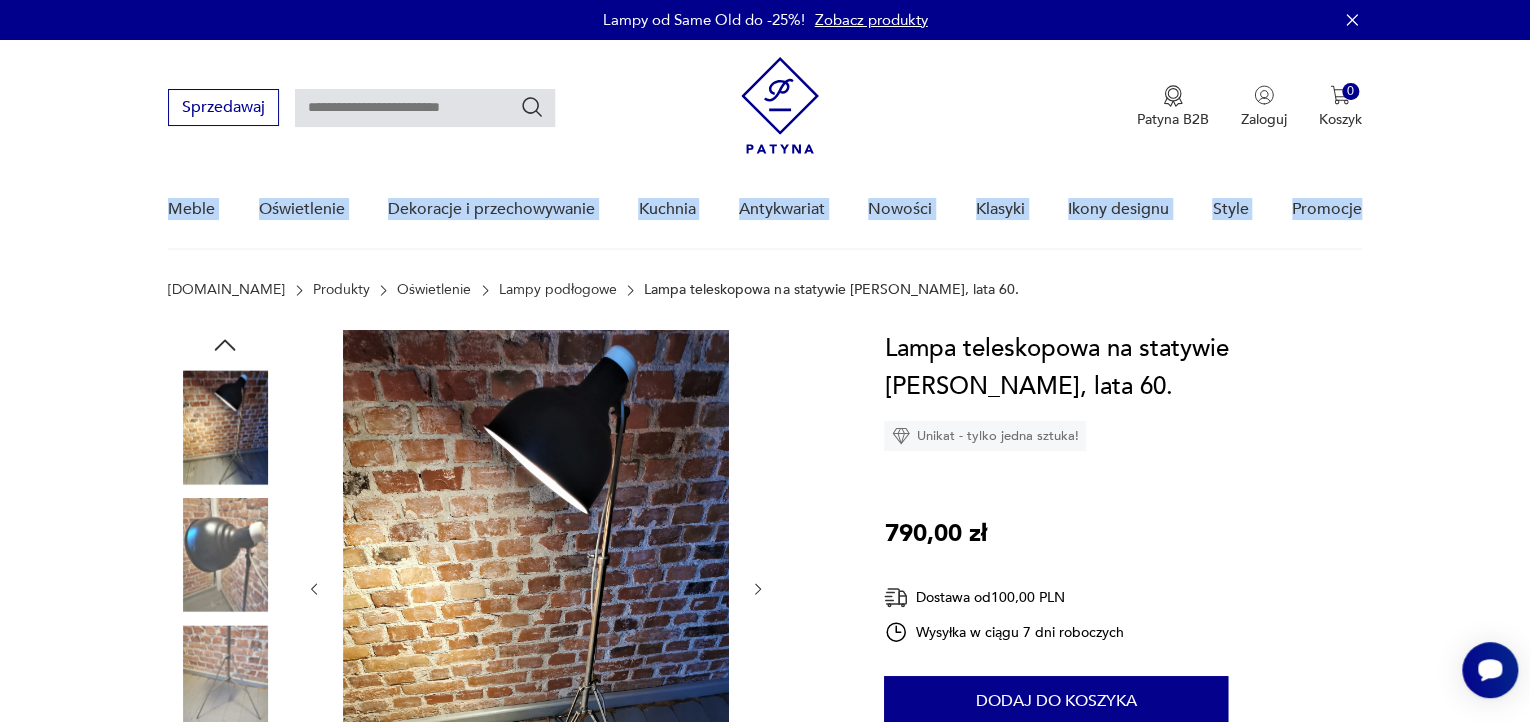 click on "Cenimy prywatność użytkowników Używamy plików cookie, aby poprawić jakość przeglądania, wyświetlać reklamy lub treści dostosowane do indywidualnych potrzeb użytkowników oraz analizować ruch na stronie. Kliknięcie przycisku „Akceptuj wszystkie” oznacza zgodę na wykorzystywanie przez nas plików cookie. Ustawienia    Akceptuję wszystkie Dostosuj preferencje dotyczące zgody   Używamy plików cookie, aby pomóc użytkownikom w sprawnej nawigacji i wykonywaniu określonych funkcji. Szczegółowe informacje na temat wszystkich plików cookie odpowiadających poszczególnym kategoriom zgody znajdują się poniżej. Pliki cookie sklasyfikowane jako „niezbędne” są przechowywane w przeglądarce użytkownika, ponieważ są niezbędne do włączenia podstawowych funkcji witryny....  Pokaż więcej Niezbędne Zawsze aktywne Plik cookie connect.sid Czas trwania 10 godzin Opis This cookie is used for authentication and for secure log-in. It registers the log-in information.  Plik cookie Opis" at bounding box center (765, 1968) 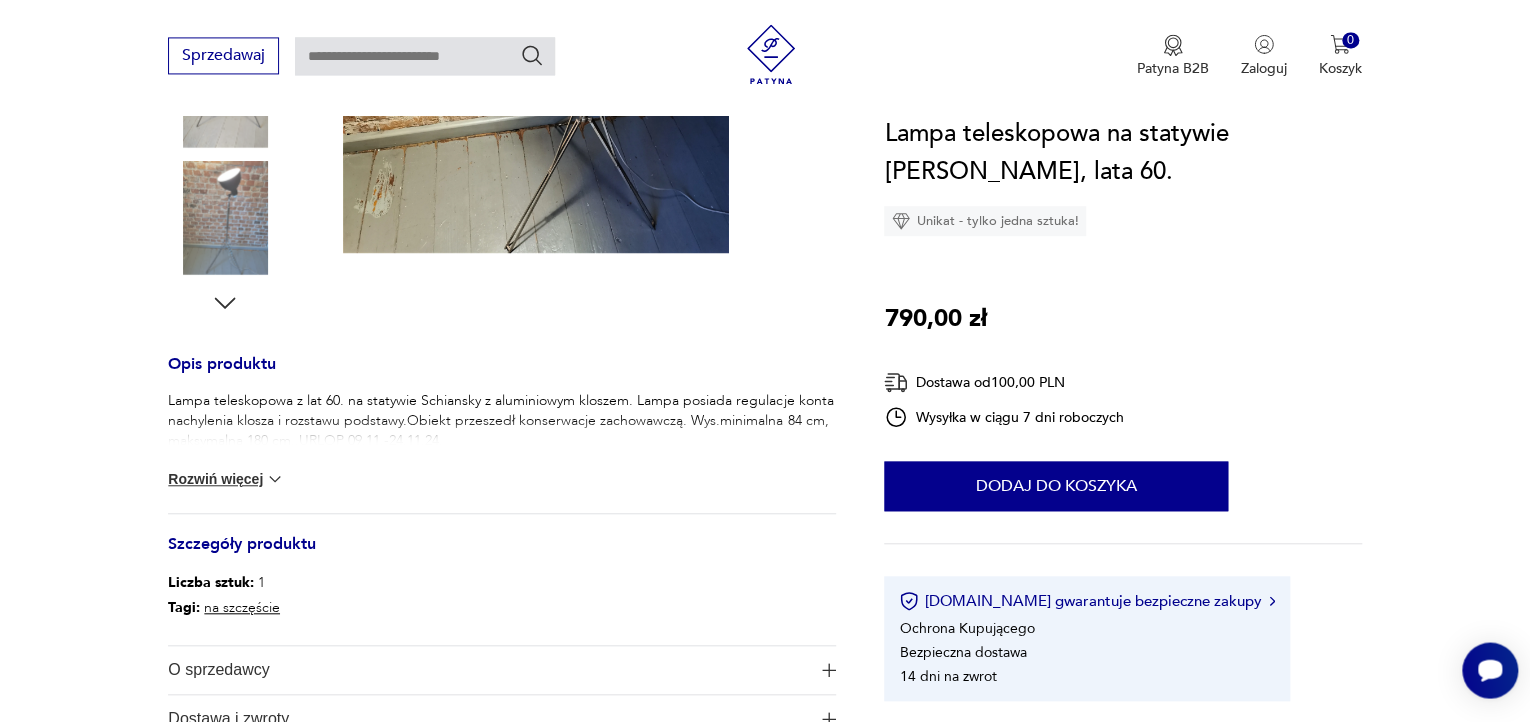 scroll, scrollTop: 687, scrollLeft: 0, axis: vertical 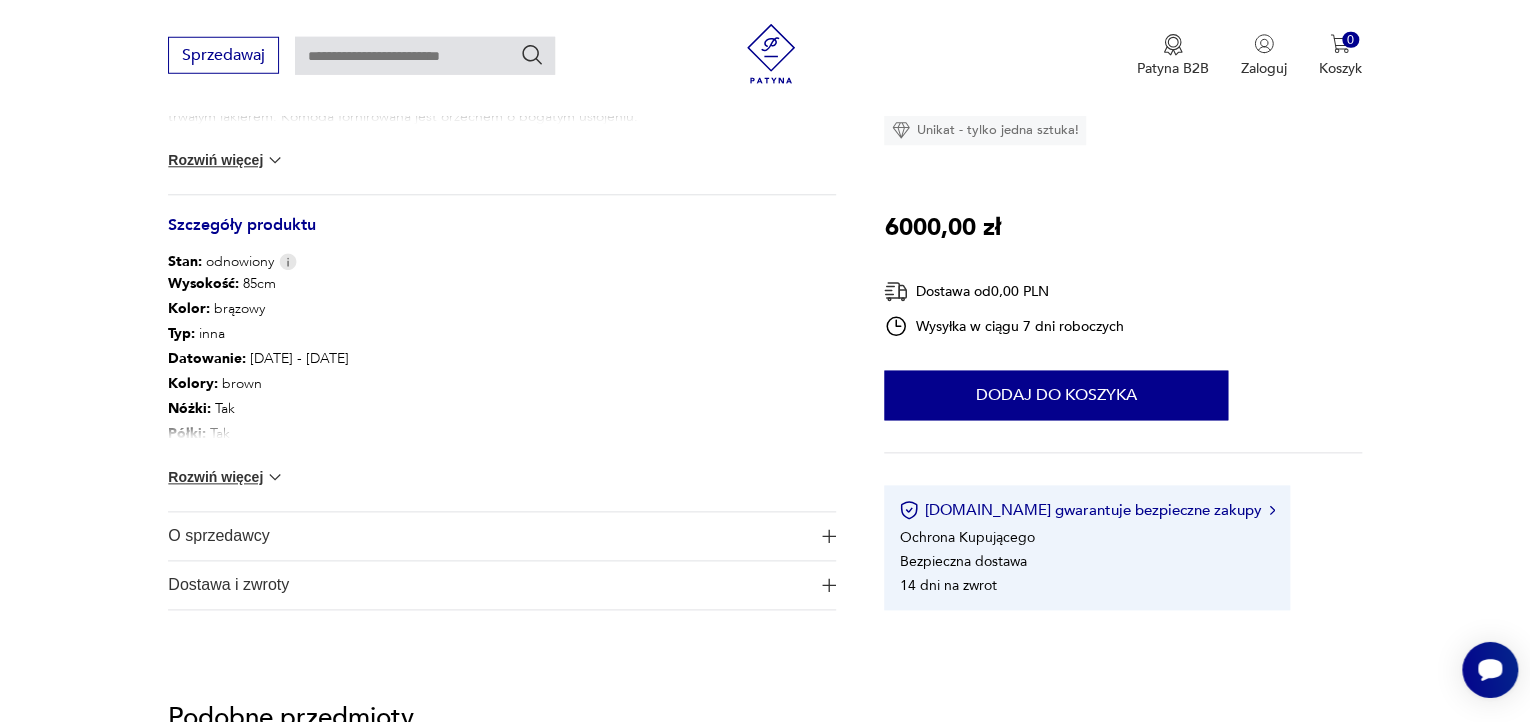 click at bounding box center [275, 160] 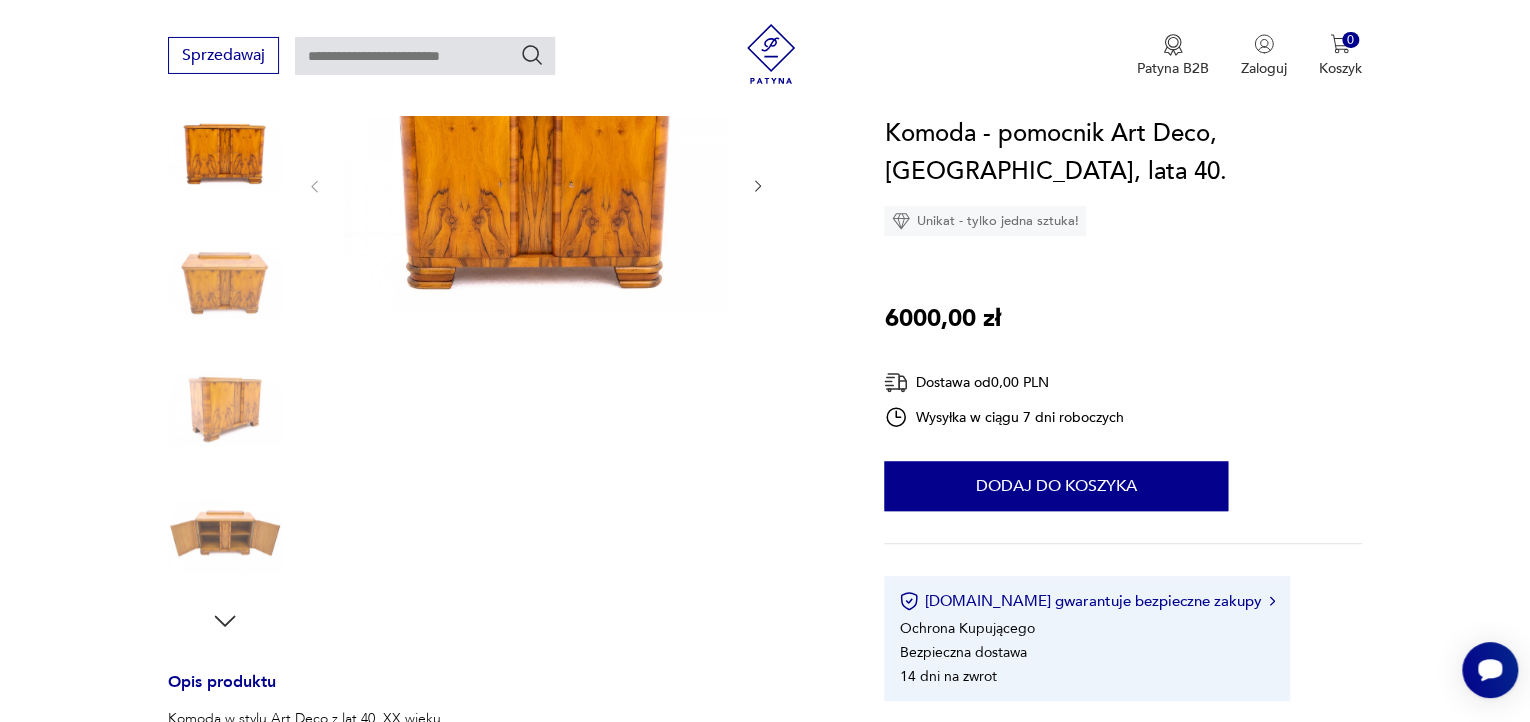 scroll, scrollTop: 279, scrollLeft: 0, axis: vertical 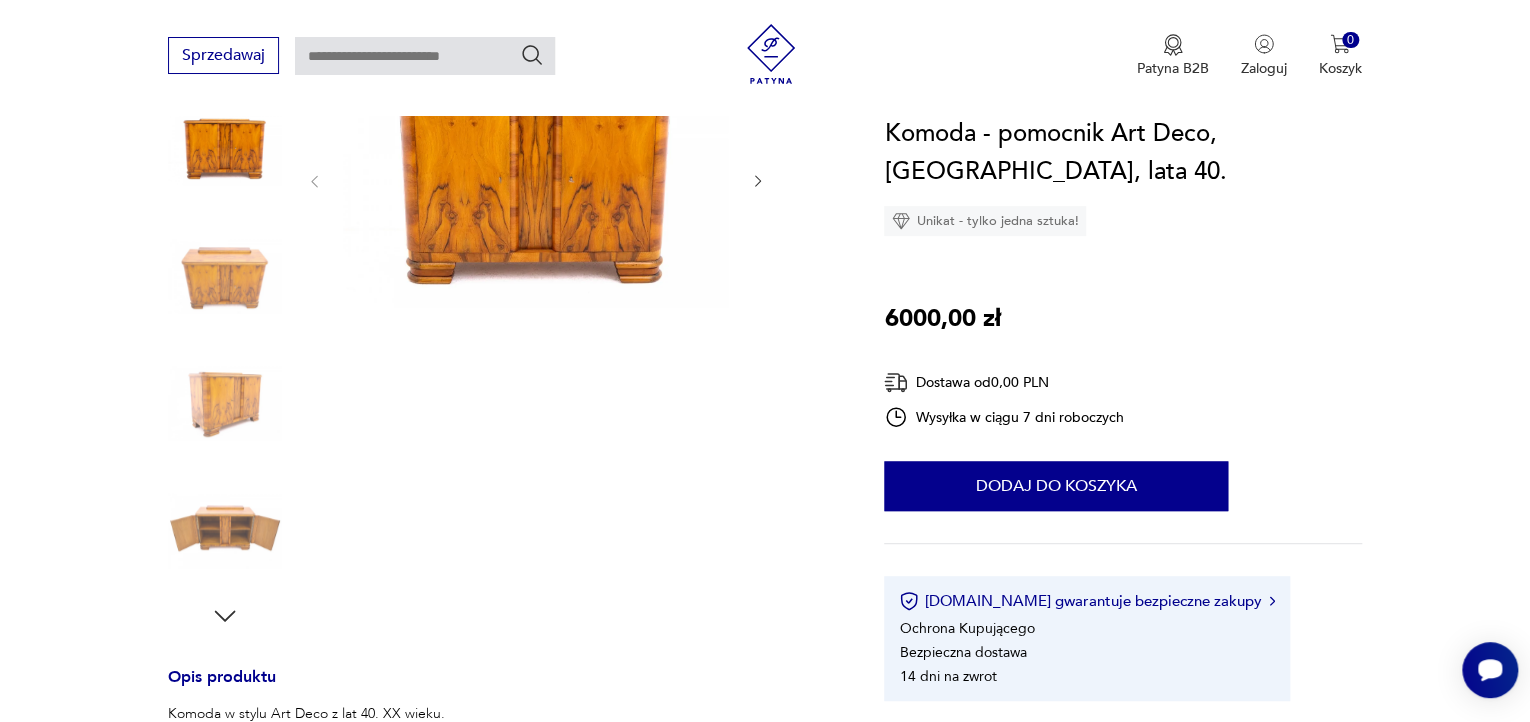click at bounding box center (225, 531) 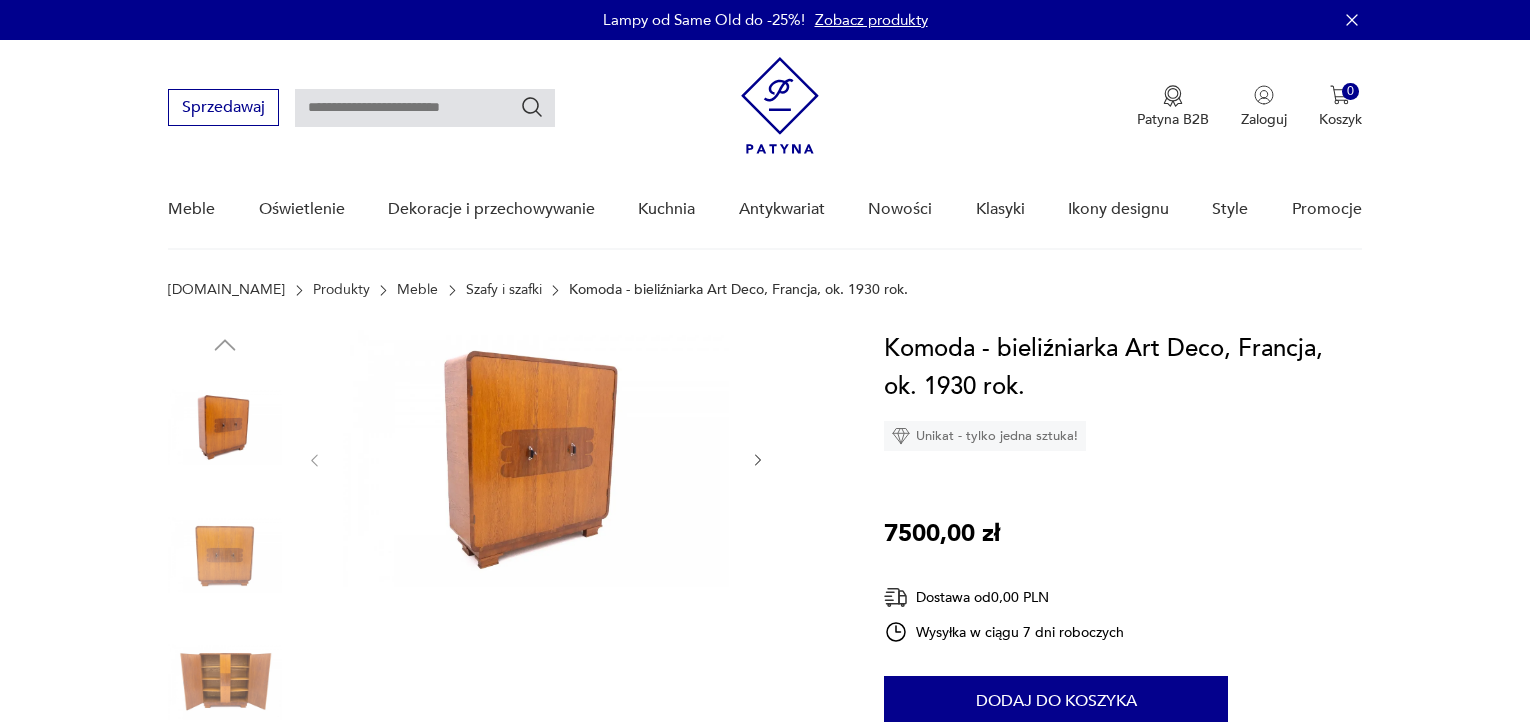 scroll, scrollTop: 0, scrollLeft: 0, axis: both 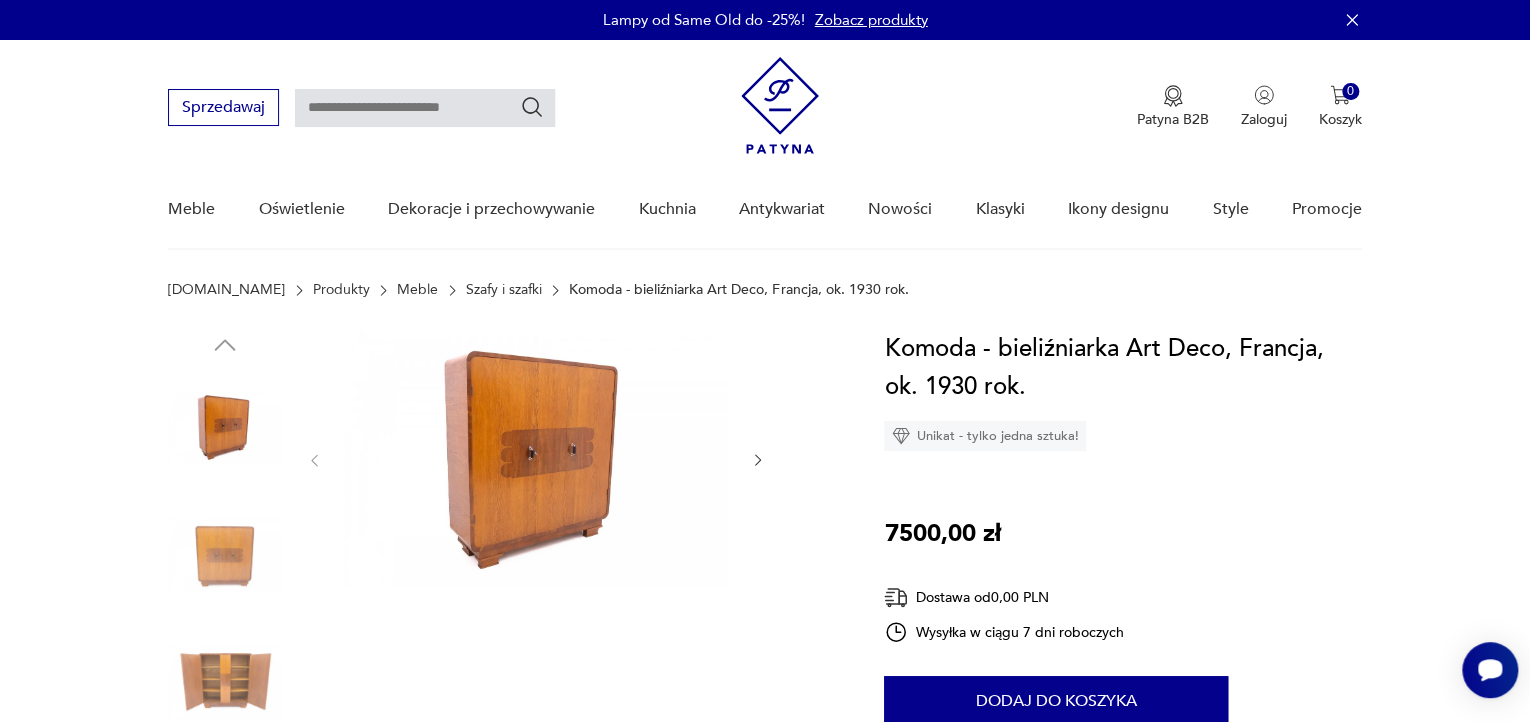 click at bounding box center [225, 682] 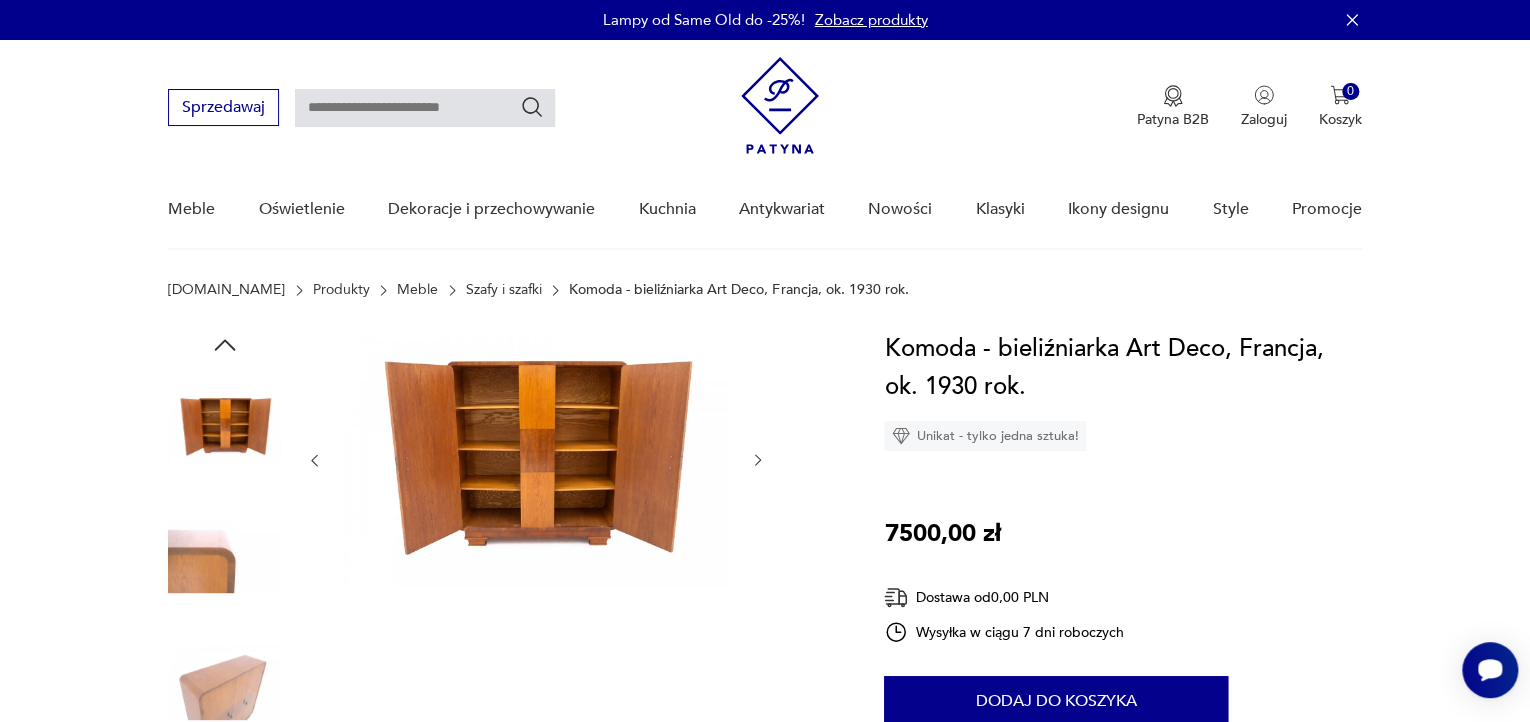 click at bounding box center (225, 682) 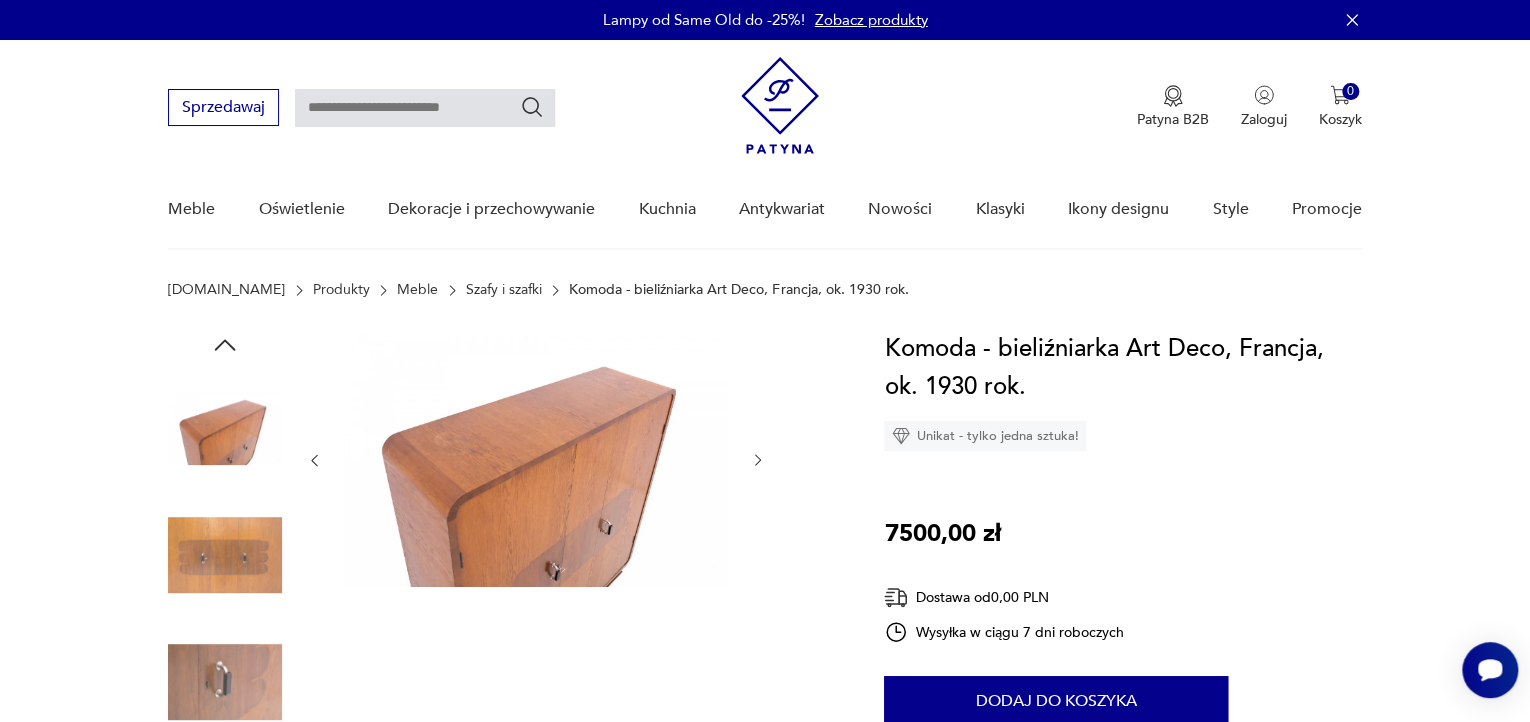 click at bounding box center (536, 458) 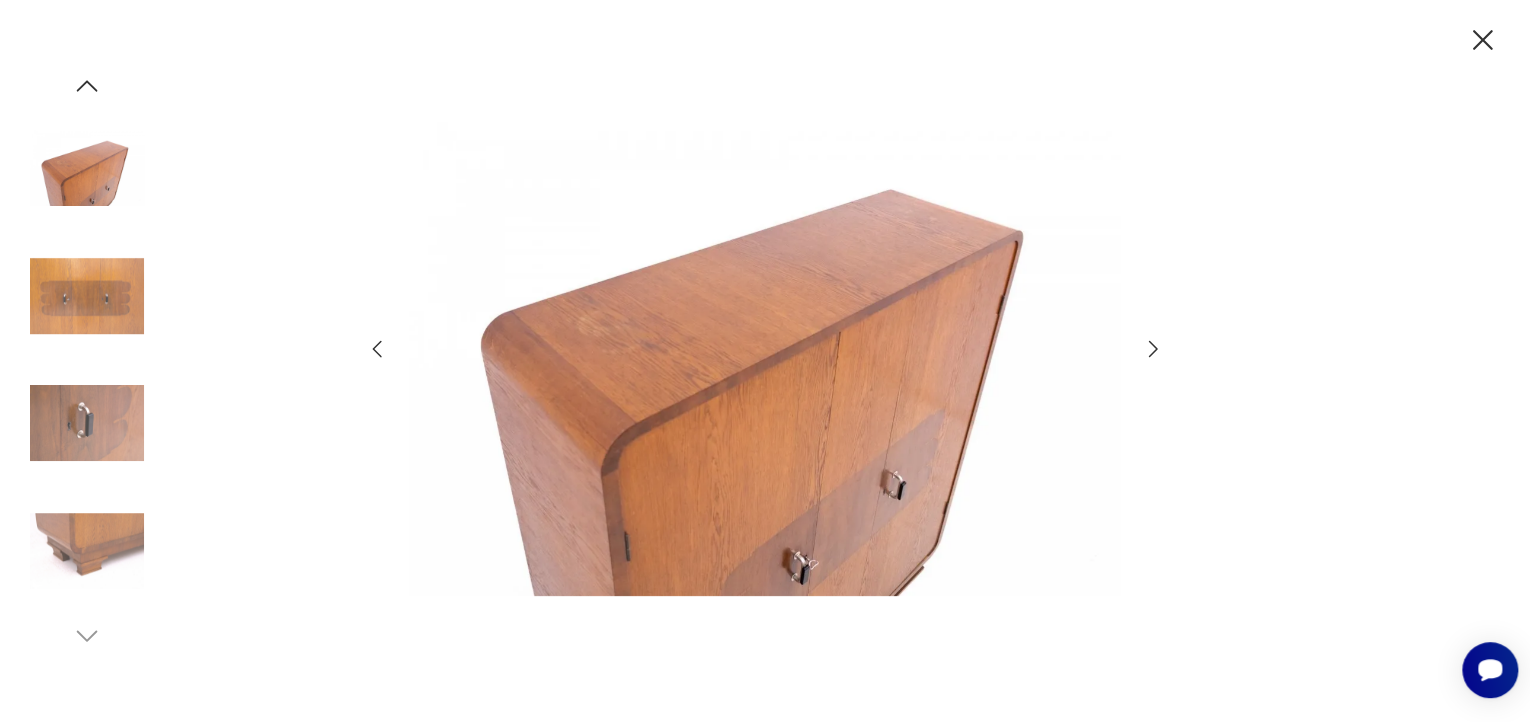 click at bounding box center (87, 423) 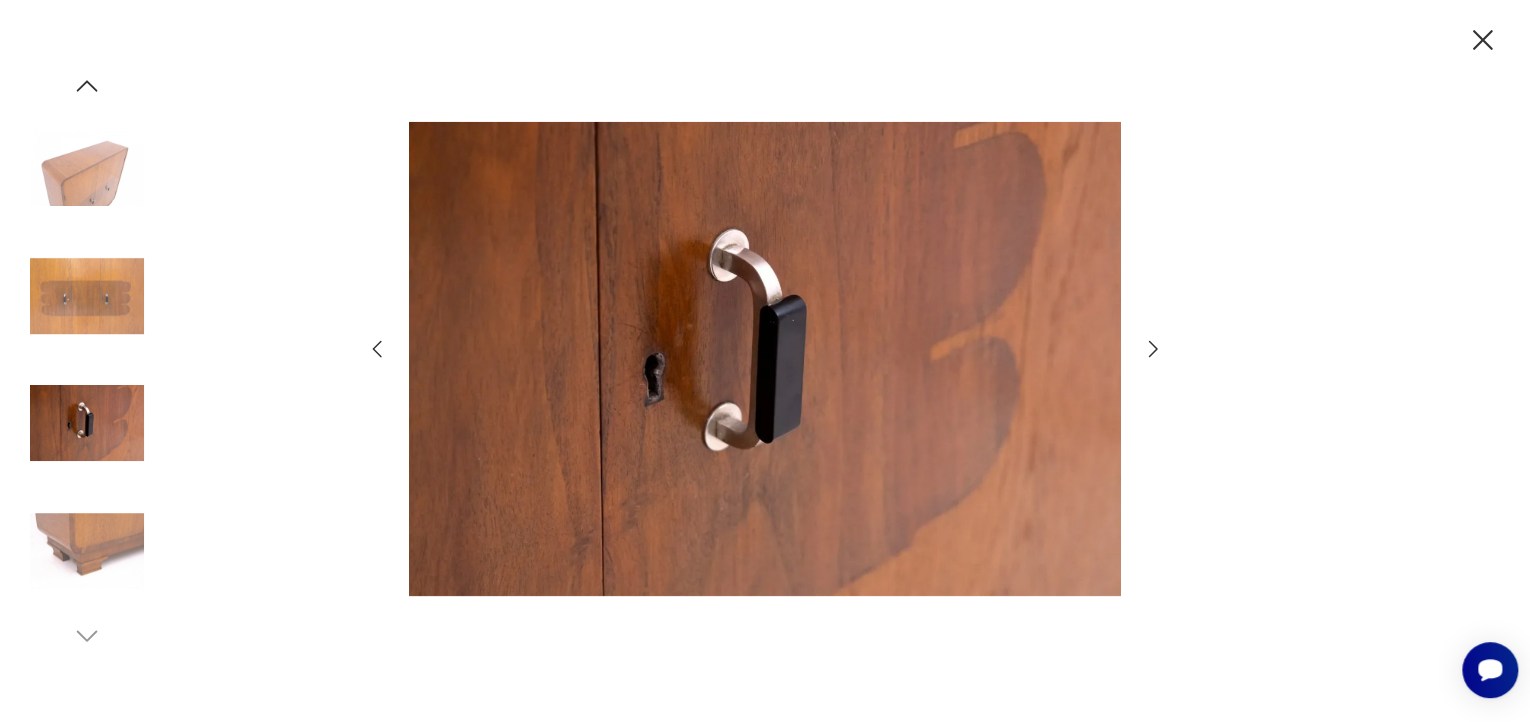 click 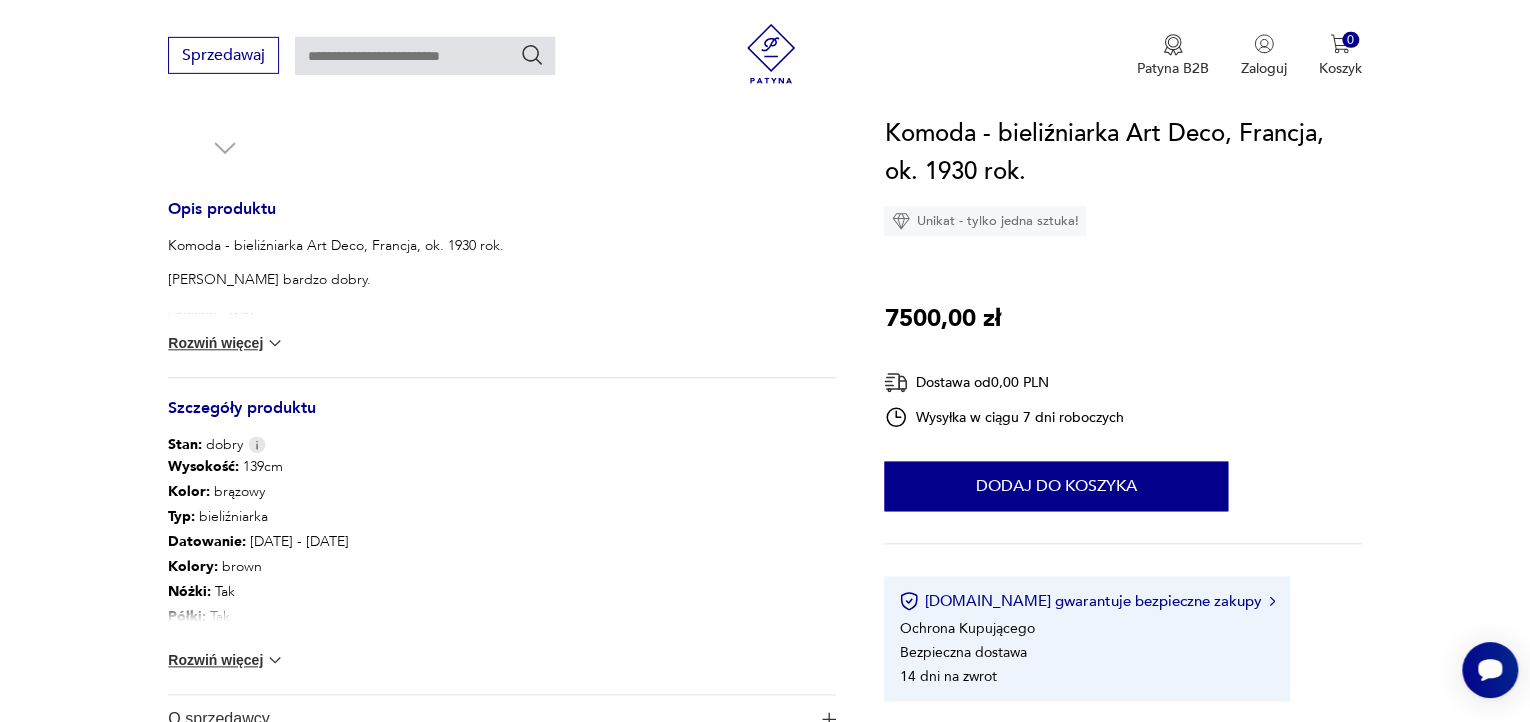 scroll, scrollTop: 752, scrollLeft: 0, axis: vertical 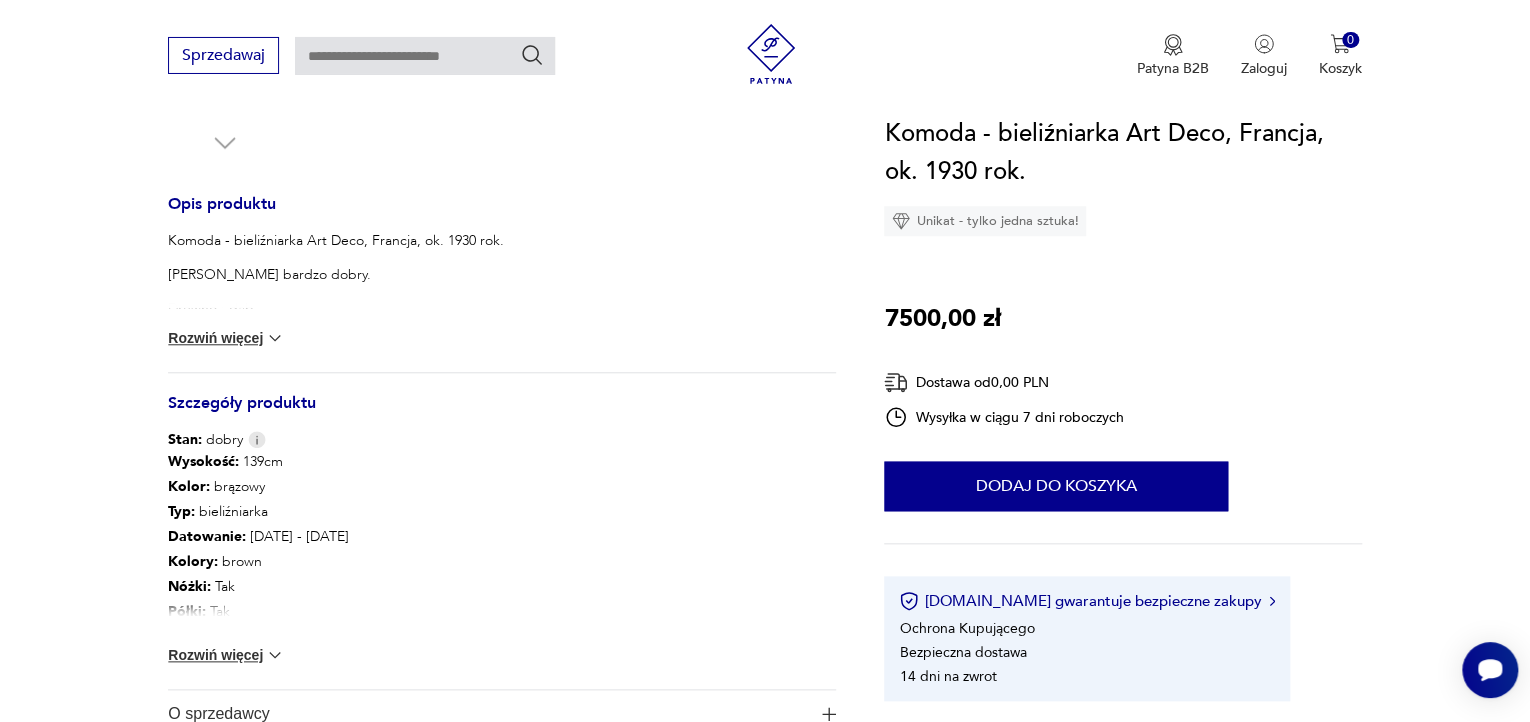 click on "Komoda - bieliźniarka Art Deco, Francja, ok. 1930 rok.
[PERSON_NAME] bardzo dobry.
Drewno : dąb
wymiary : wys.139 cm / szer. 125 cm. / gł. 40 cm. Rozwiń więcej" at bounding box center (502, 301) 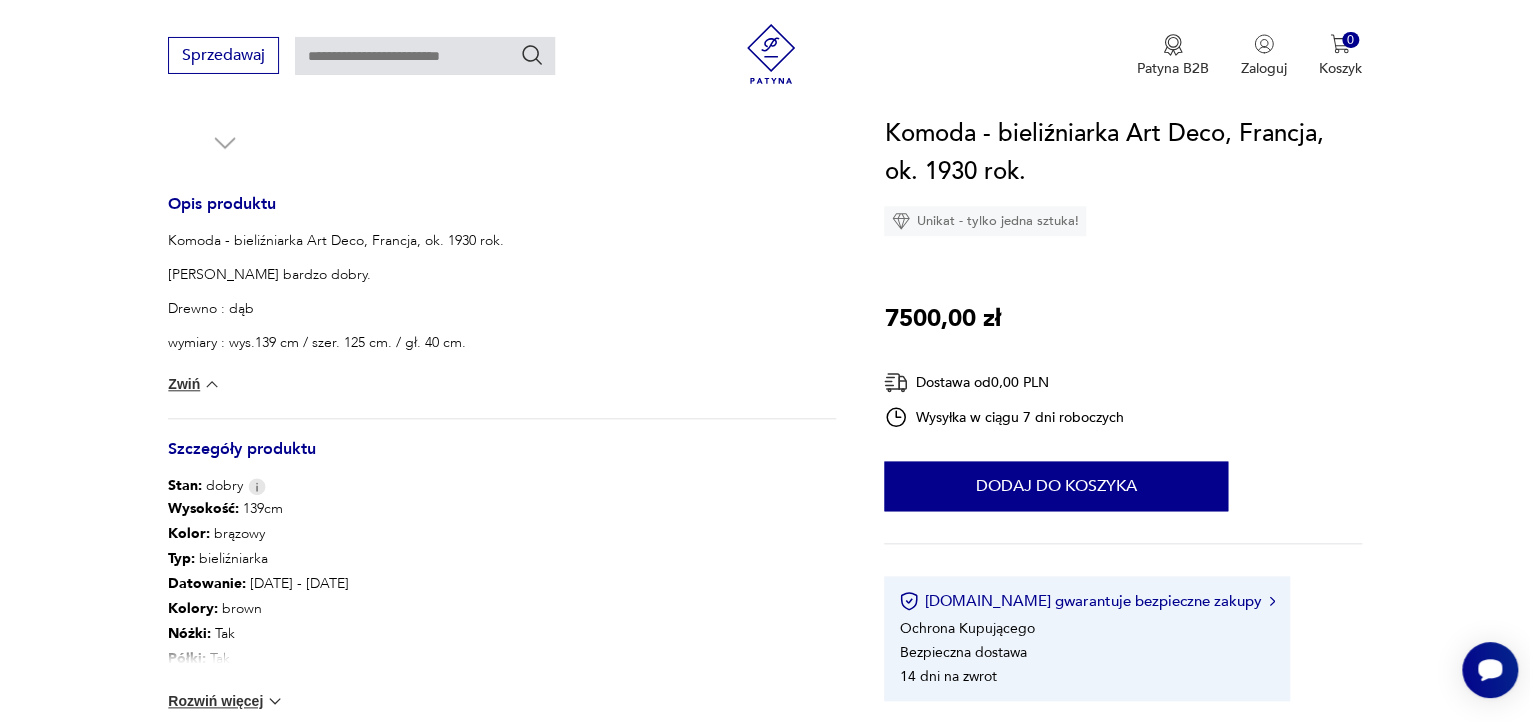 scroll, scrollTop: 0, scrollLeft: 0, axis: both 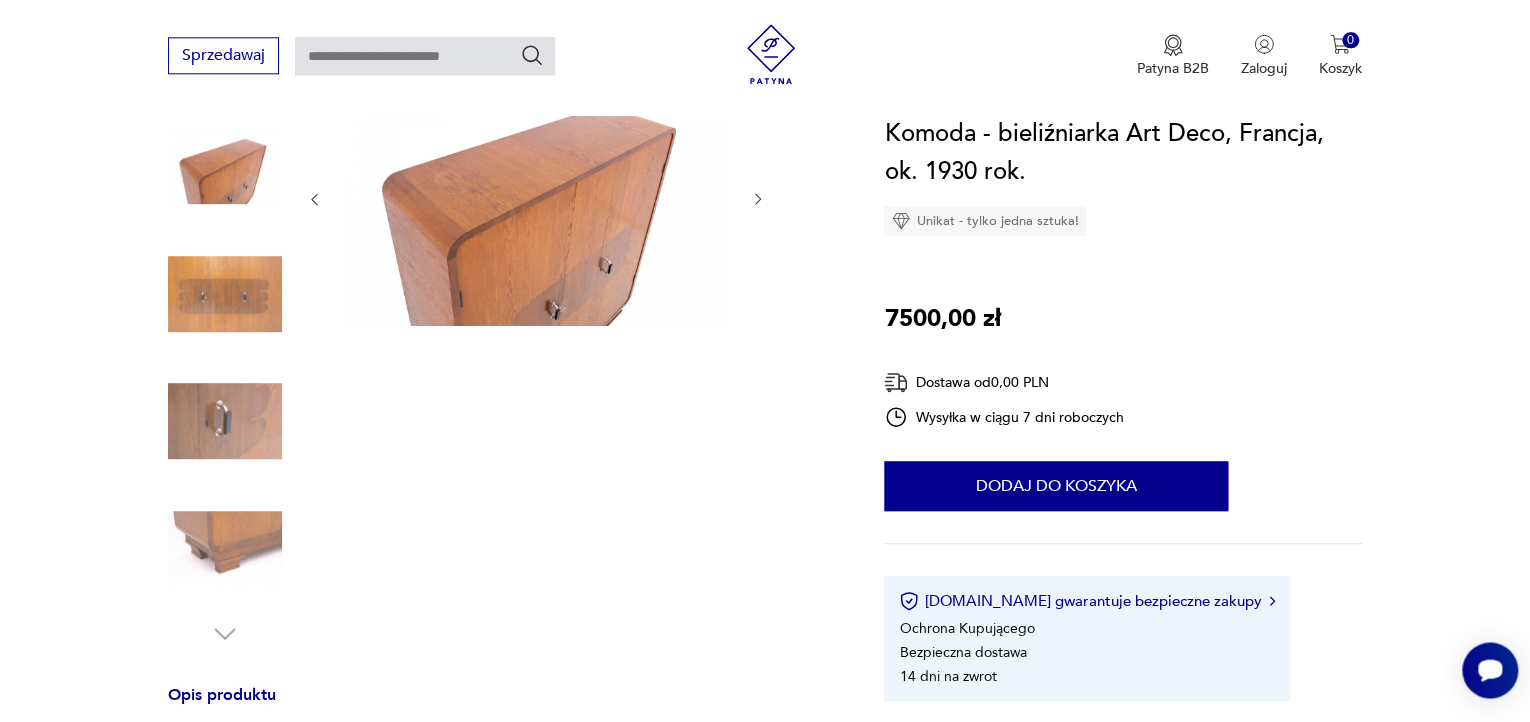 click at bounding box center (225, 359) 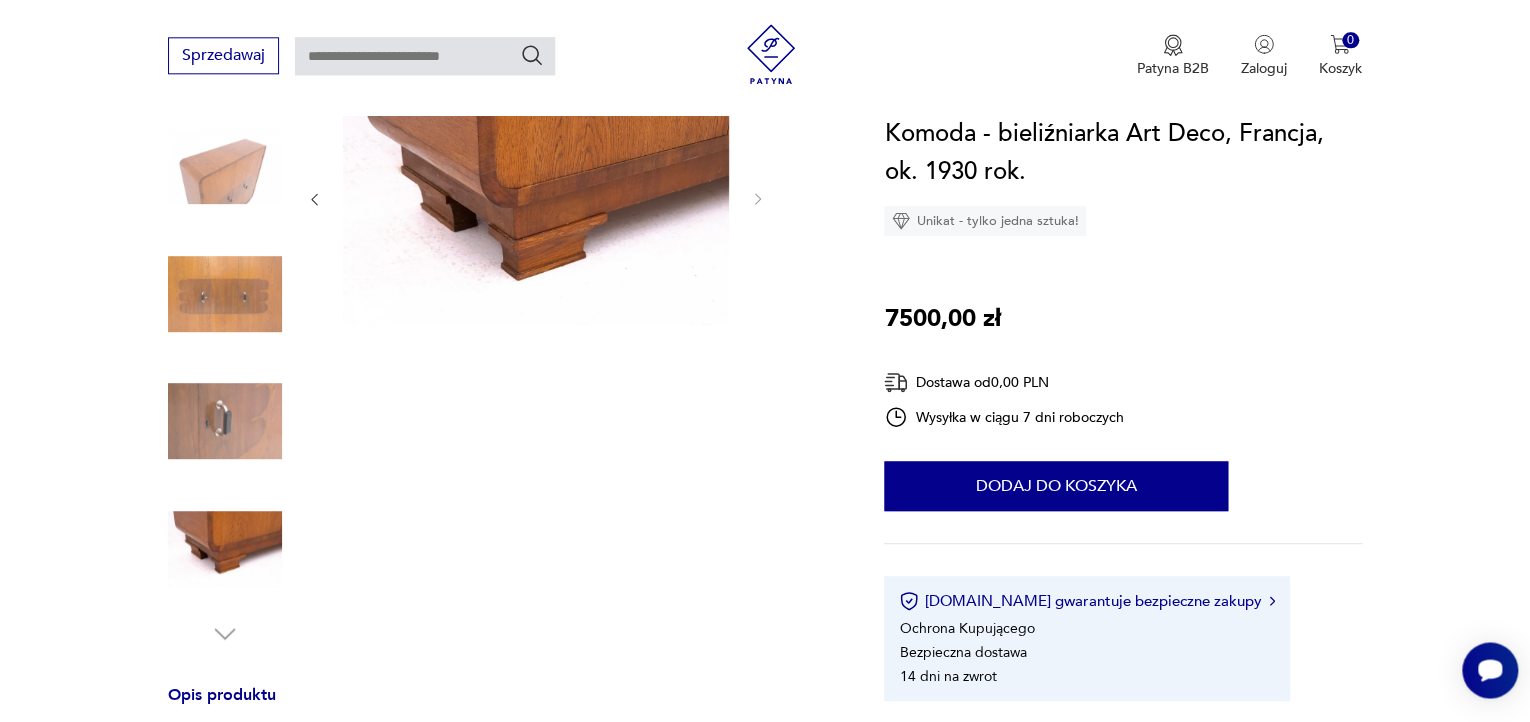 click at bounding box center (225, 359) 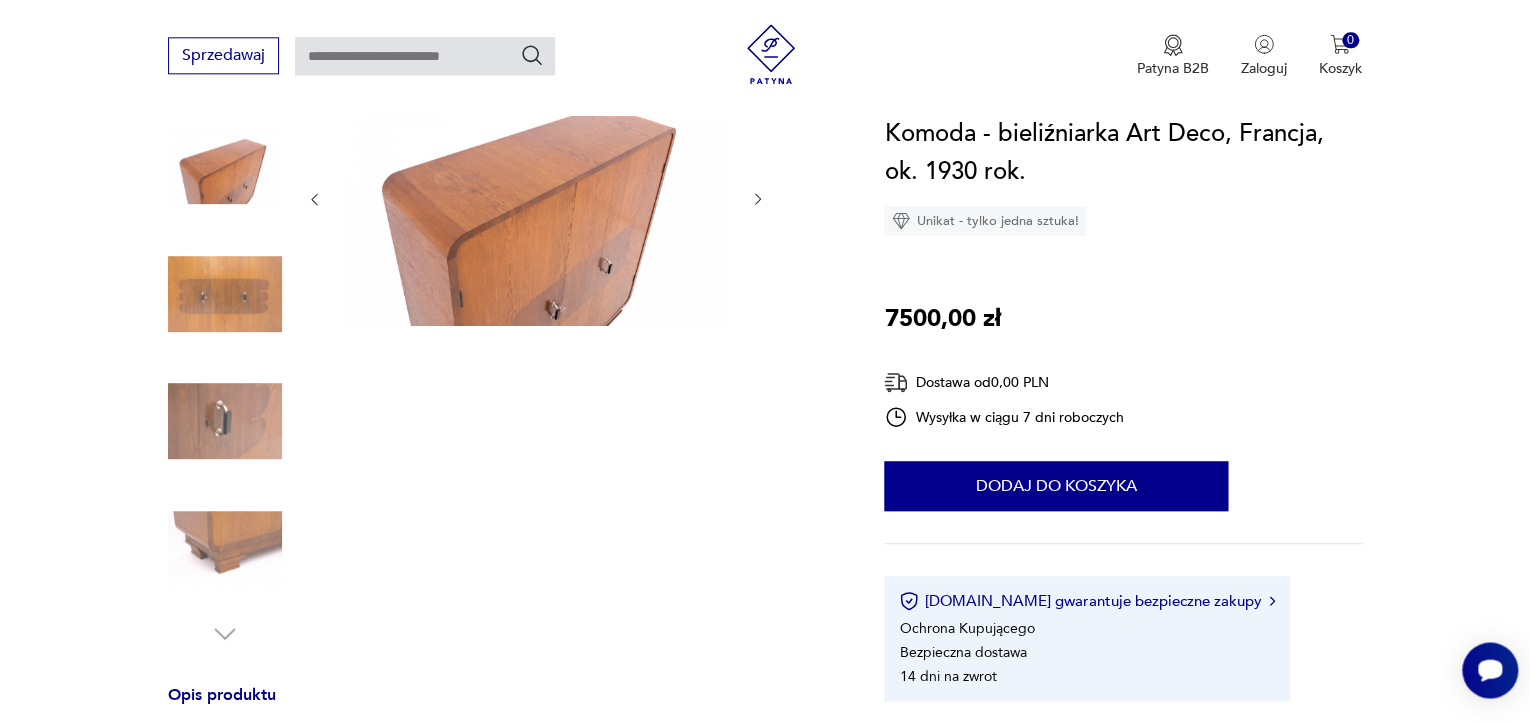 click 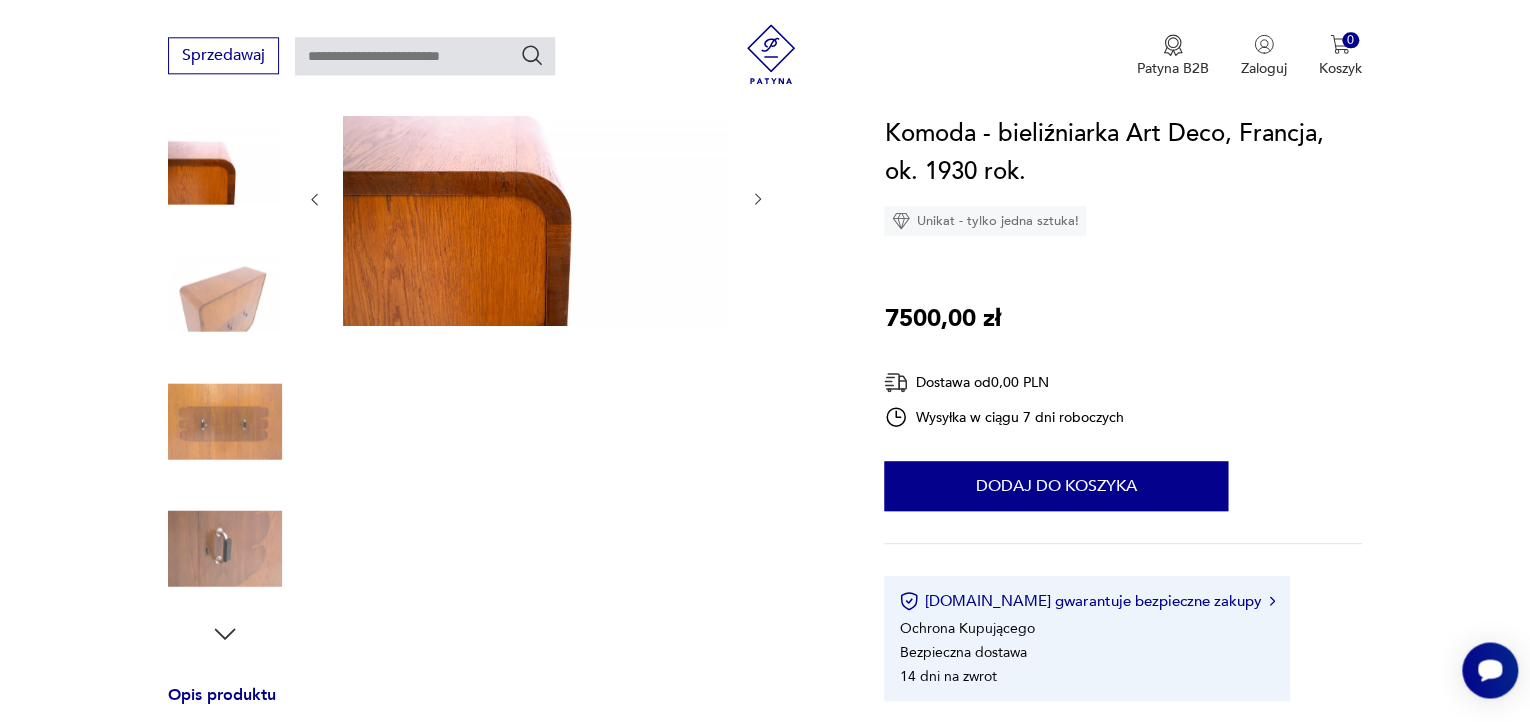 click 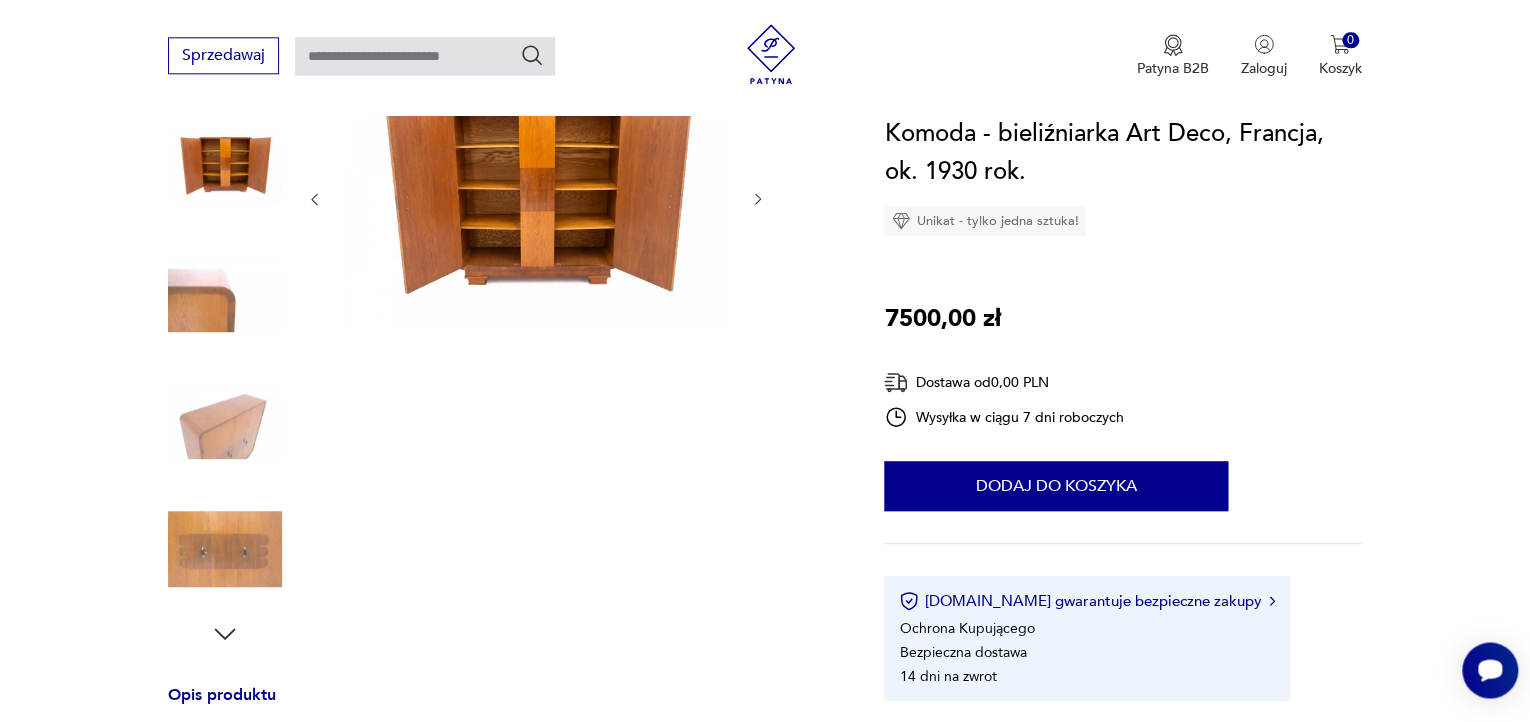 click at bounding box center (536, 197) 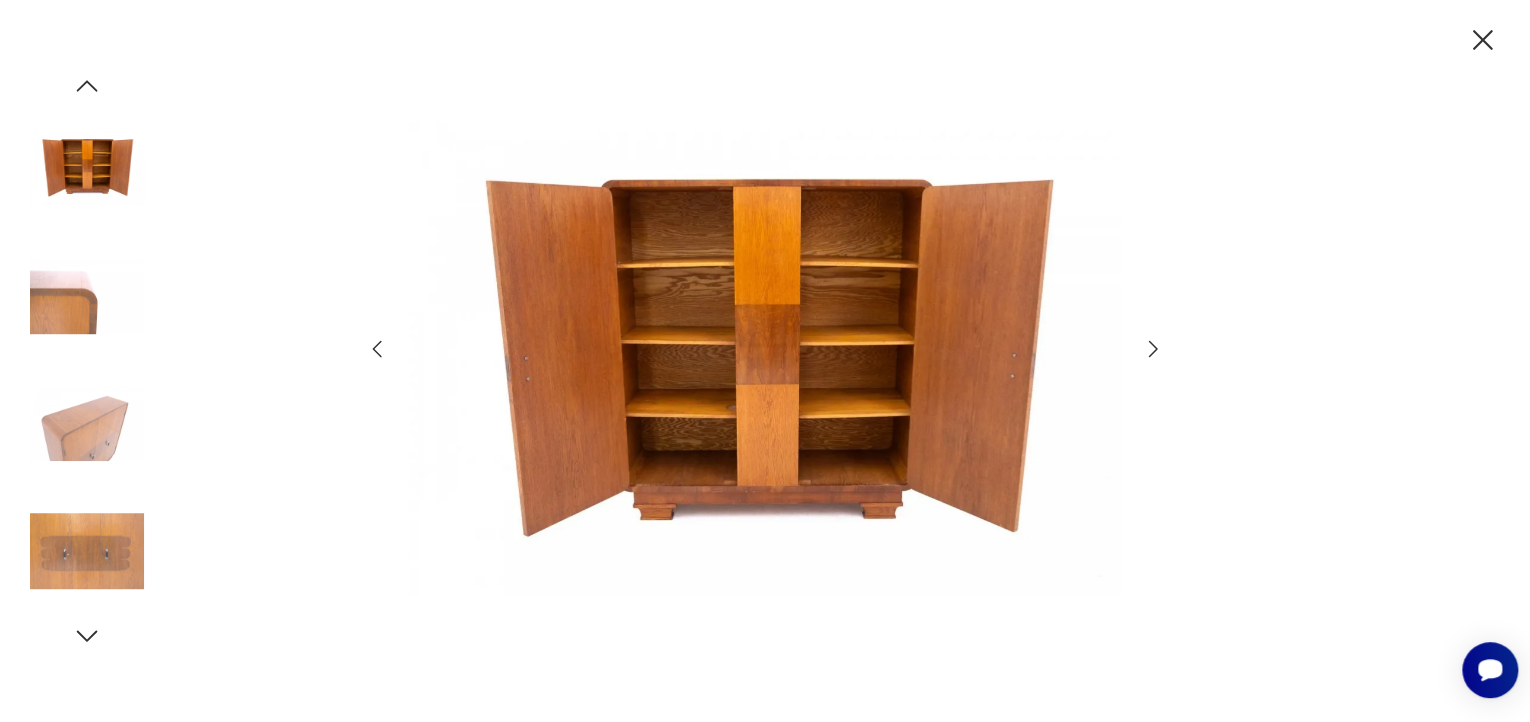 click 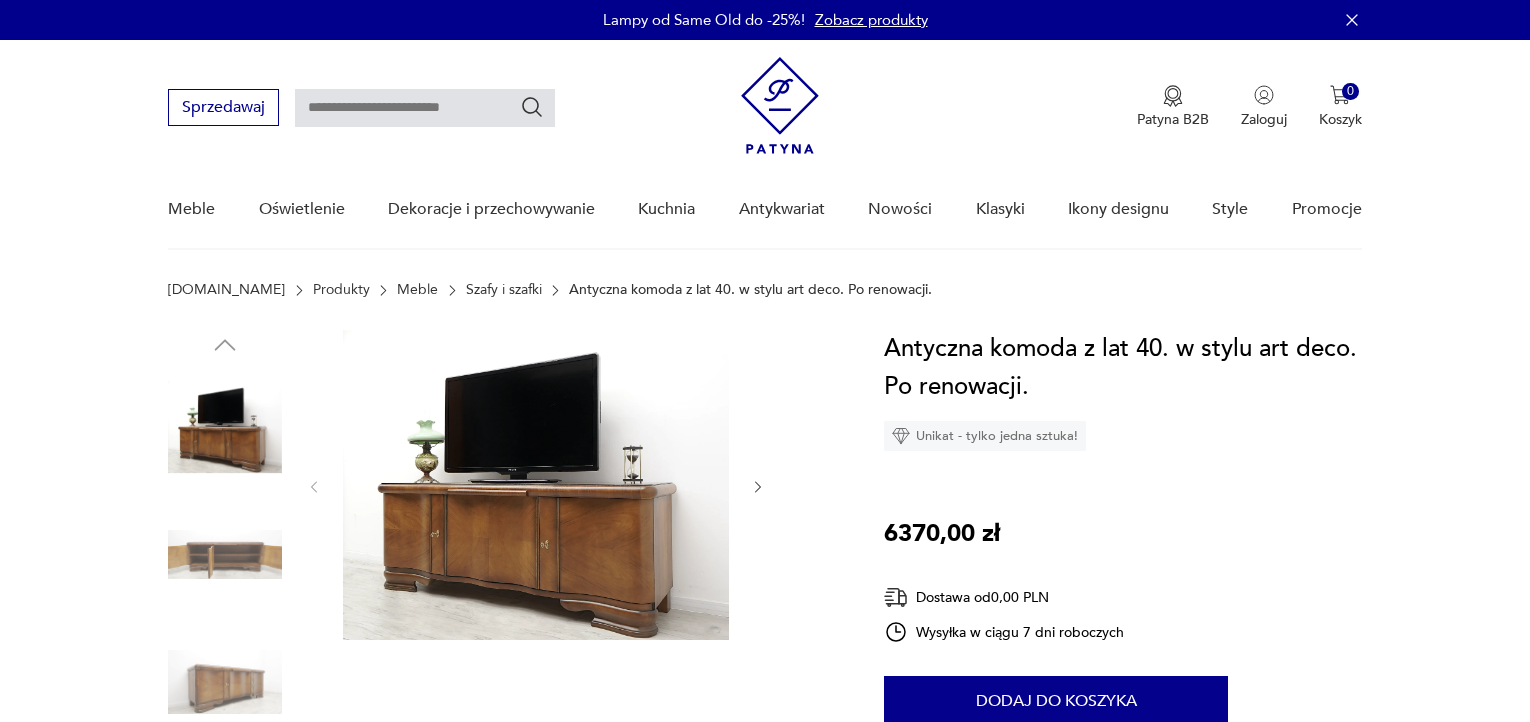 scroll, scrollTop: 0, scrollLeft: 0, axis: both 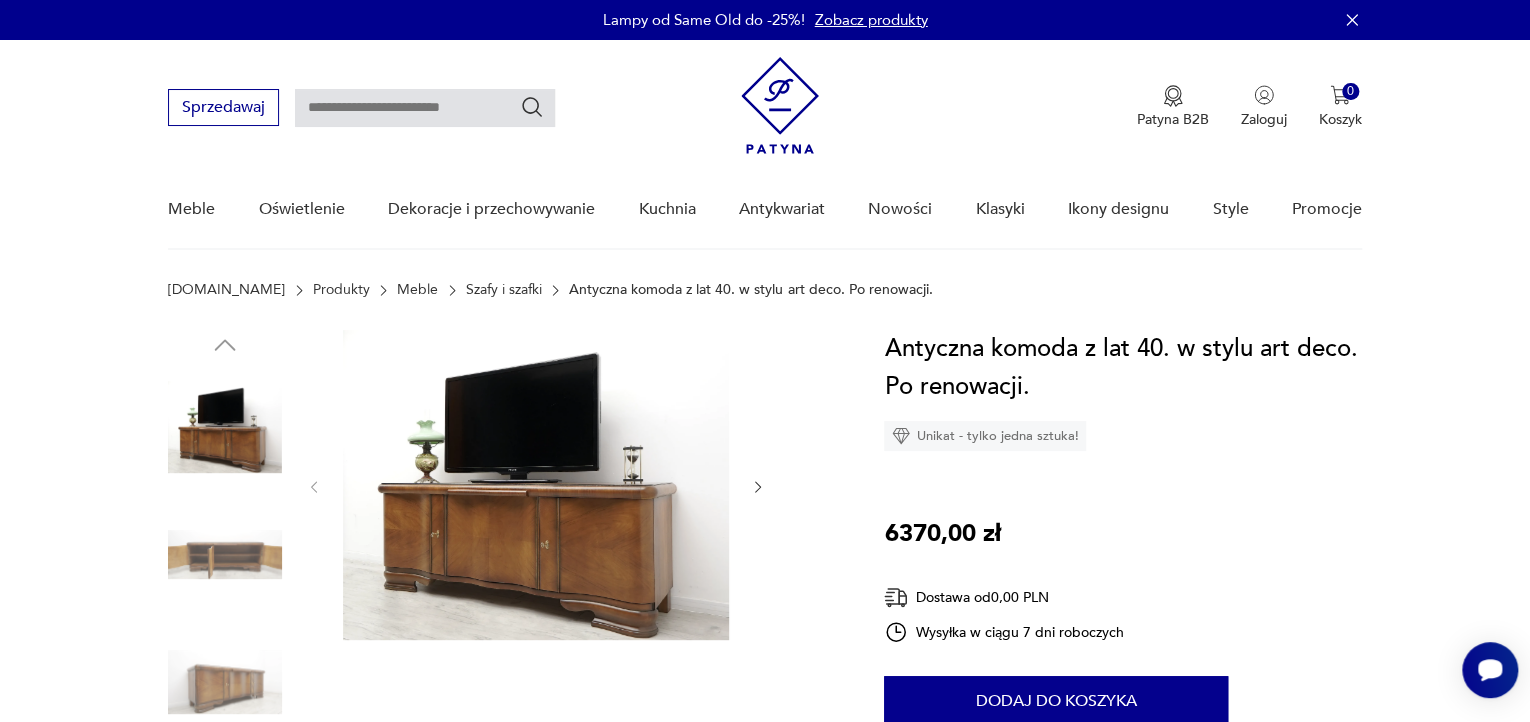 click at bounding box center (225, 555) 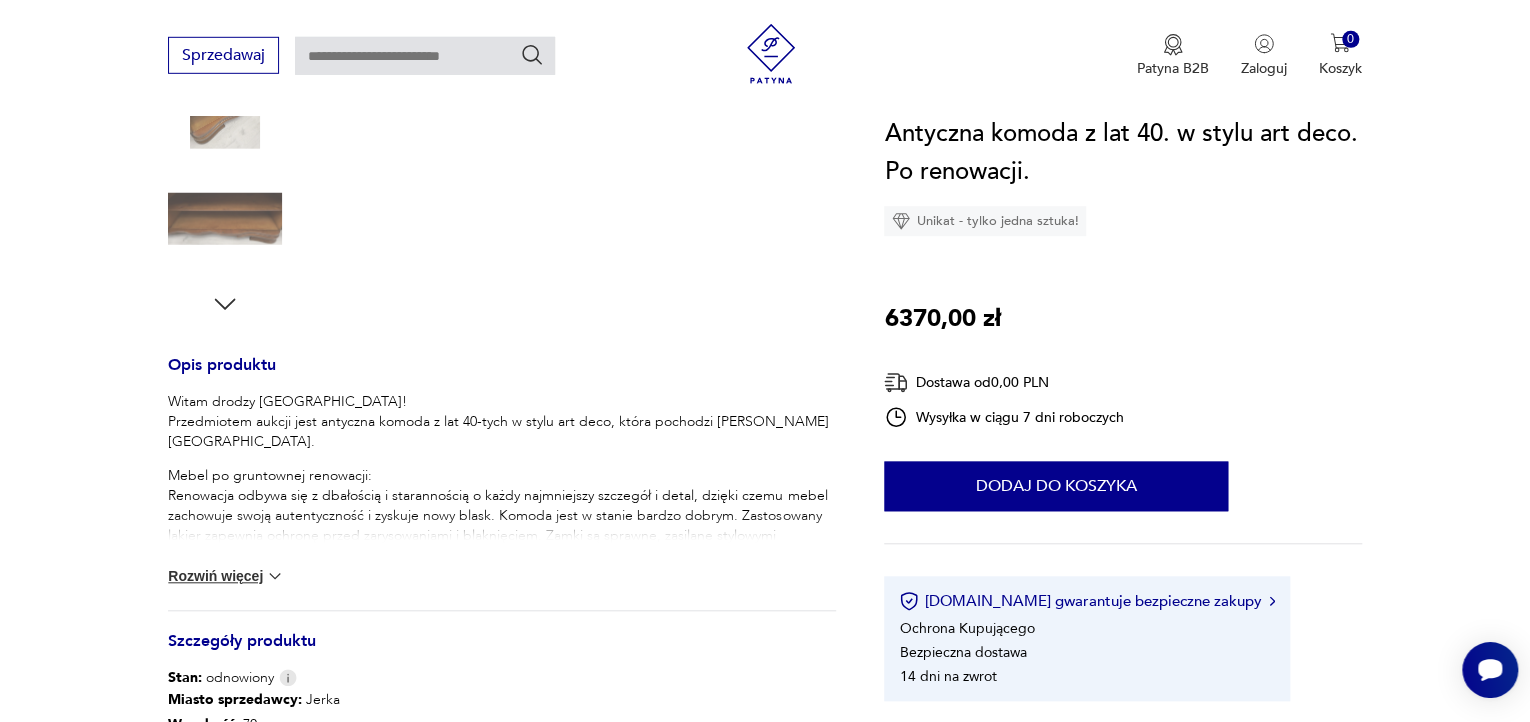 scroll, scrollTop: 405, scrollLeft: 0, axis: vertical 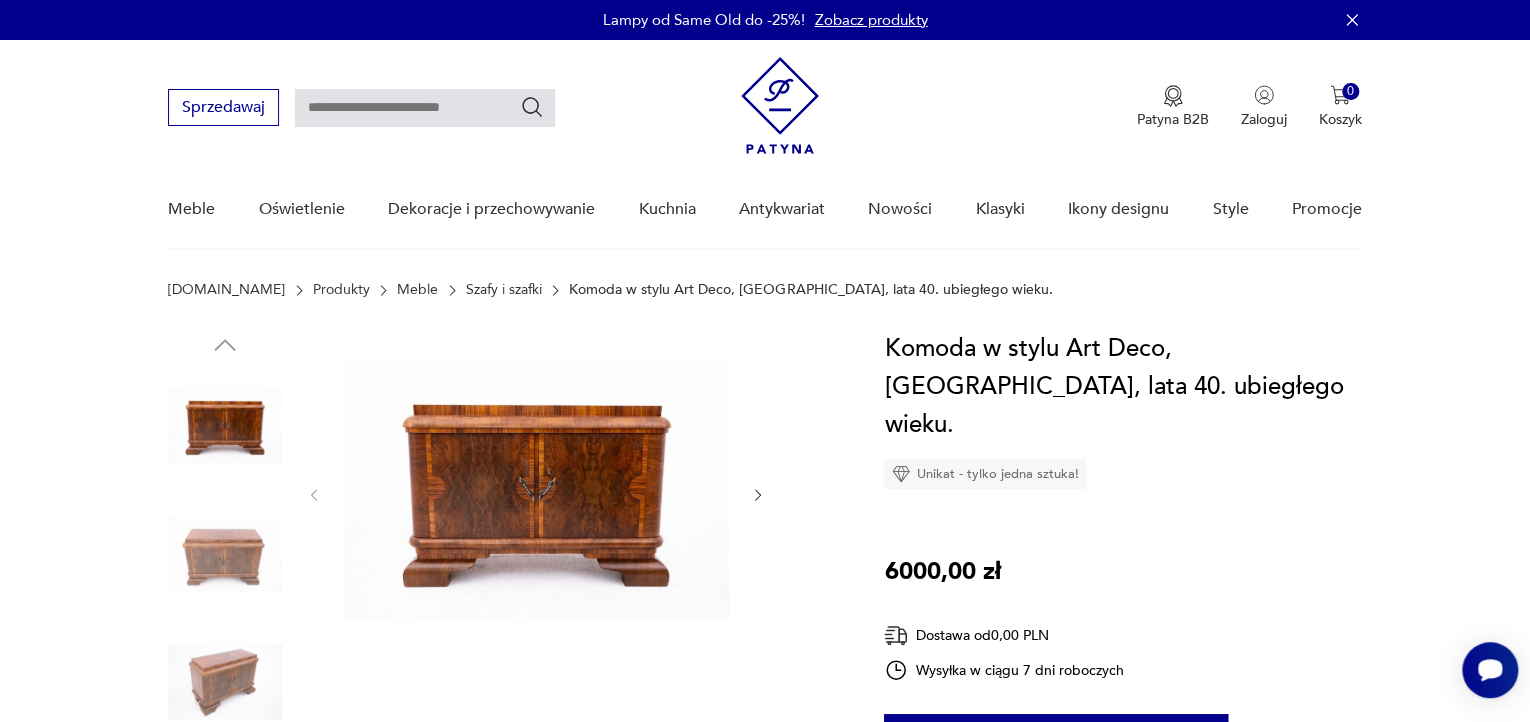 click at bounding box center [225, 682] 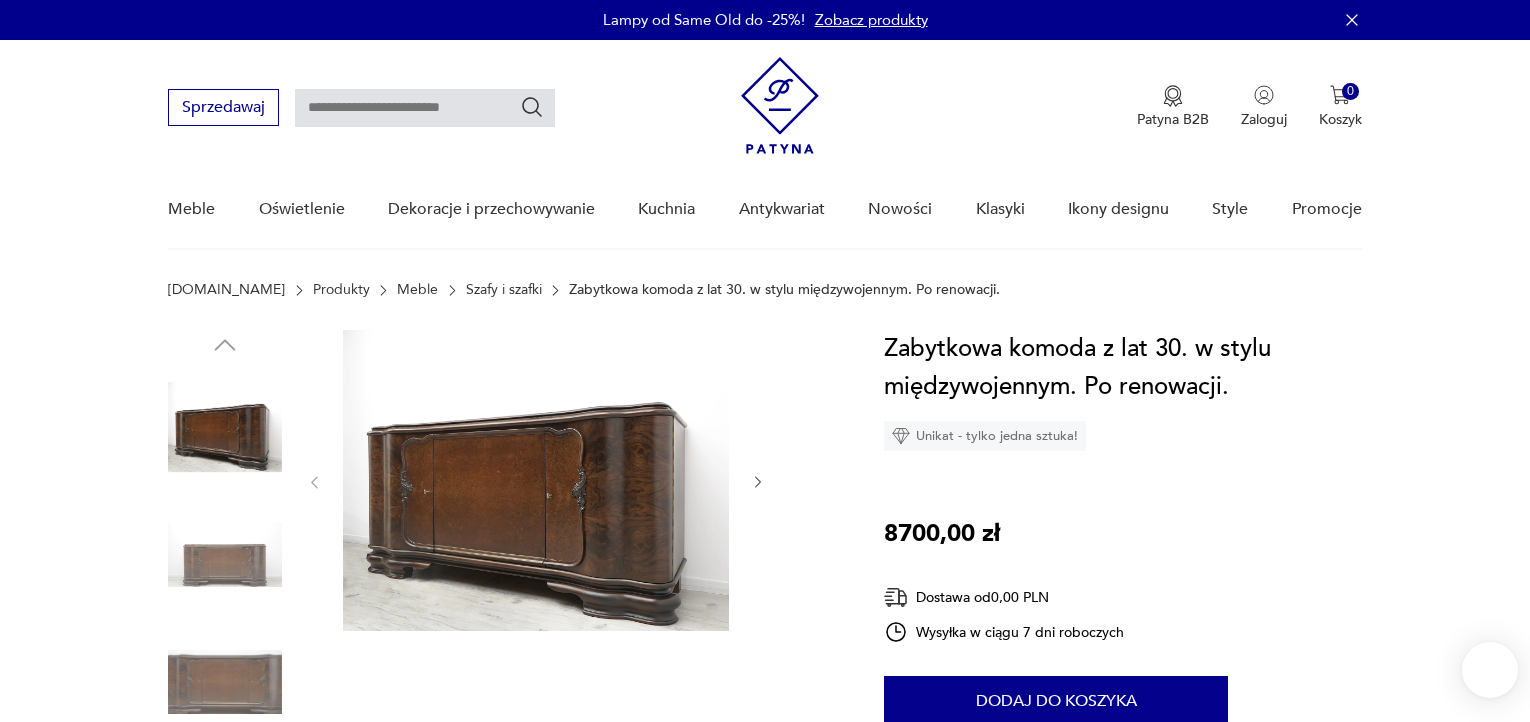 scroll, scrollTop: 0, scrollLeft: 0, axis: both 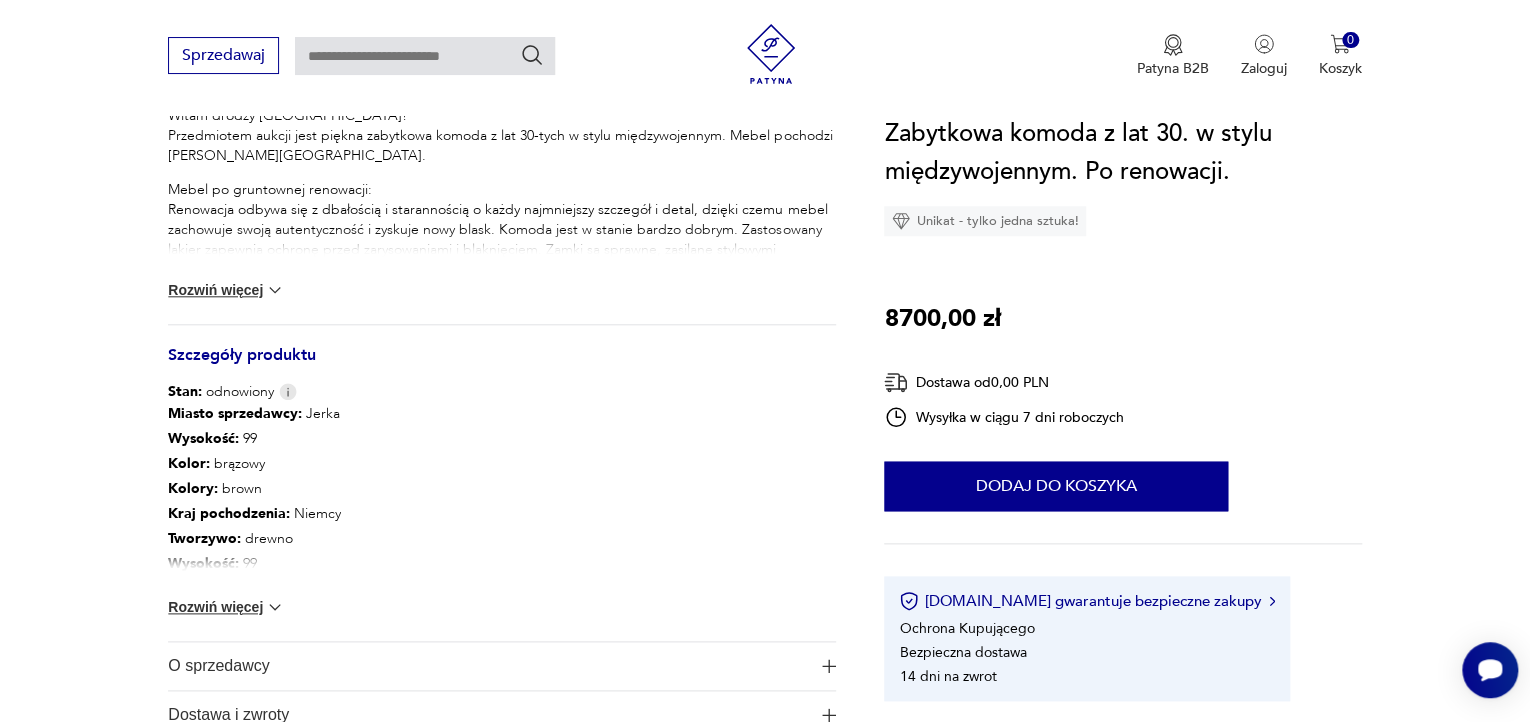 click on "Miasto sprzedawcy :   Jerka Wysokość :   99 Kolor:   brązowy Kolory :   brown Kraj pochodzenia :   Niemcy Tworzywo :   drewno Wysokość :   99 Szerokość :   200 Głębokość :   63 Liczba sztuk:   1 Tagi:   komoda Rozwiń więcej" at bounding box center (502, 521) 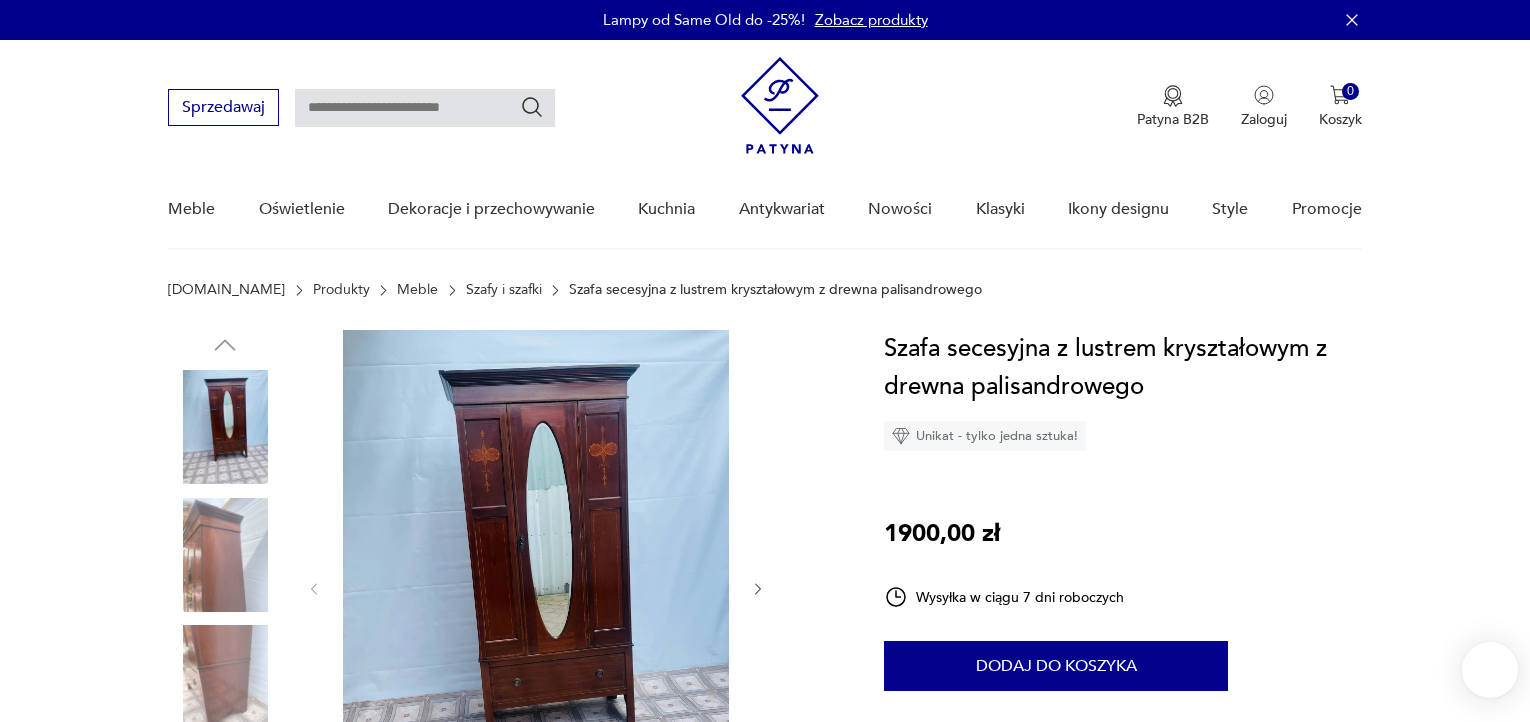scroll, scrollTop: 0, scrollLeft: 0, axis: both 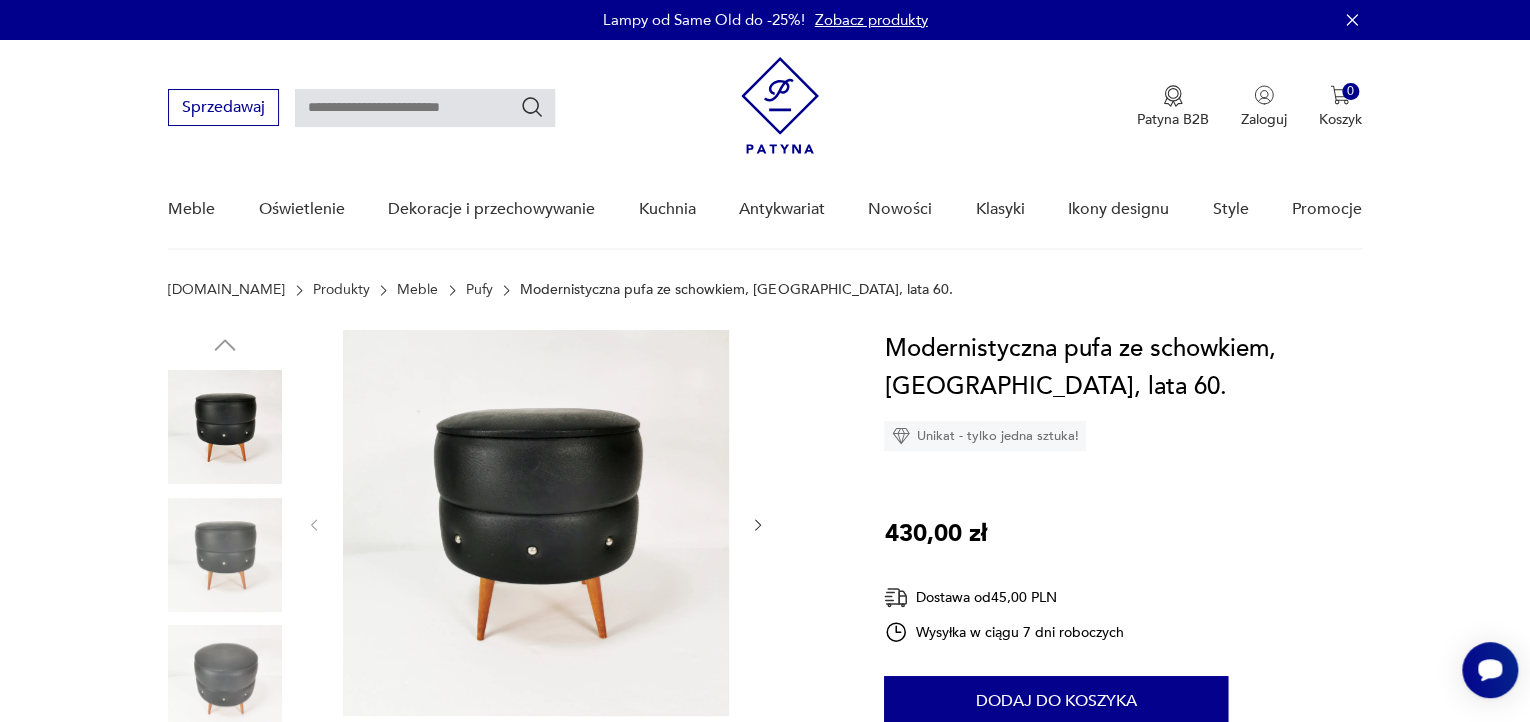 click at bounding box center [225, 682] 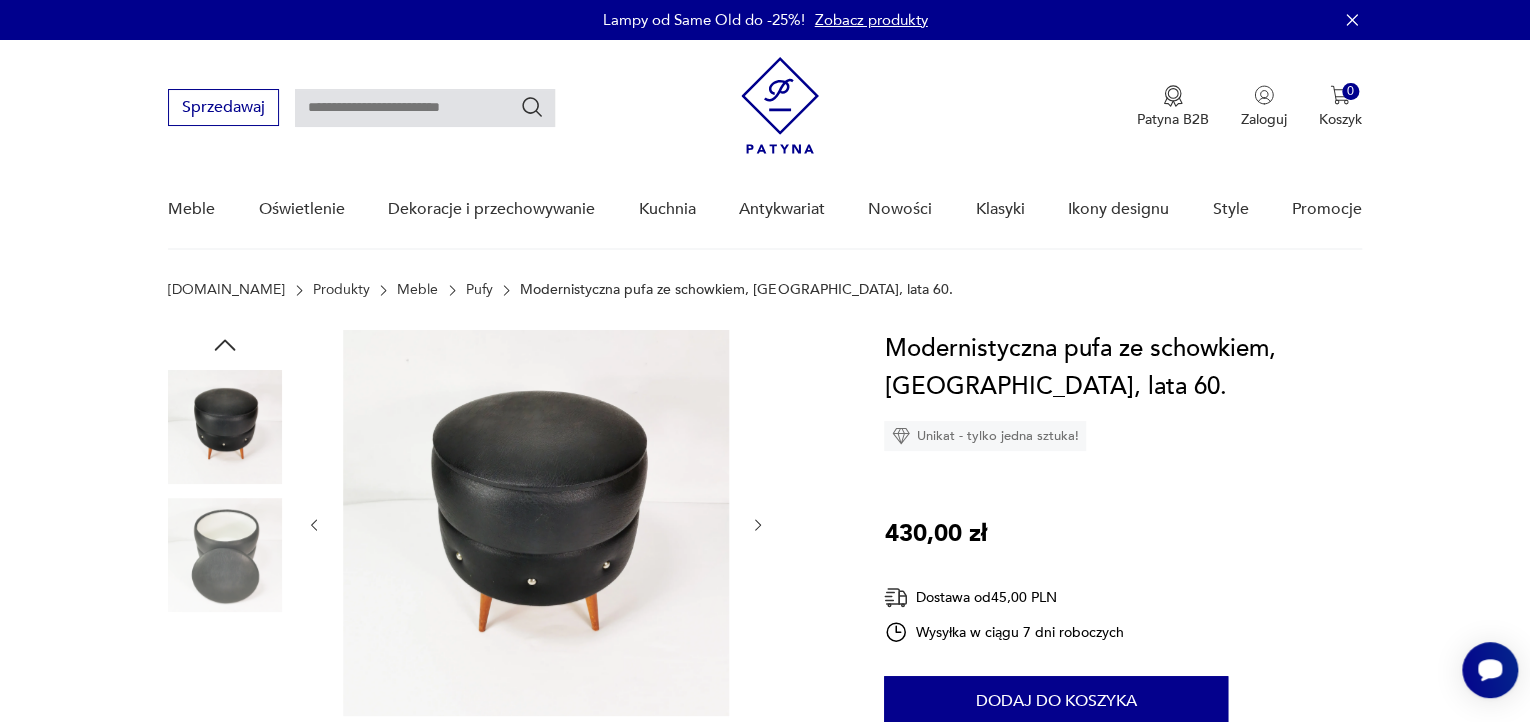 click at bounding box center [225, 682] 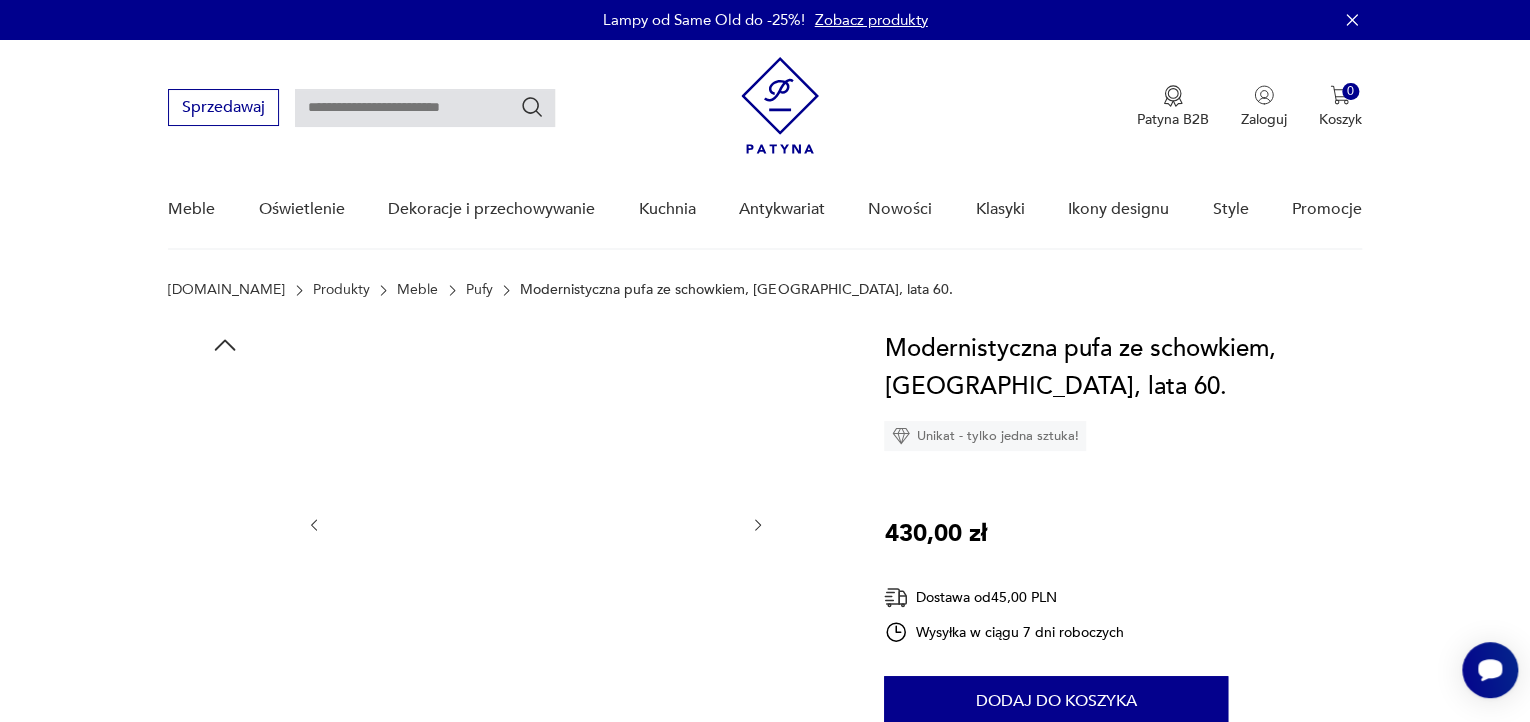 click at bounding box center [225, 682] 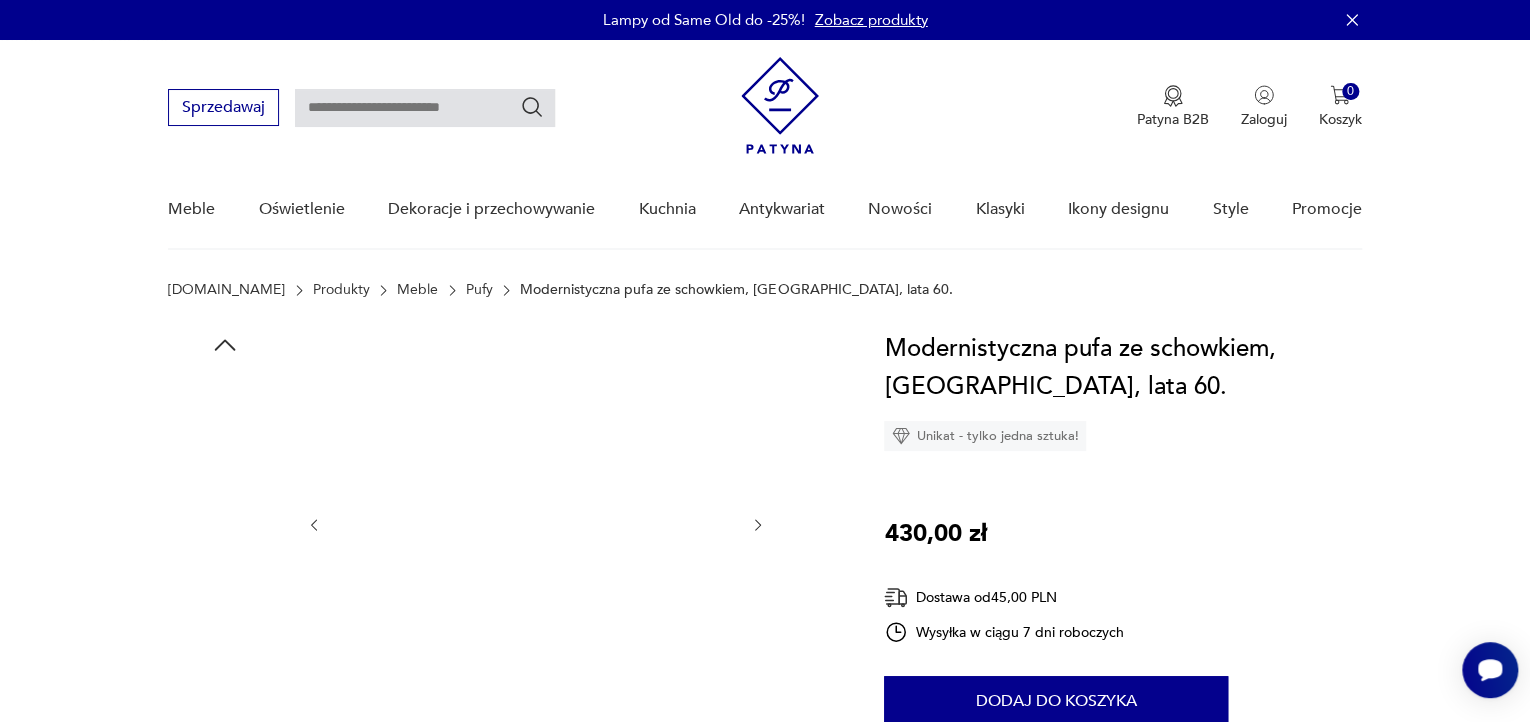 click at bounding box center (225, 682) 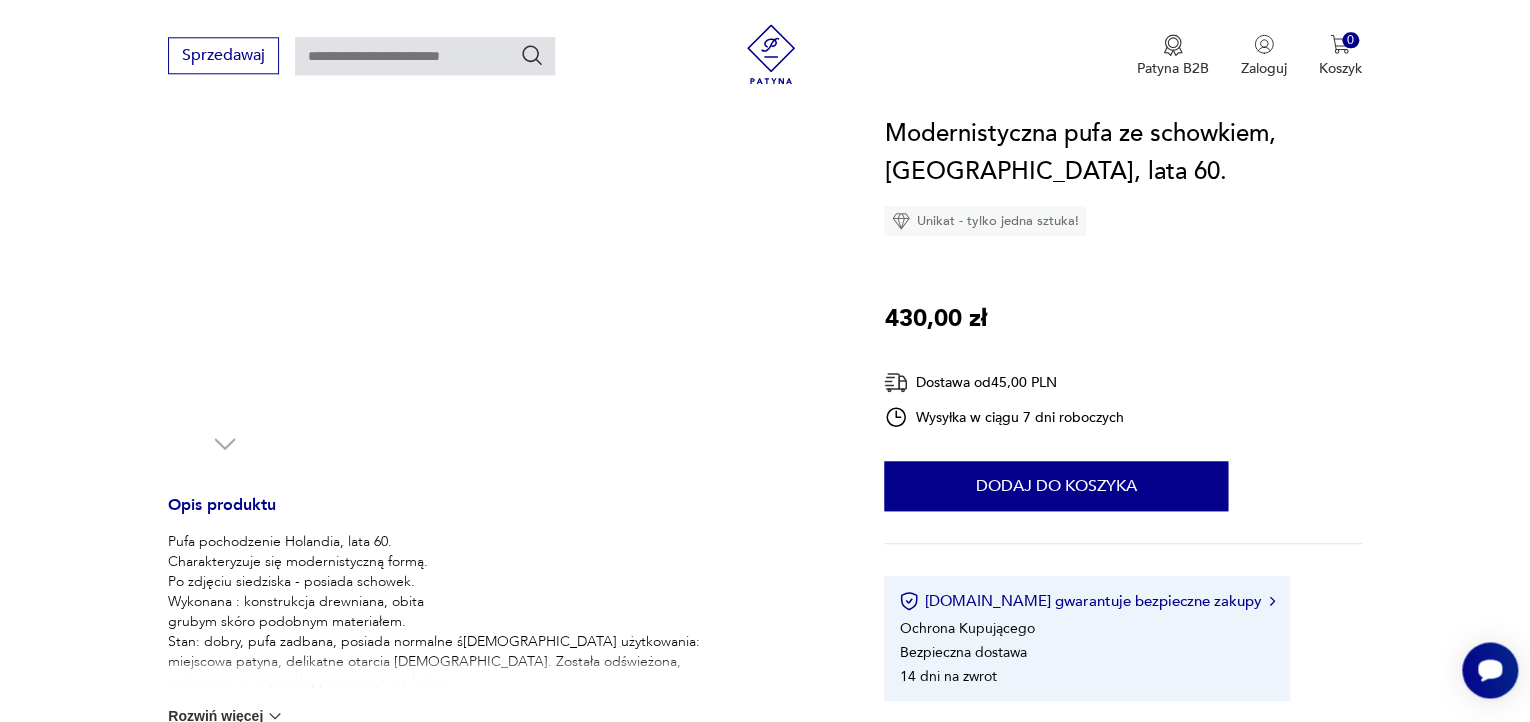 scroll, scrollTop: 469, scrollLeft: 0, axis: vertical 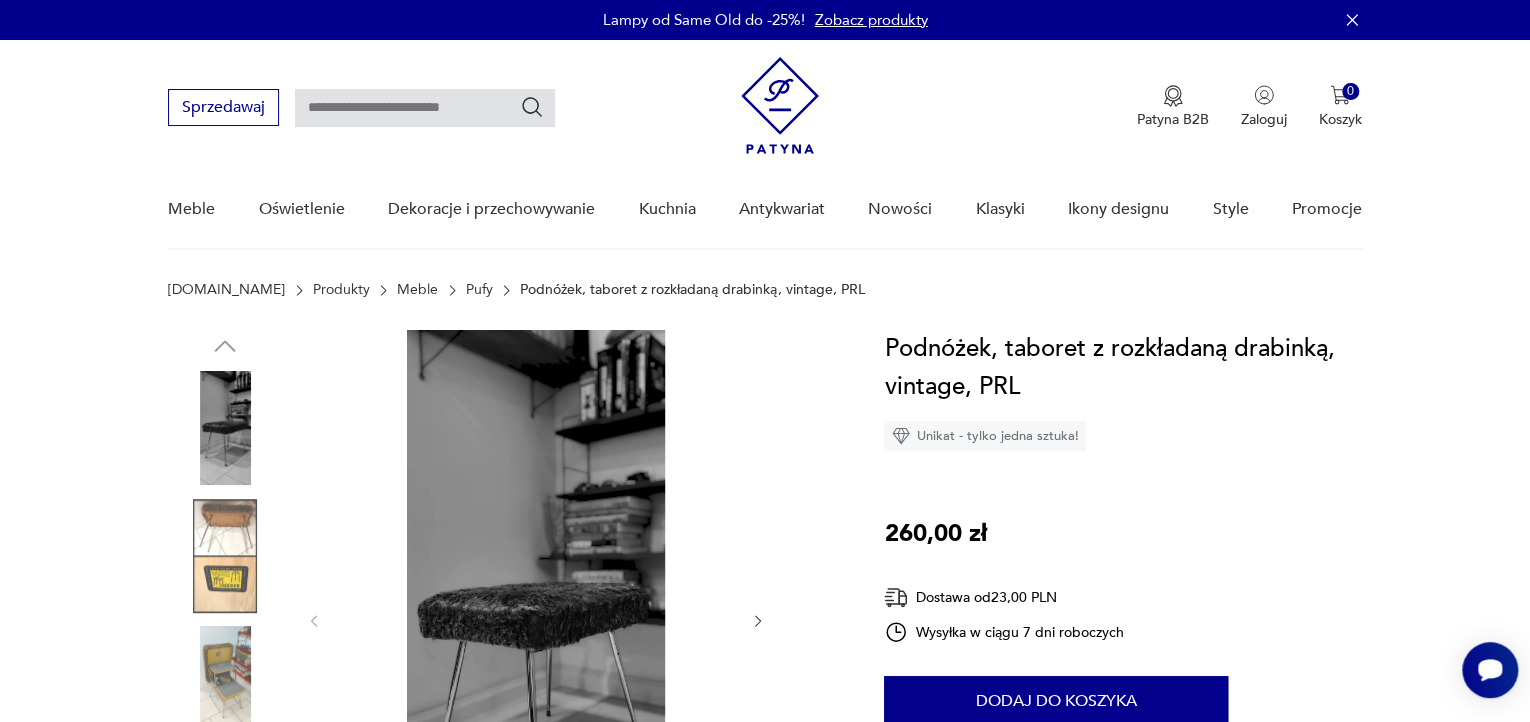 click at bounding box center [225, 556] 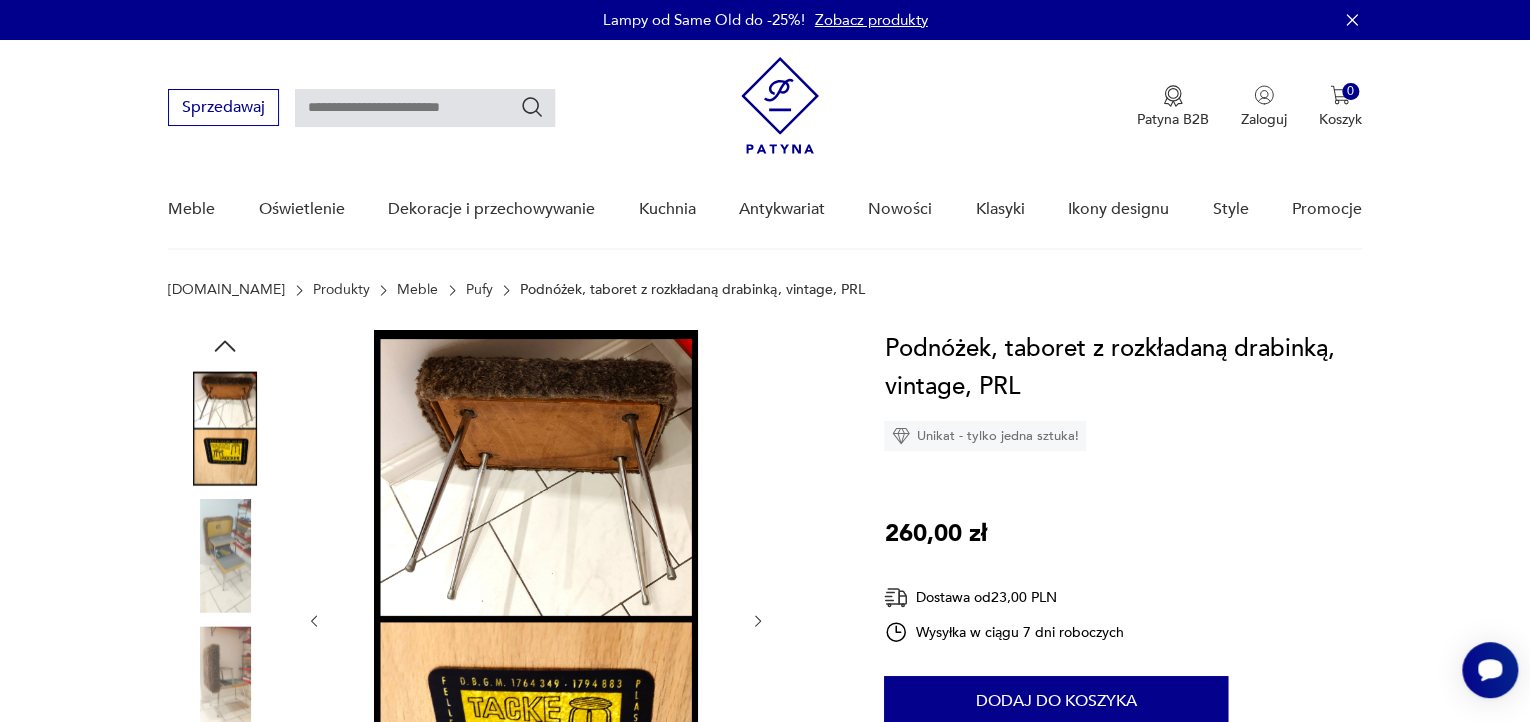 click at bounding box center (225, 428) 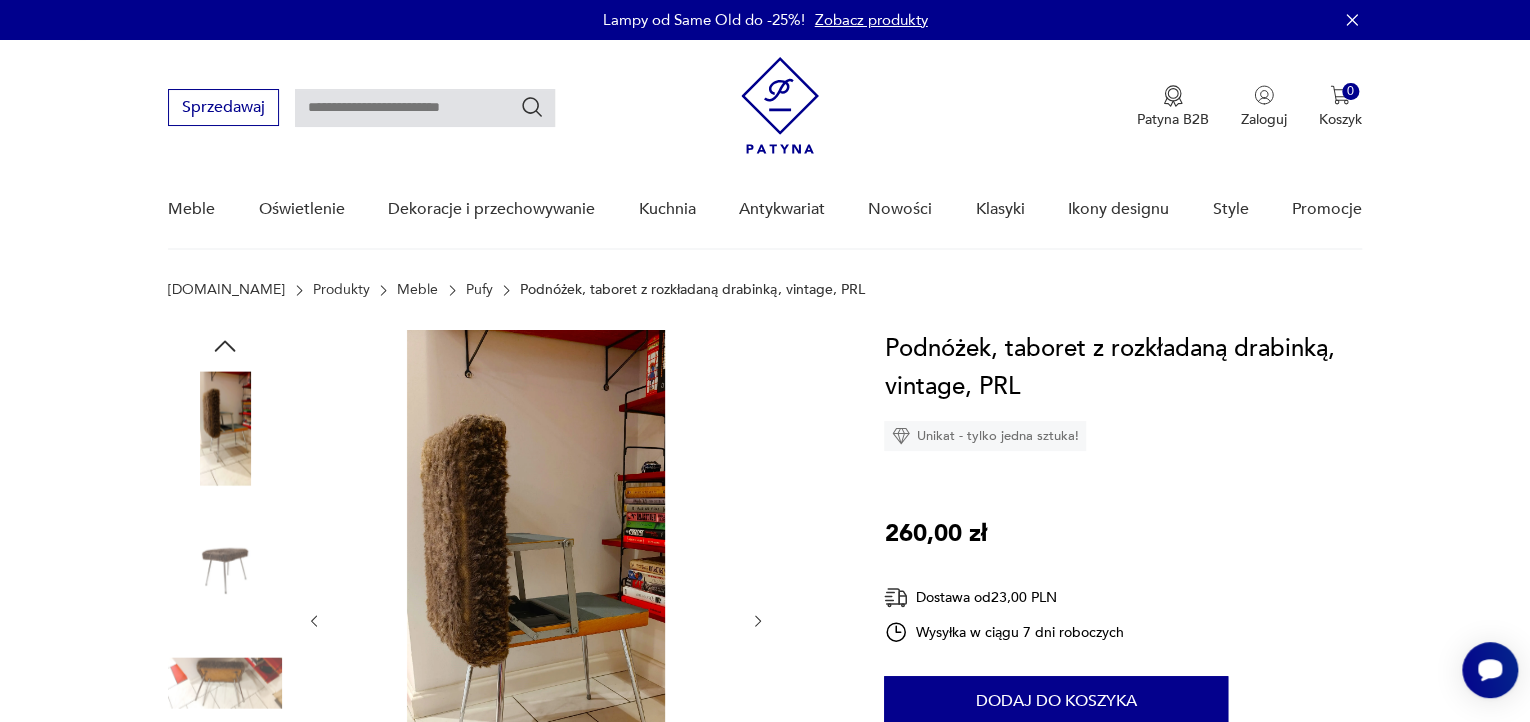 click at bounding box center (225, 556) 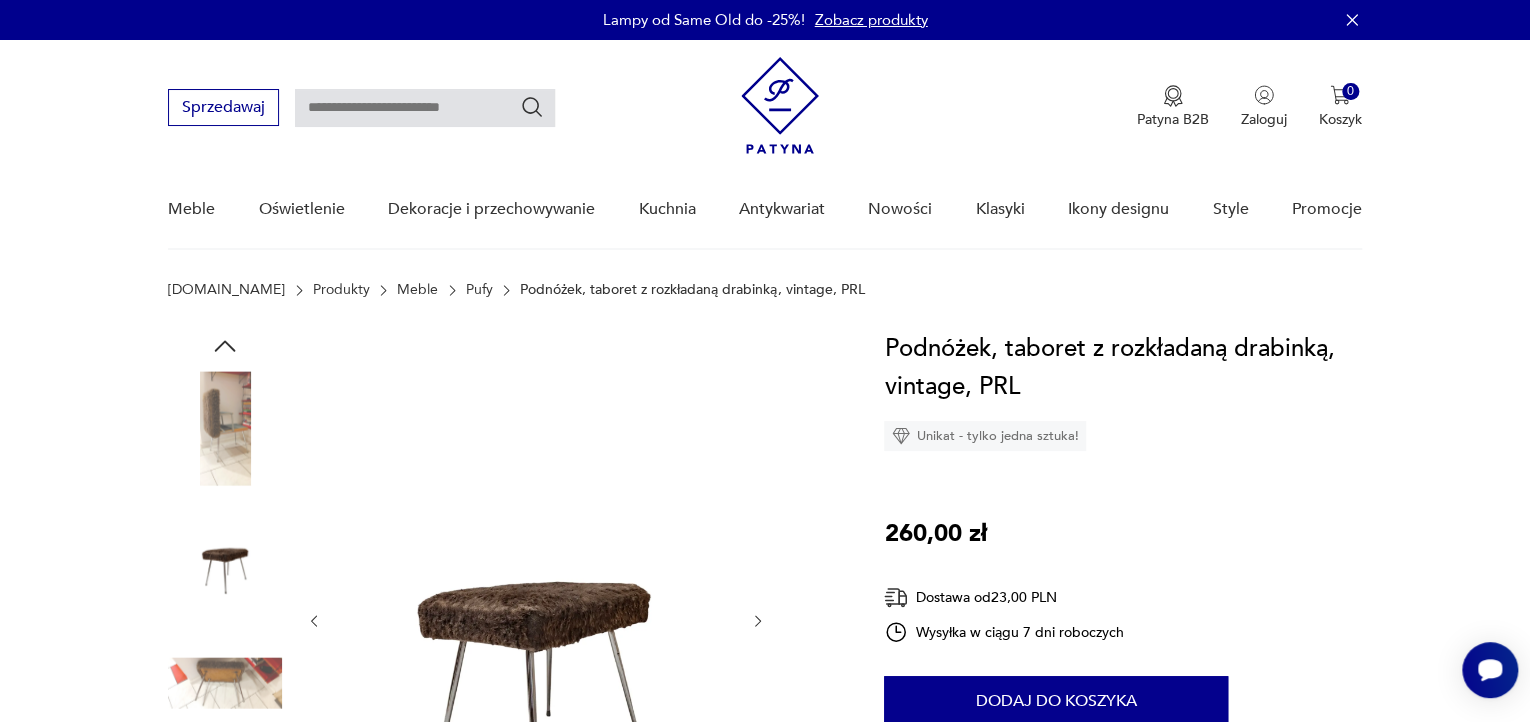 click at bounding box center [225, 683] 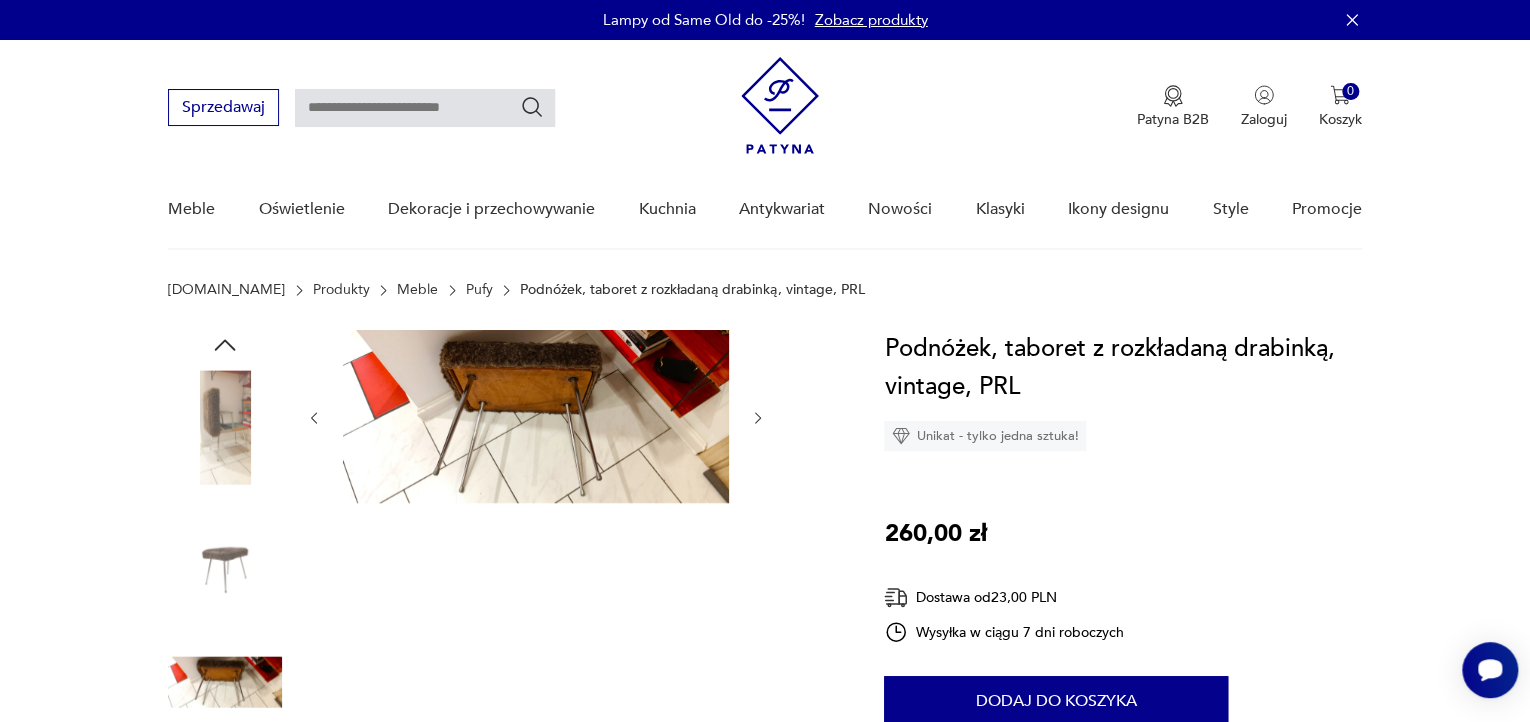 click at bounding box center (225, 427) 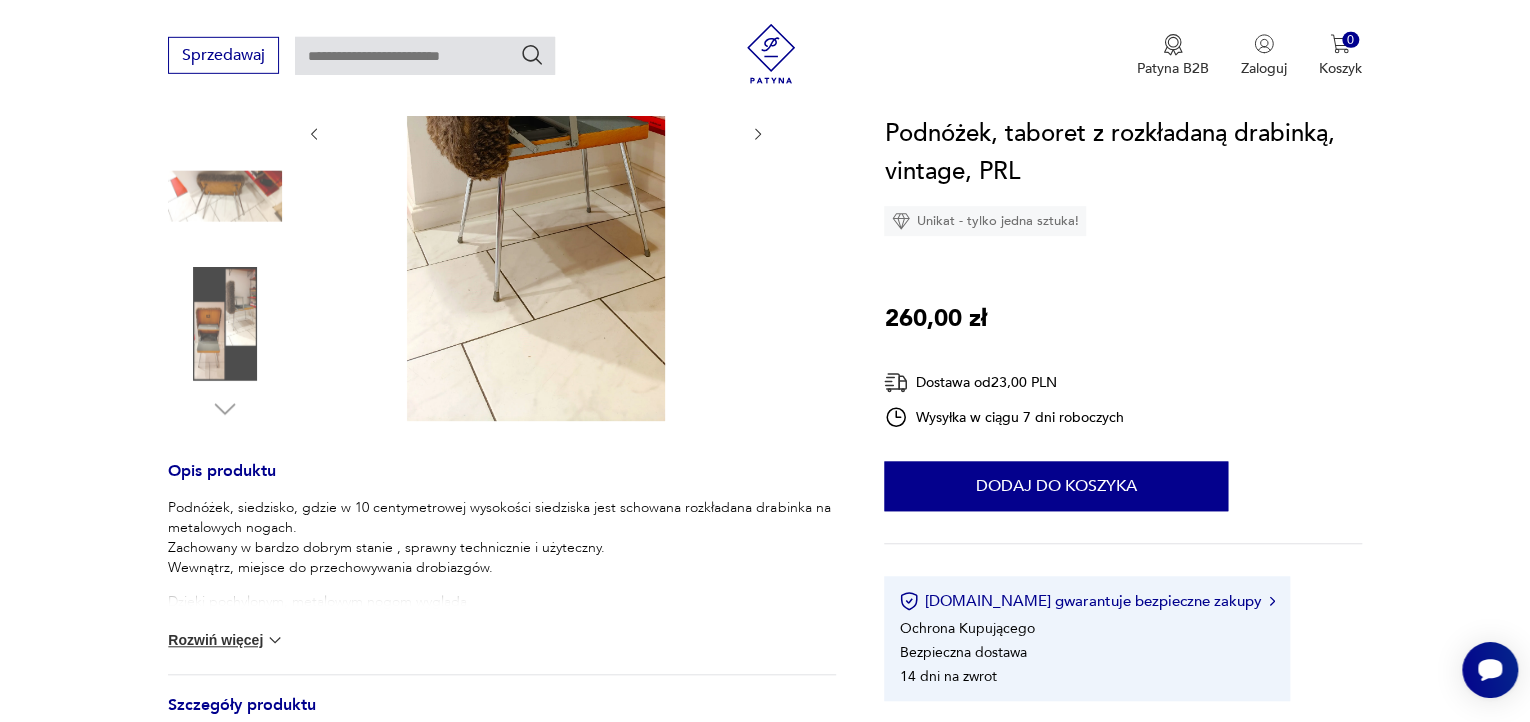 scroll, scrollTop: 599, scrollLeft: 0, axis: vertical 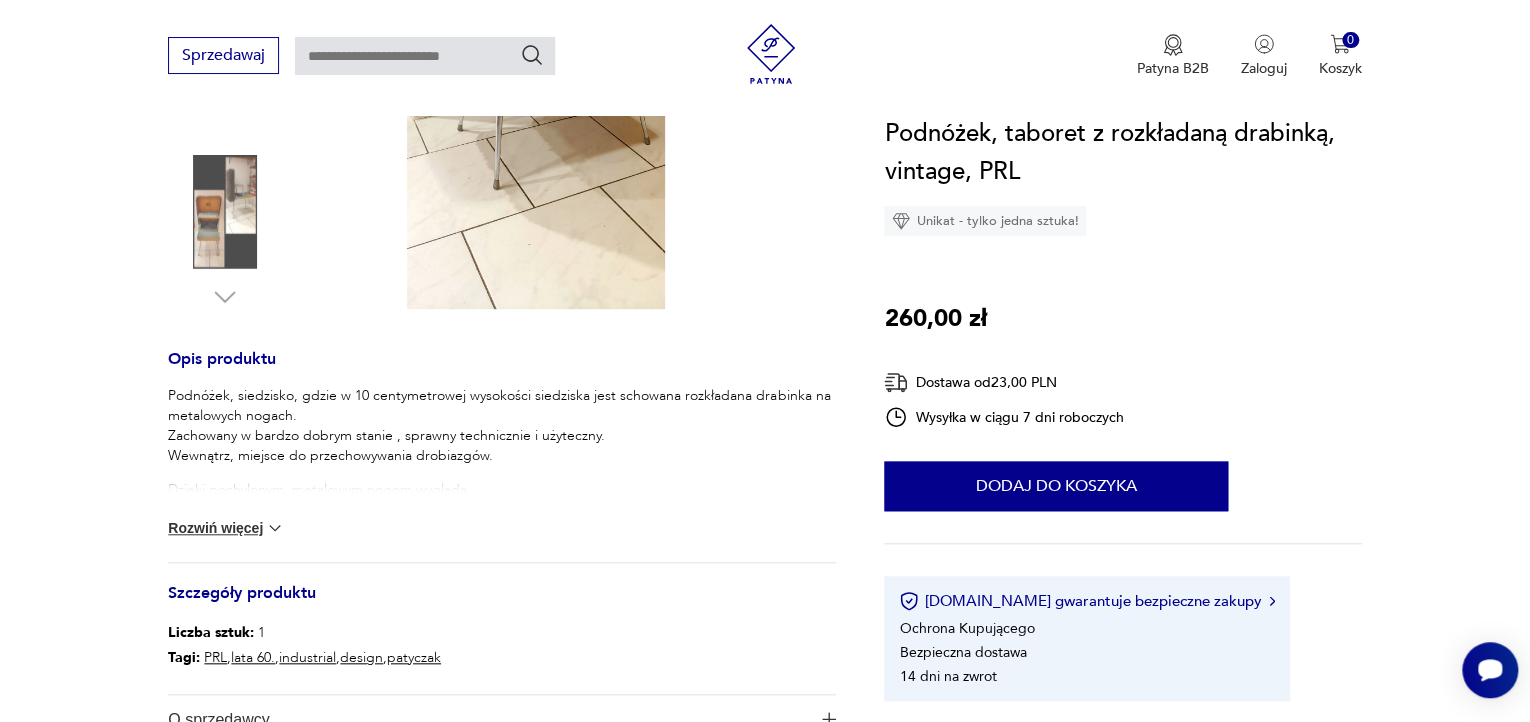 click on "Rozwiń więcej" at bounding box center [226, 528] 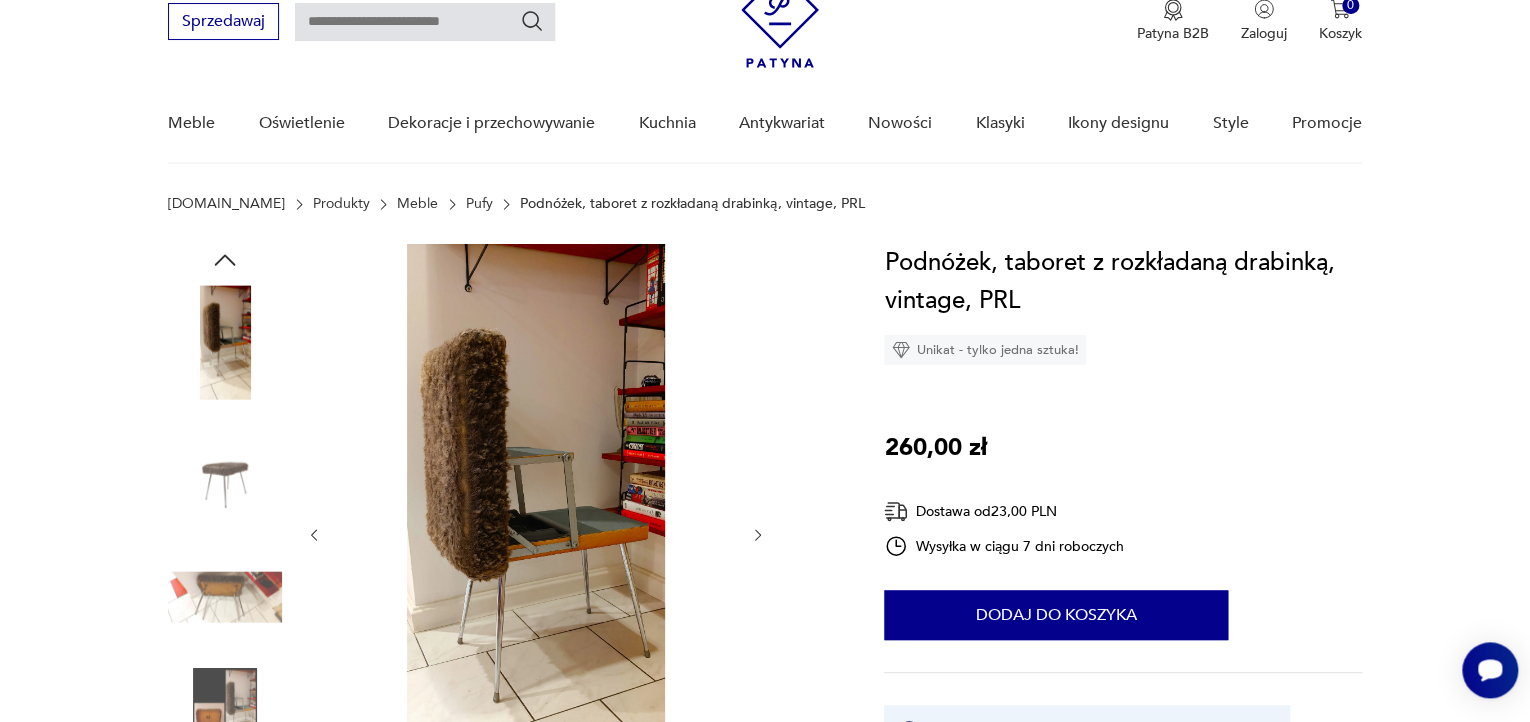 scroll, scrollTop: 95, scrollLeft: 0, axis: vertical 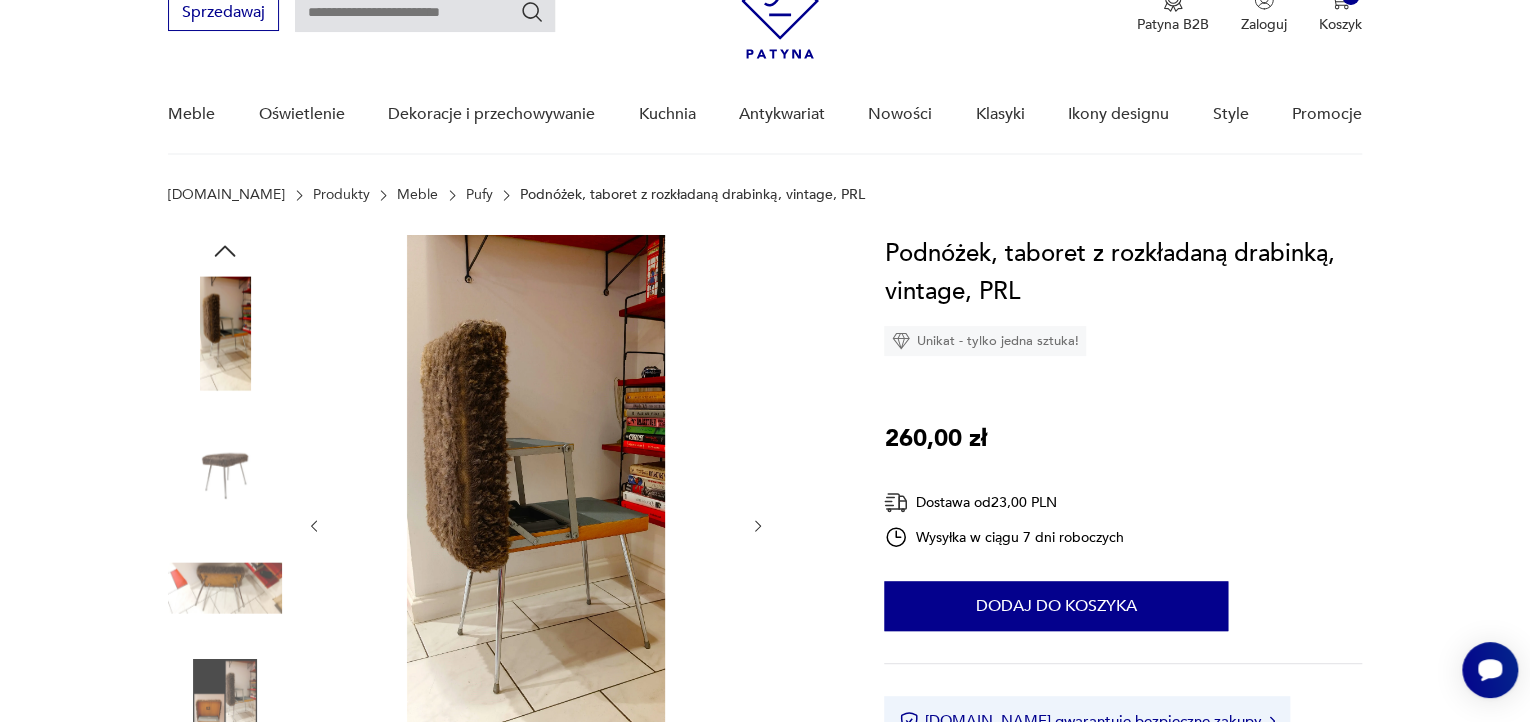 click at bounding box center [225, 461] 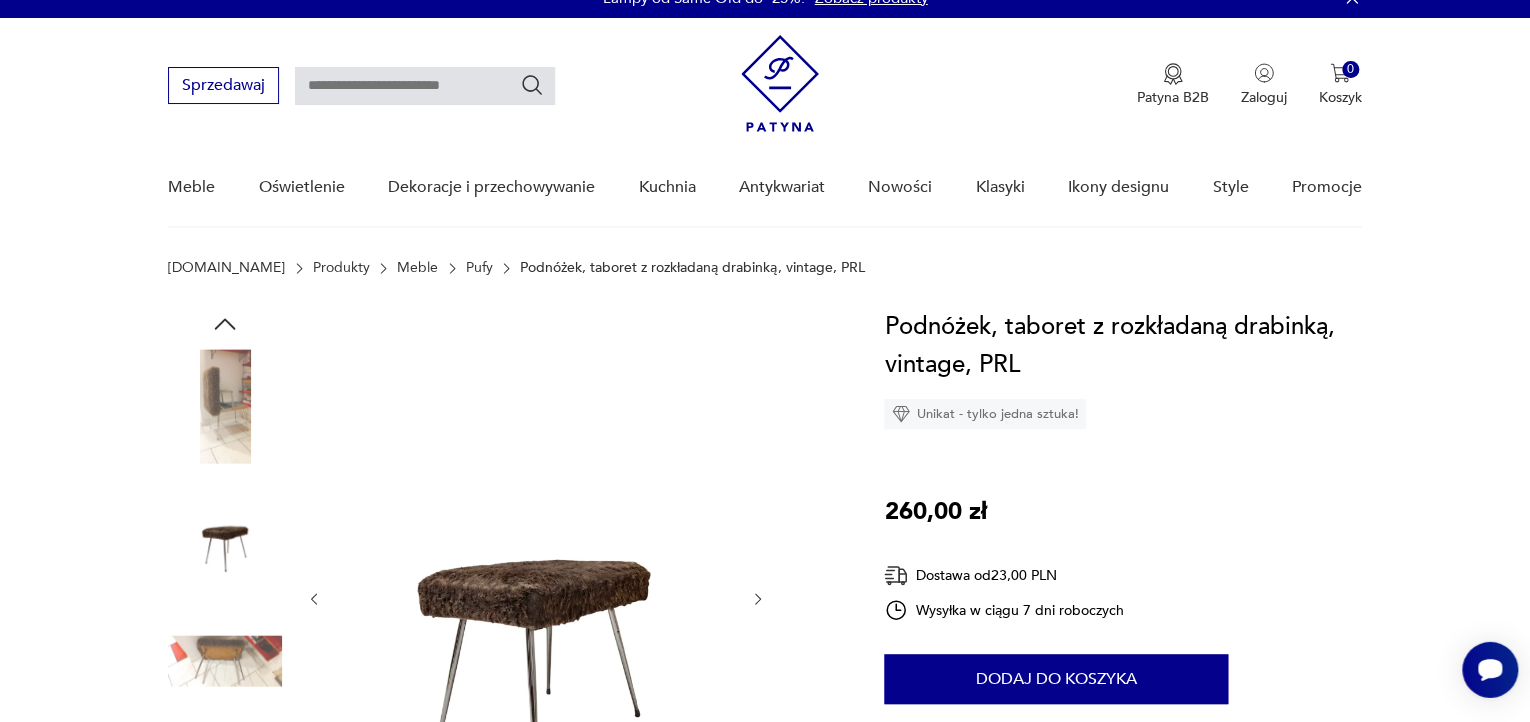 scroll, scrollTop: 8, scrollLeft: 0, axis: vertical 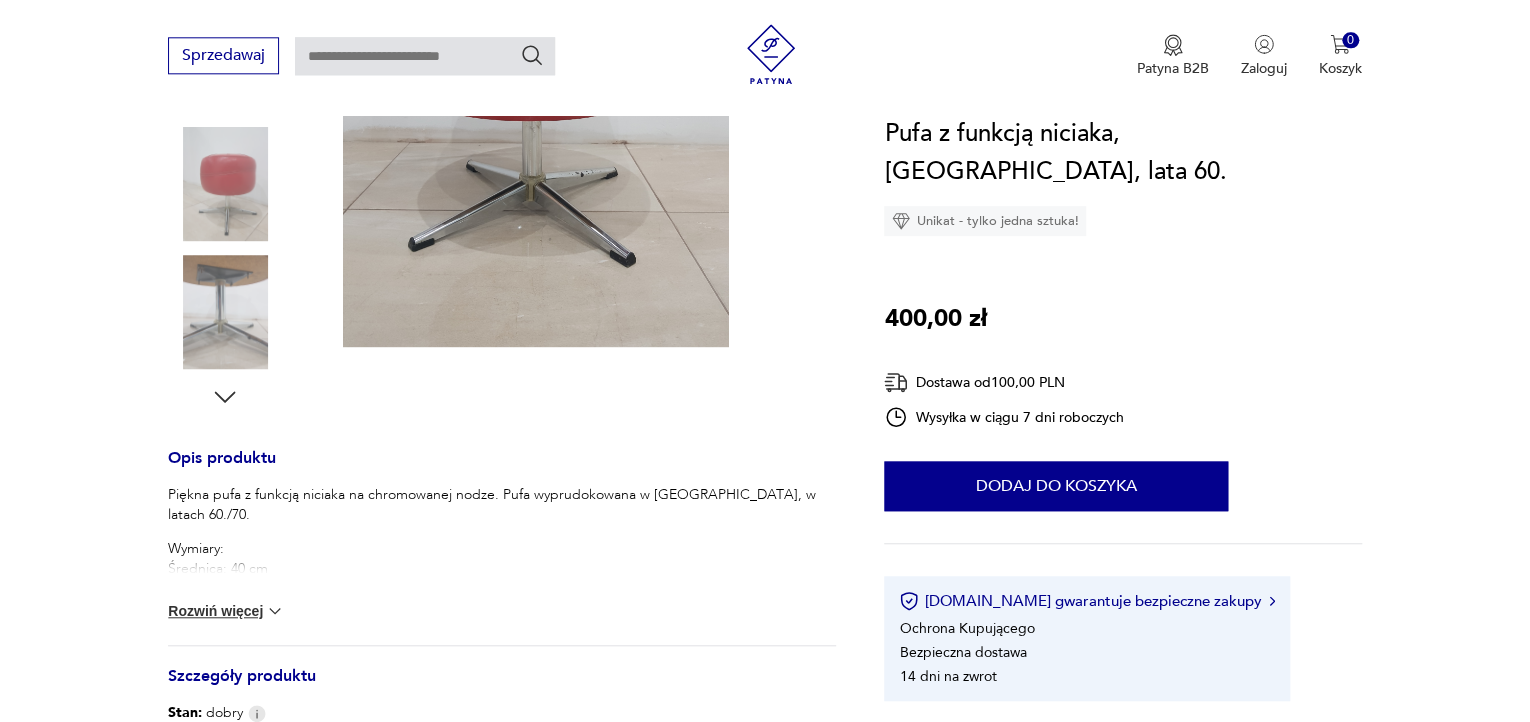 click on "Rozwiń więcej" at bounding box center (226, 611) 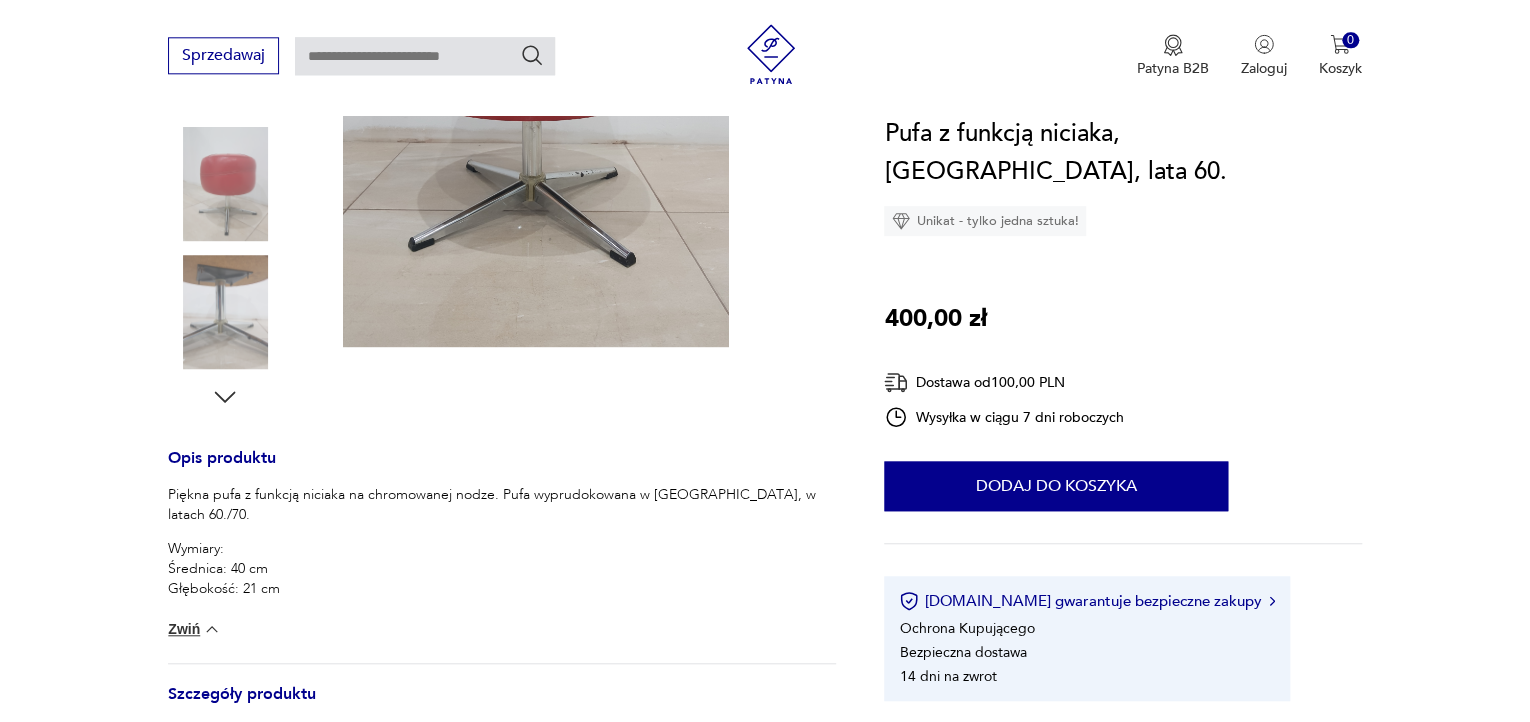 click at bounding box center [225, 312] 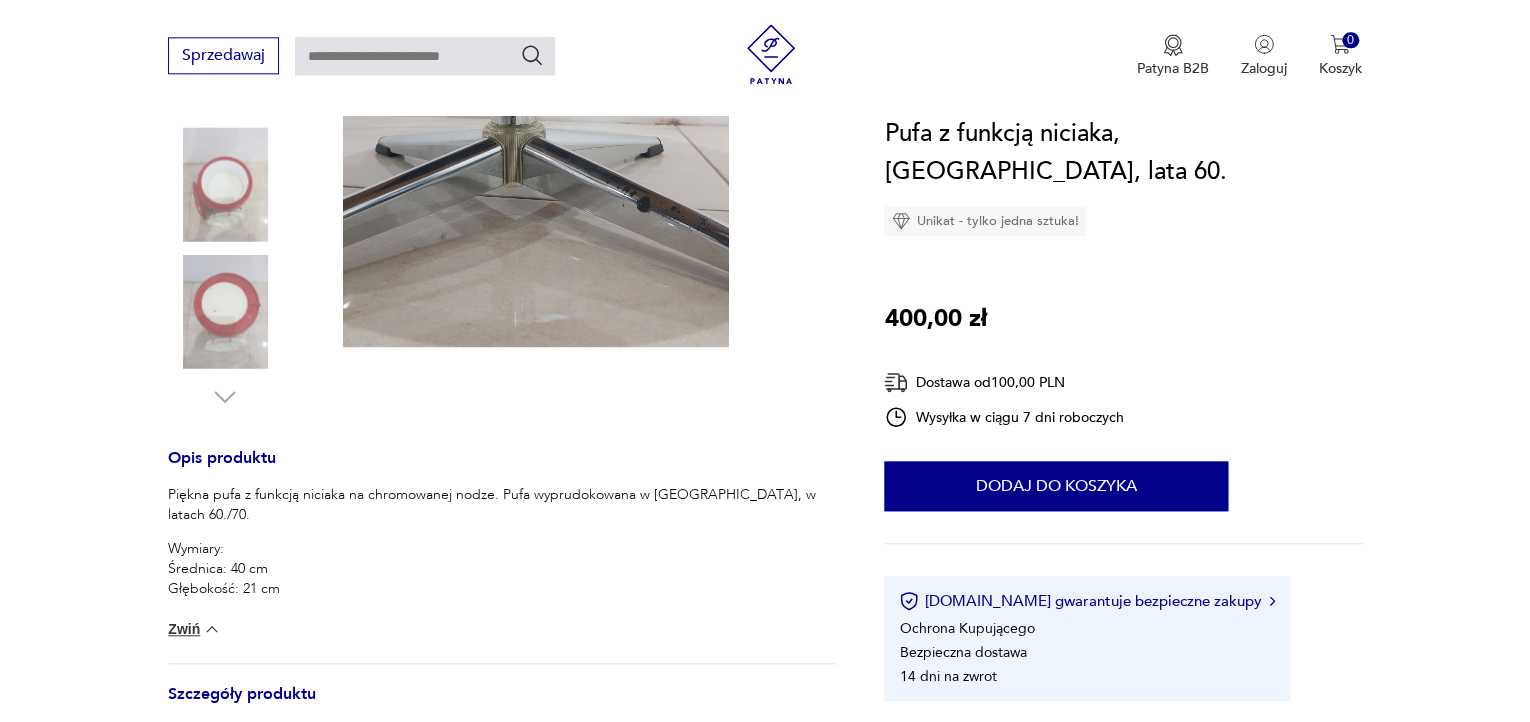 click at bounding box center [225, 312] 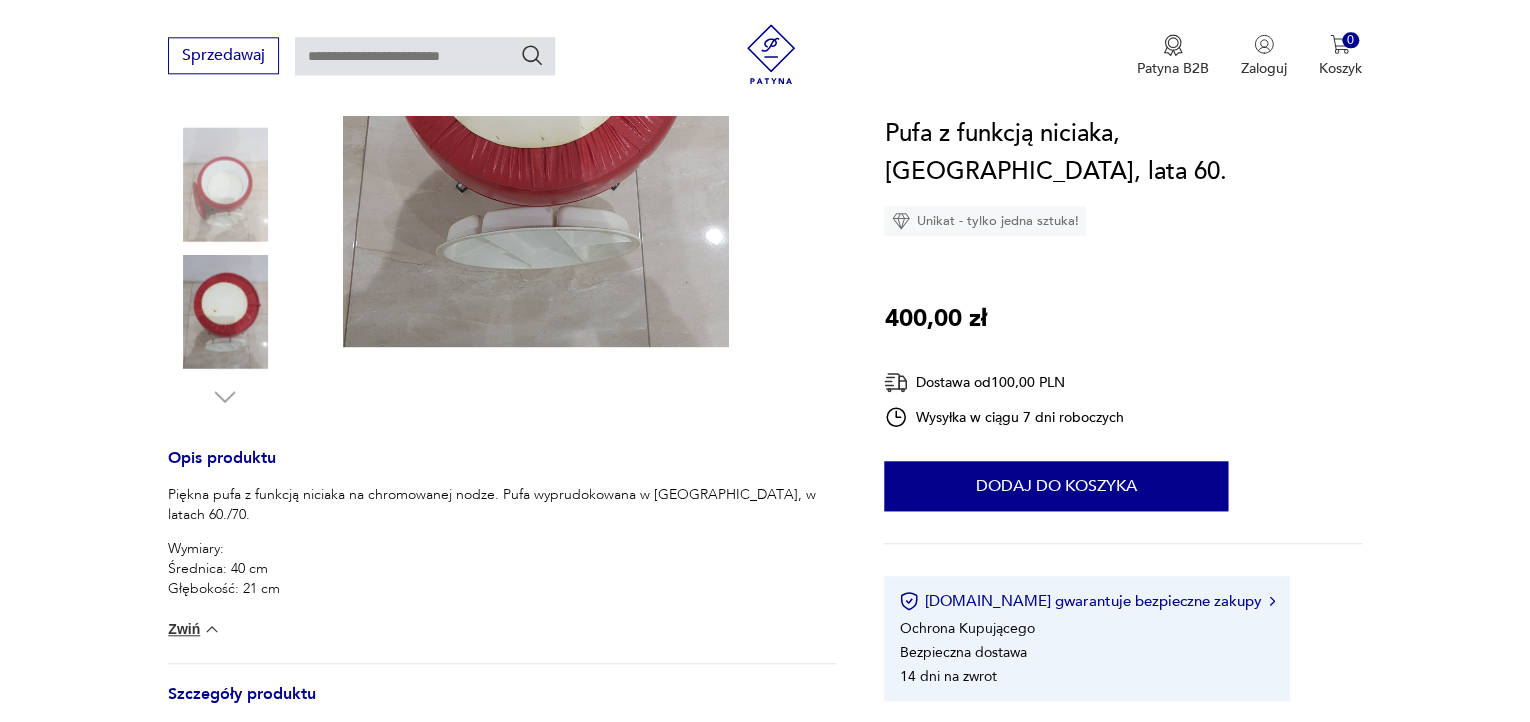 scroll, scrollTop: 36, scrollLeft: 0, axis: vertical 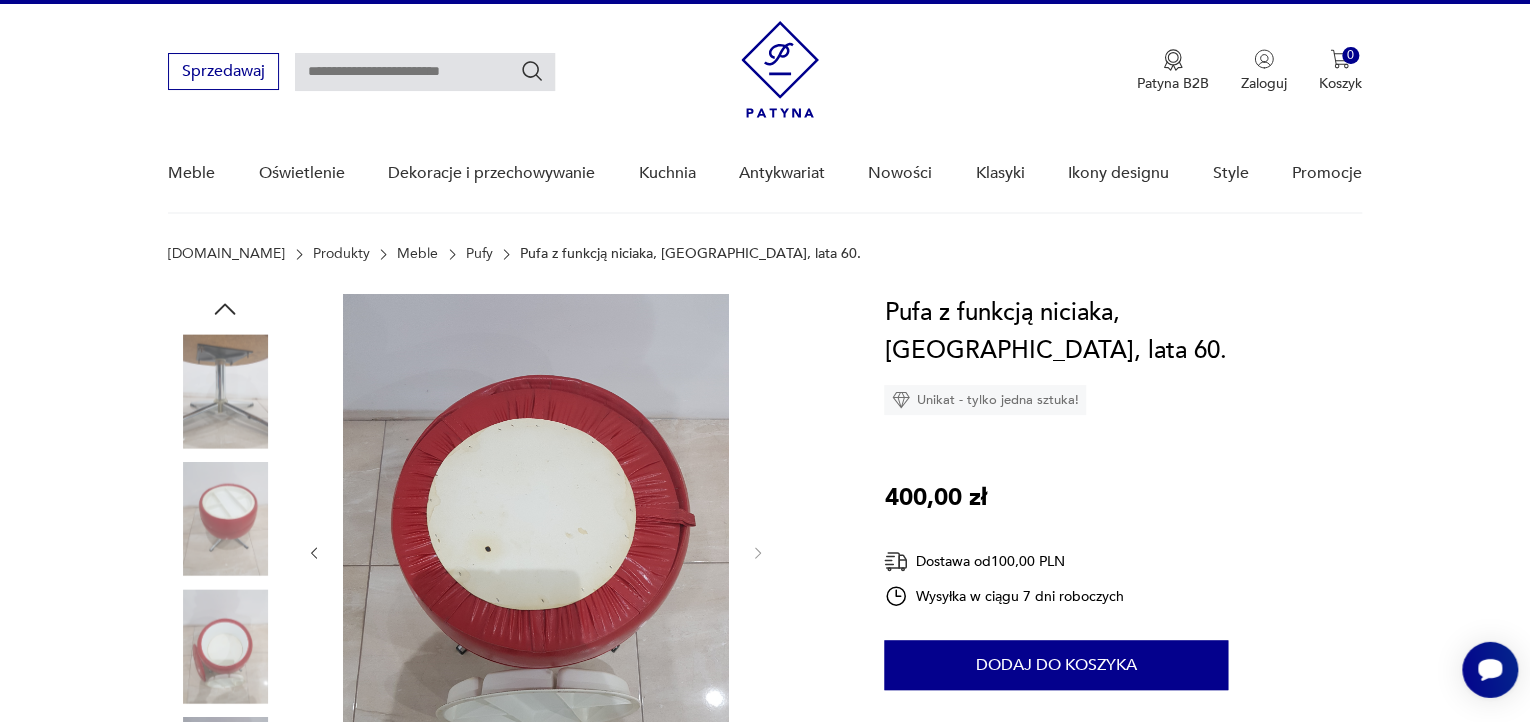 click 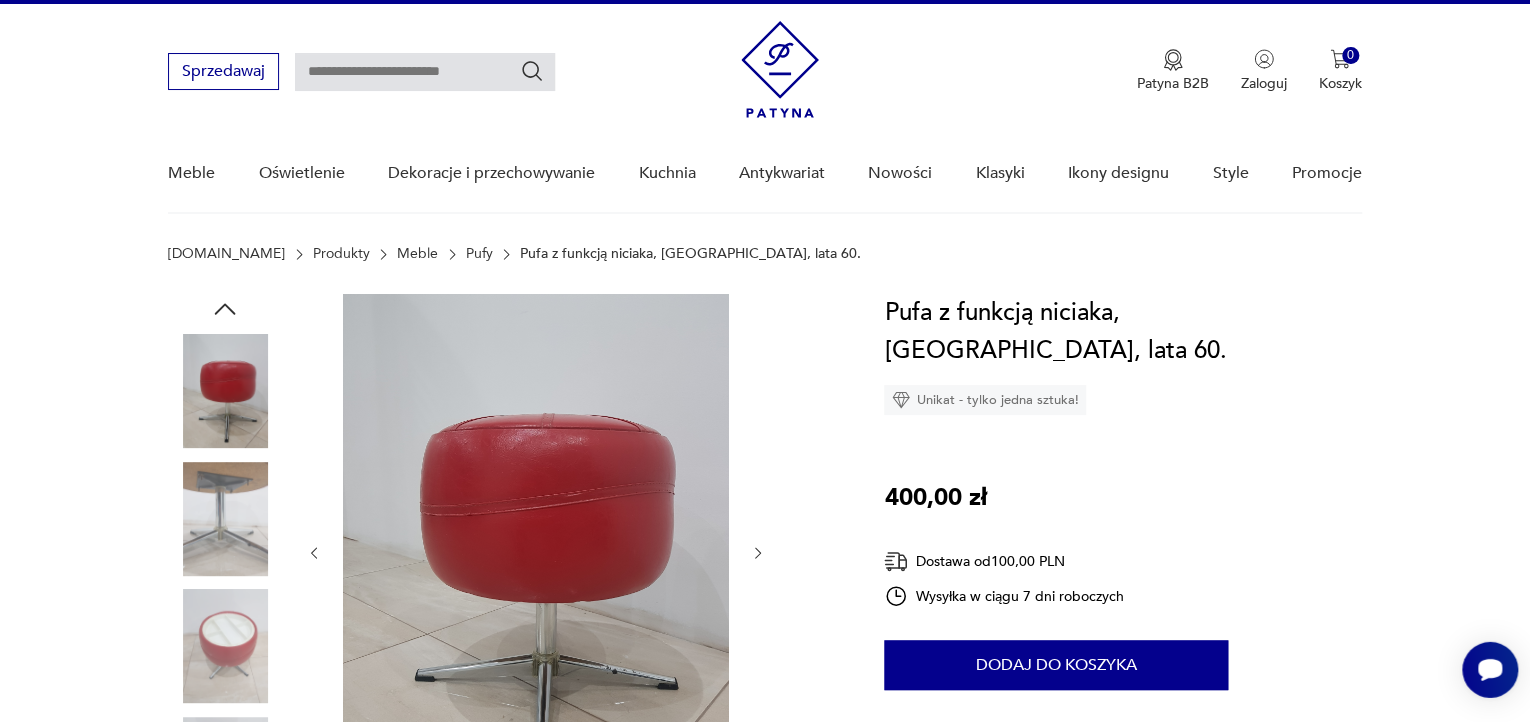 click 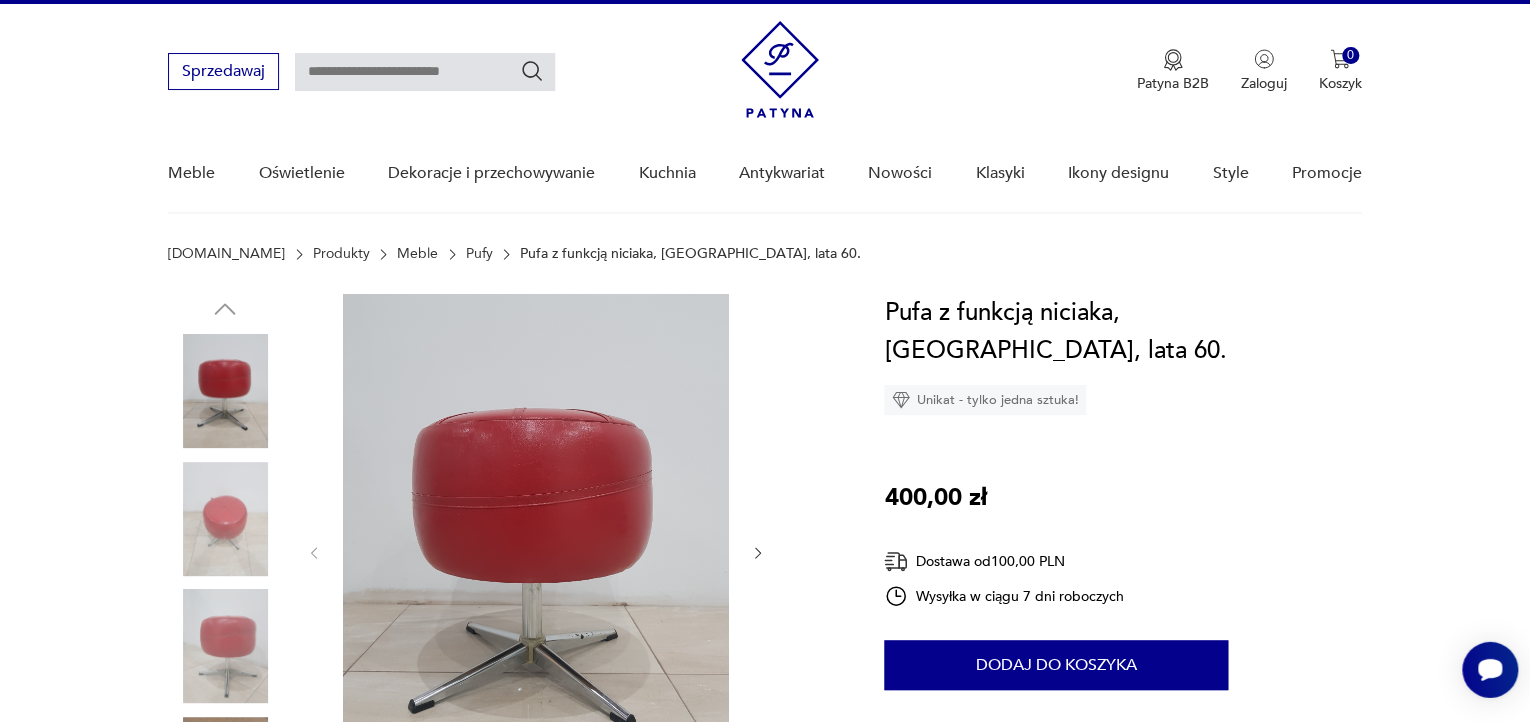 click at bounding box center [225, 519] 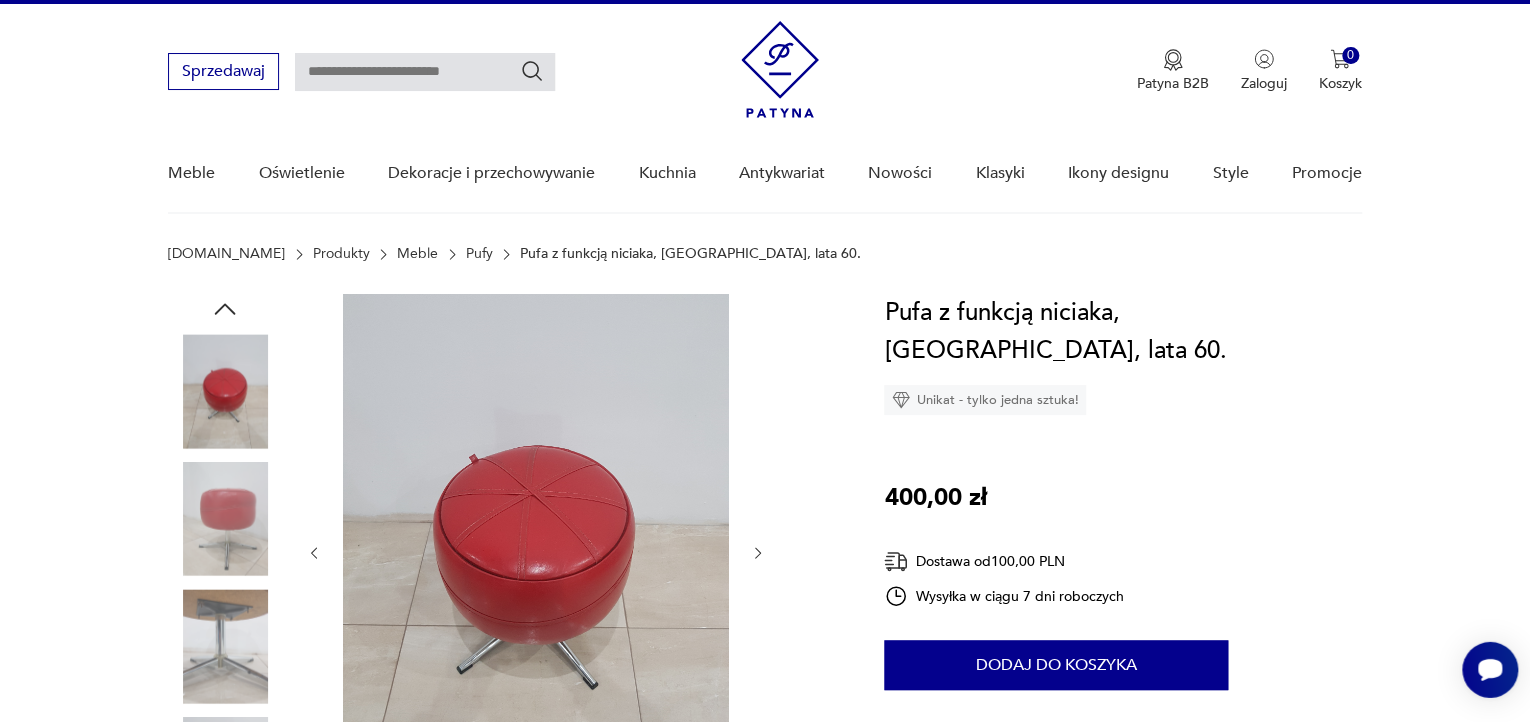click at bounding box center [225, 646] 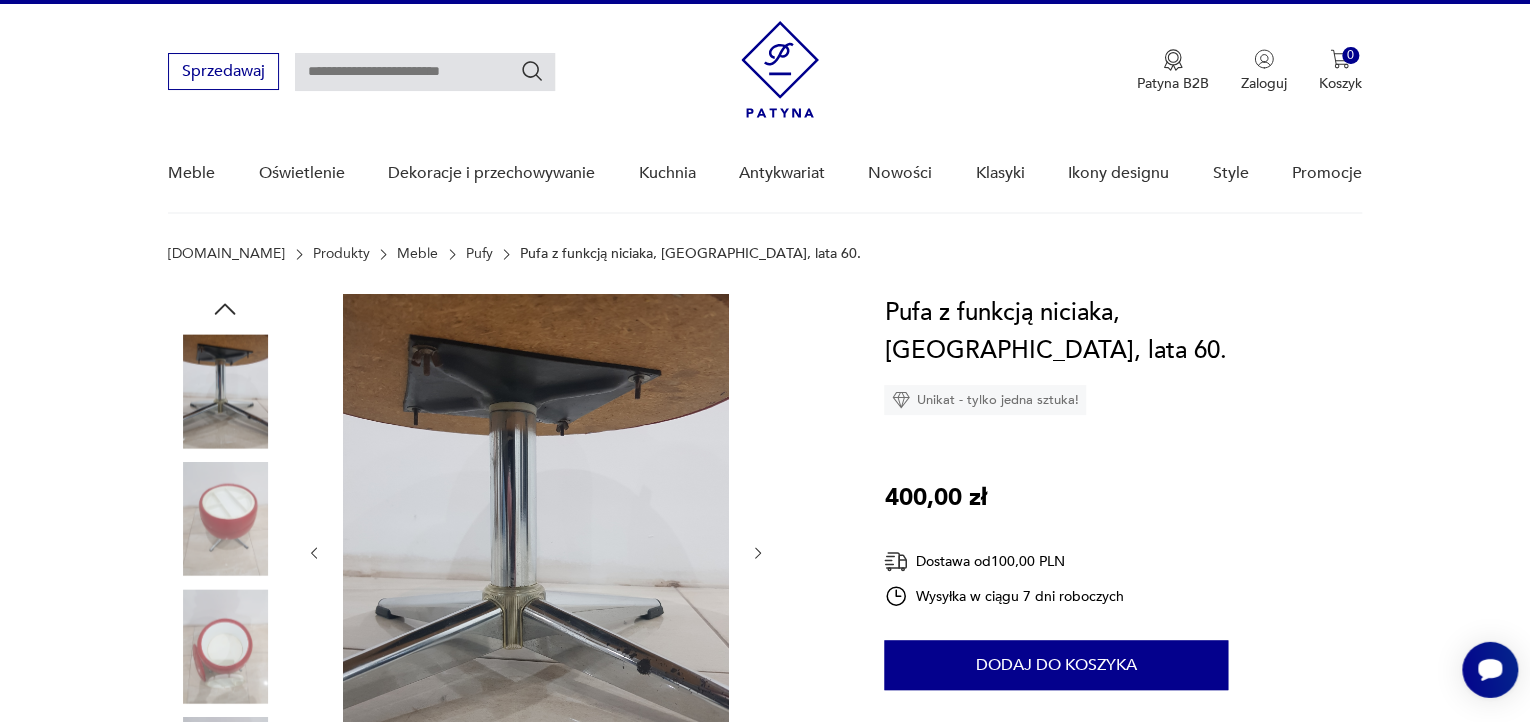 click at bounding box center [225, 519] 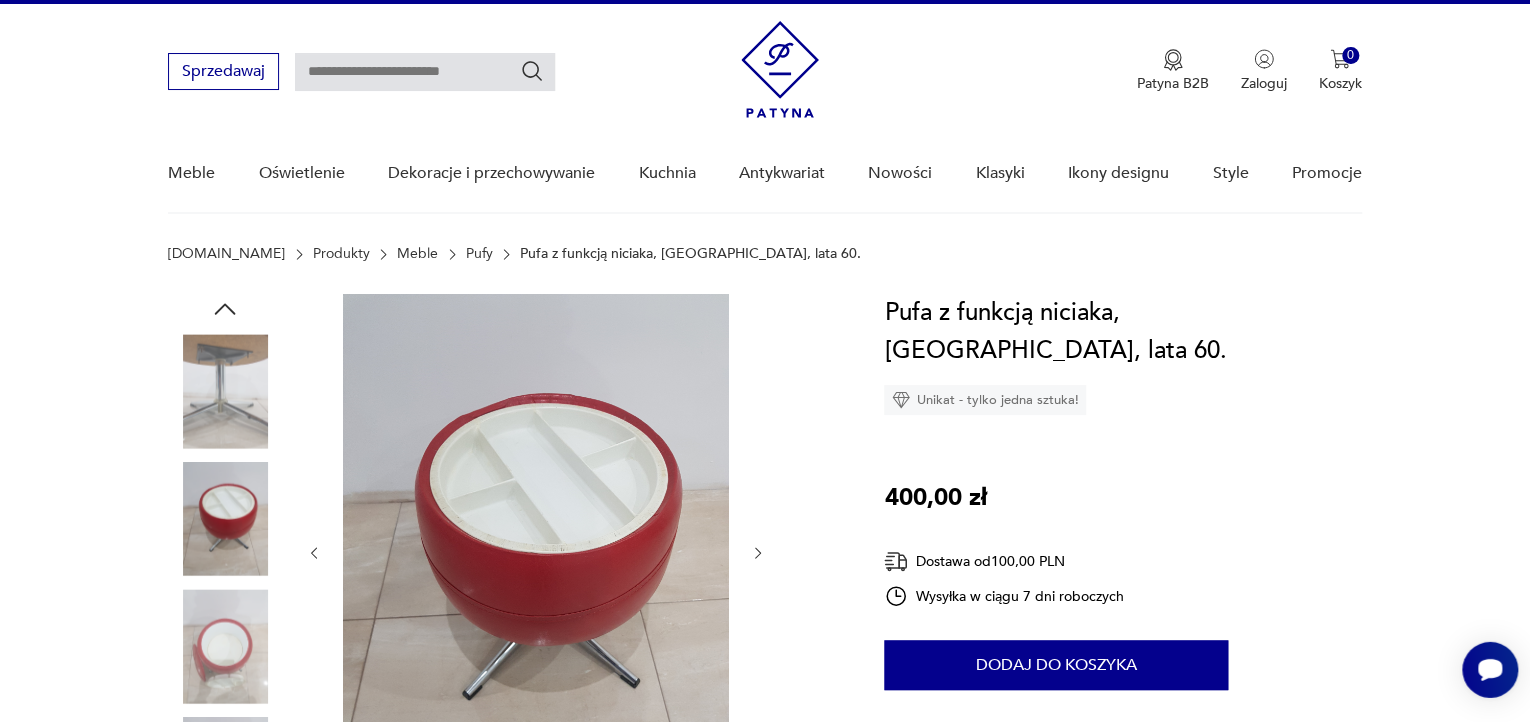 click at bounding box center (225, 646) 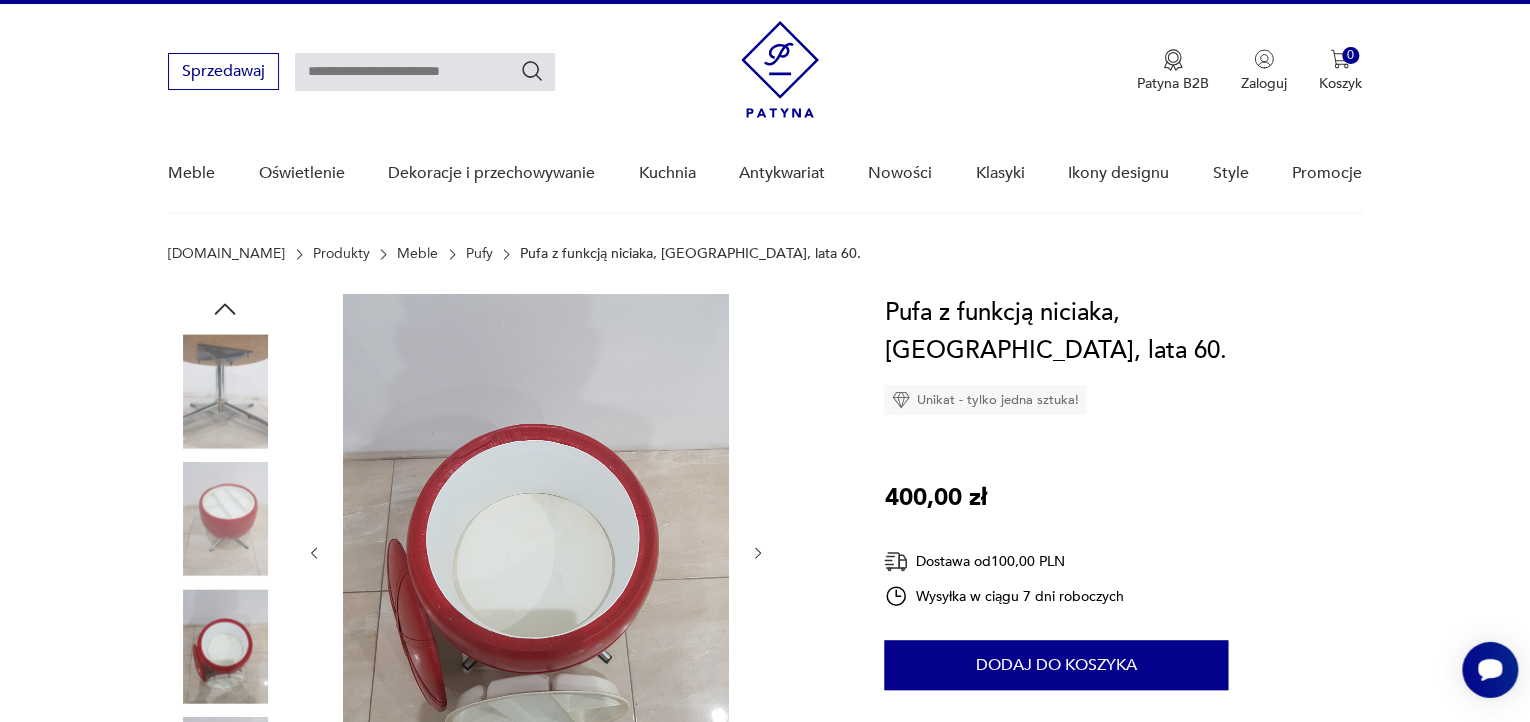click at bounding box center (225, 391) 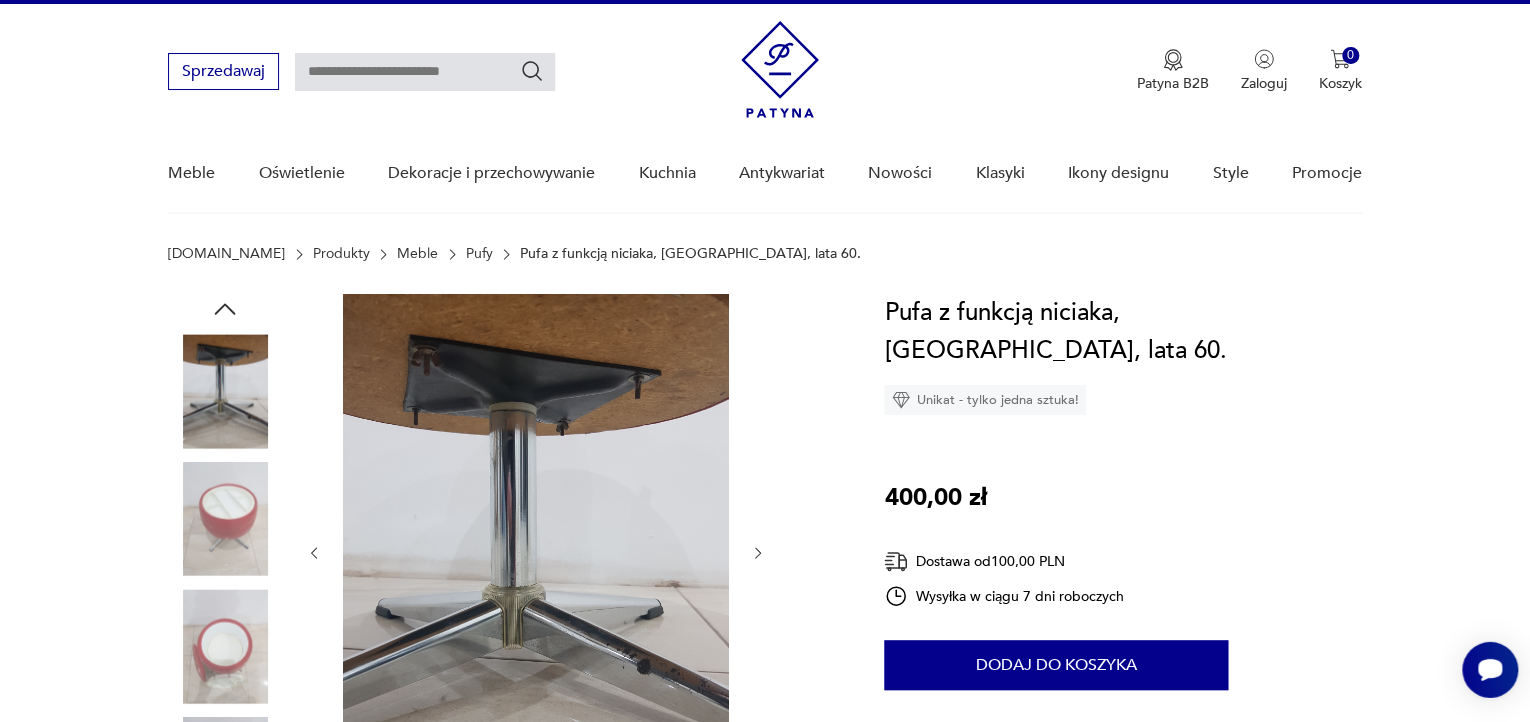 click 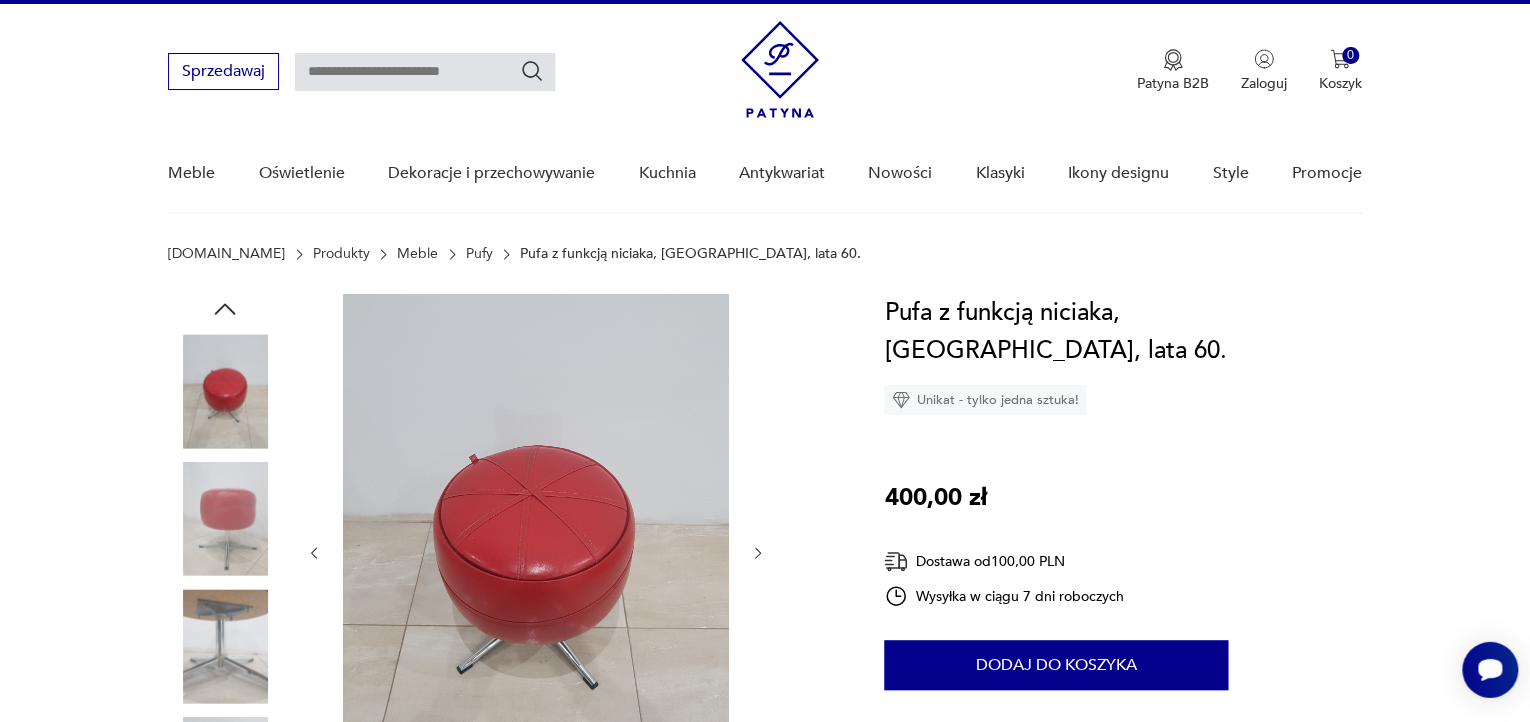 click 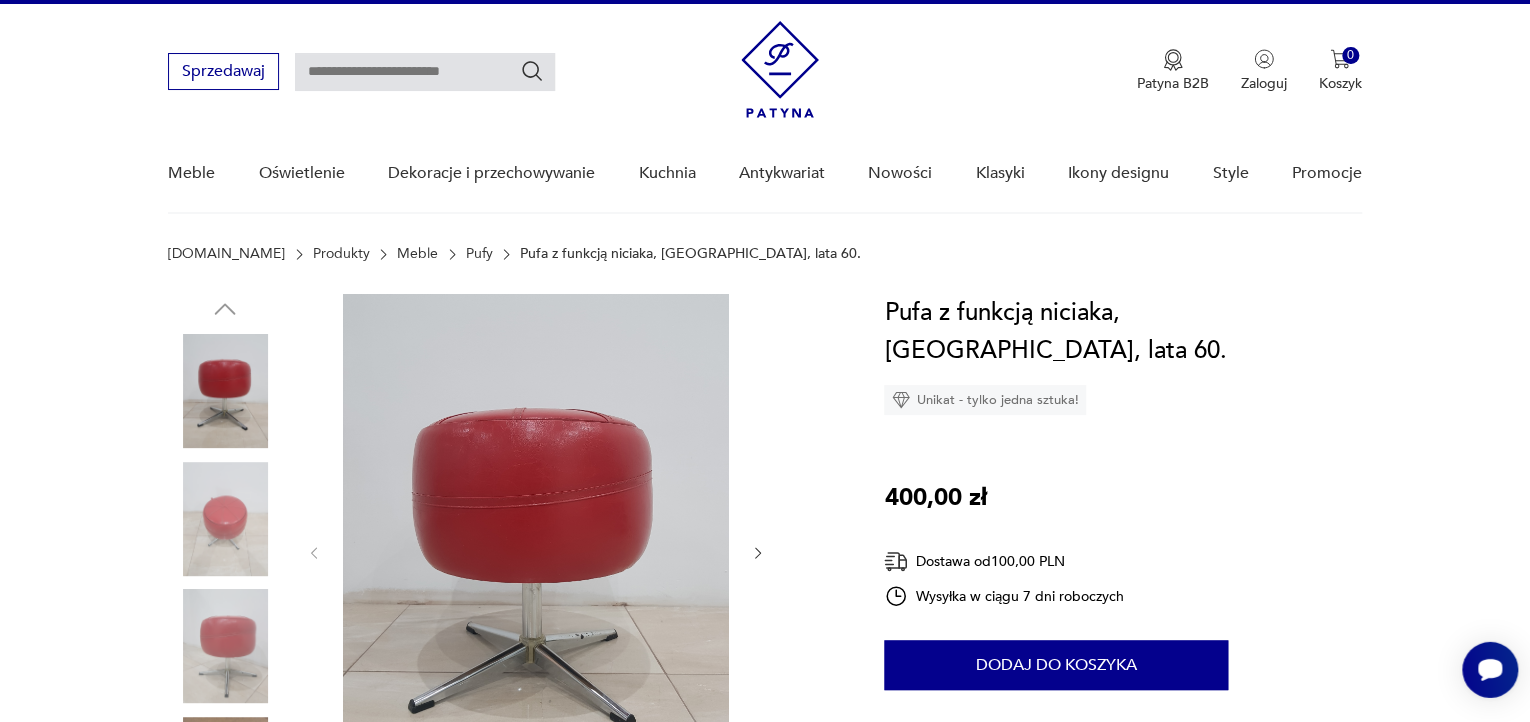 click at bounding box center (225, 391) 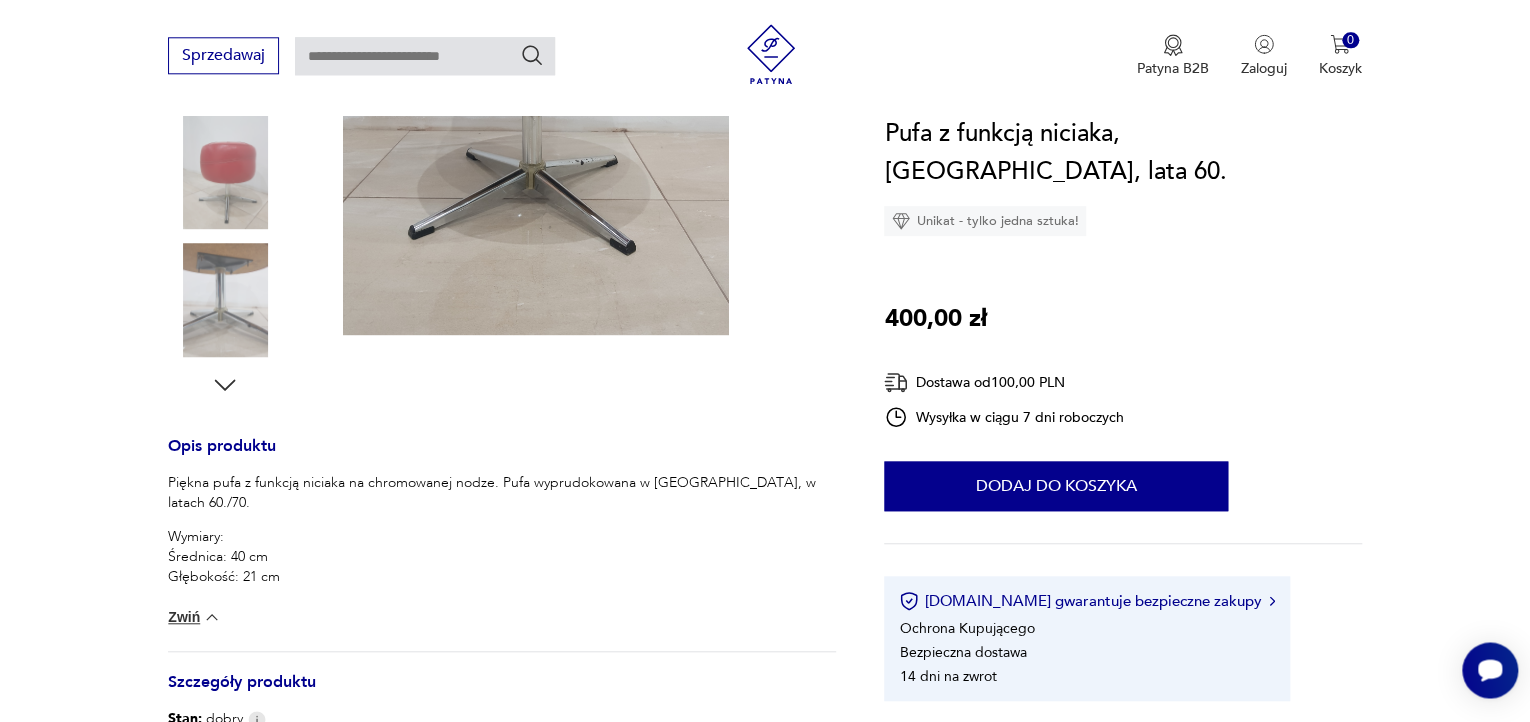 scroll, scrollTop: 547, scrollLeft: 0, axis: vertical 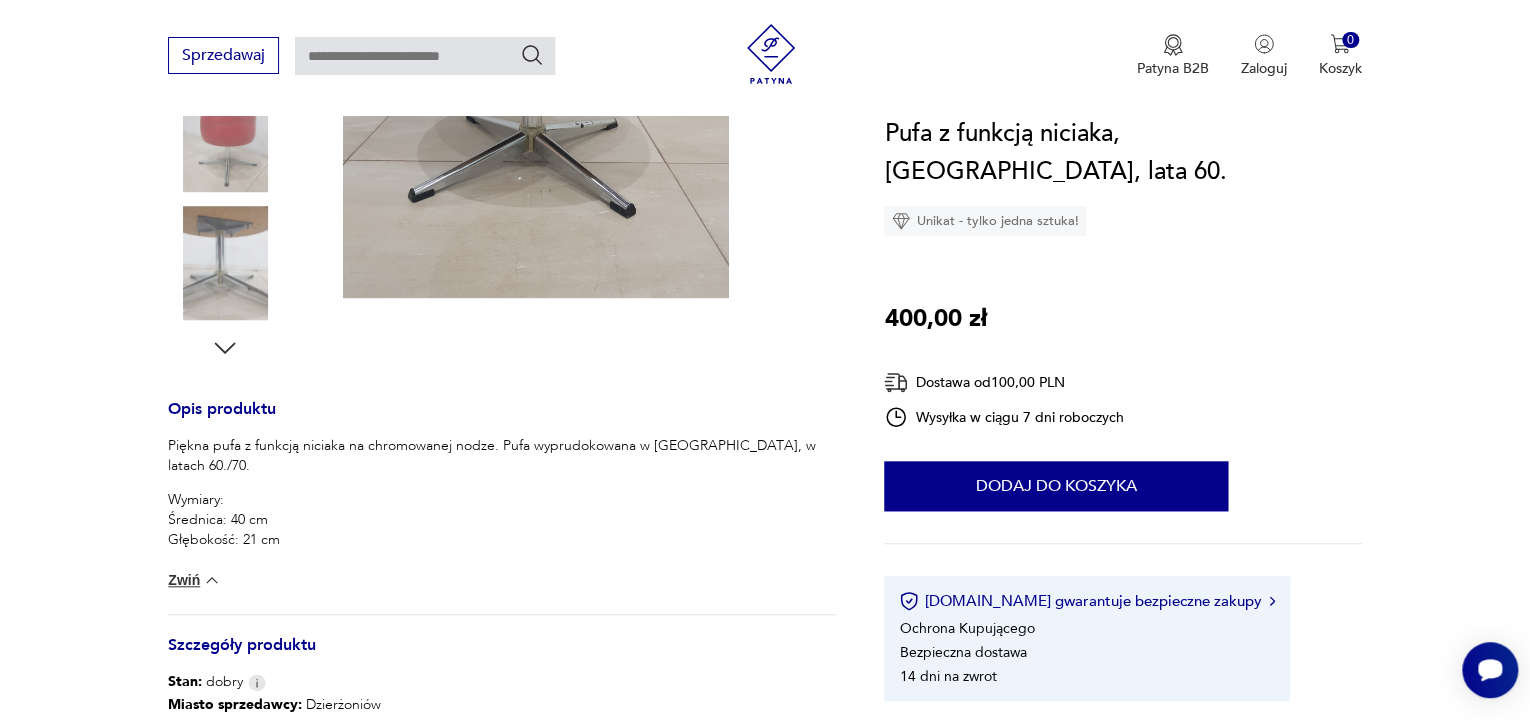click on "Piękna pufa z funkcją niciaka na chromowanej nodze. Pufa wyprudokowana w [GEOGRAPHIC_DATA], w latach 60./70.
Wymiary:
Średnica: 40 cm
Głębokość: 21 cm
Wysokość: 45 cm Zwiń" at bounding box center (502, 525) 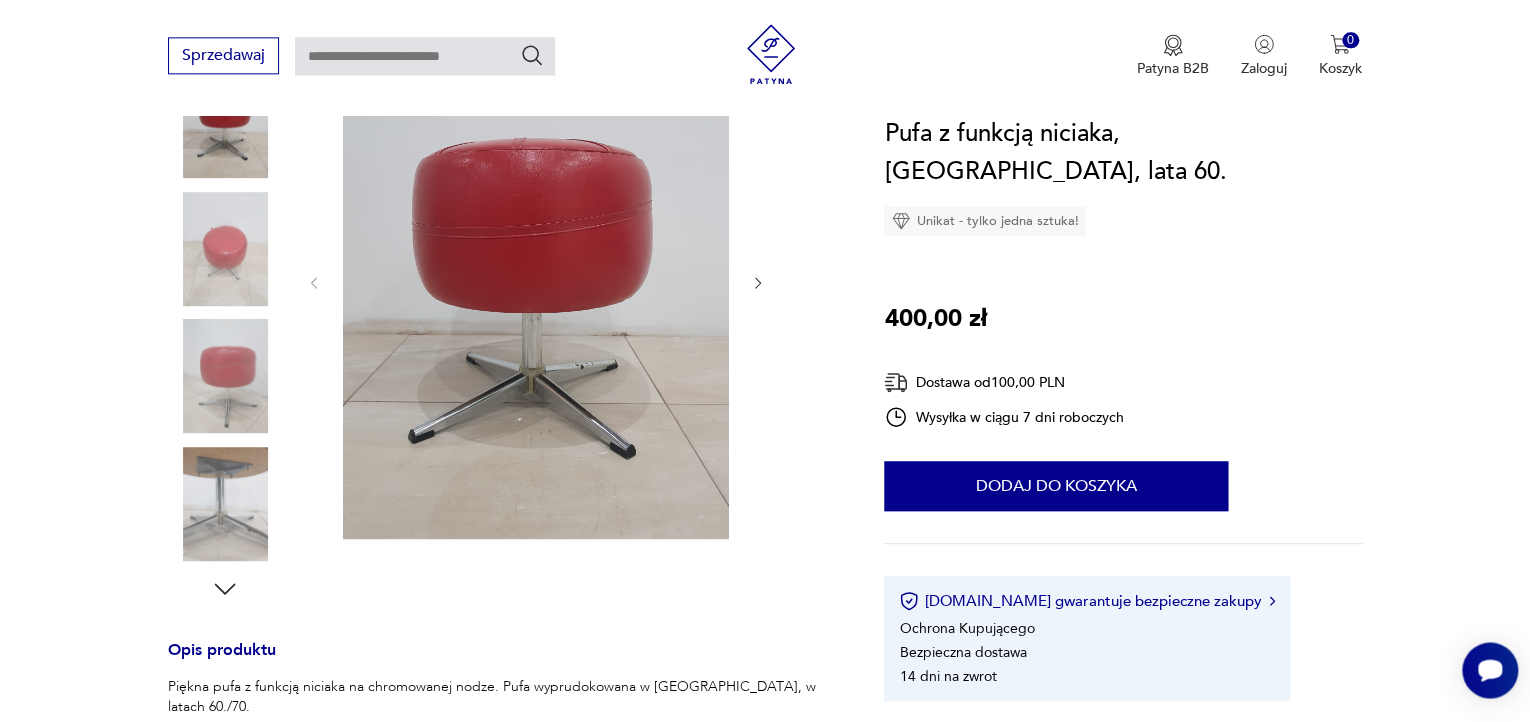scroll, scrollTop: 315, scrollLeft: 0, axis: vertical 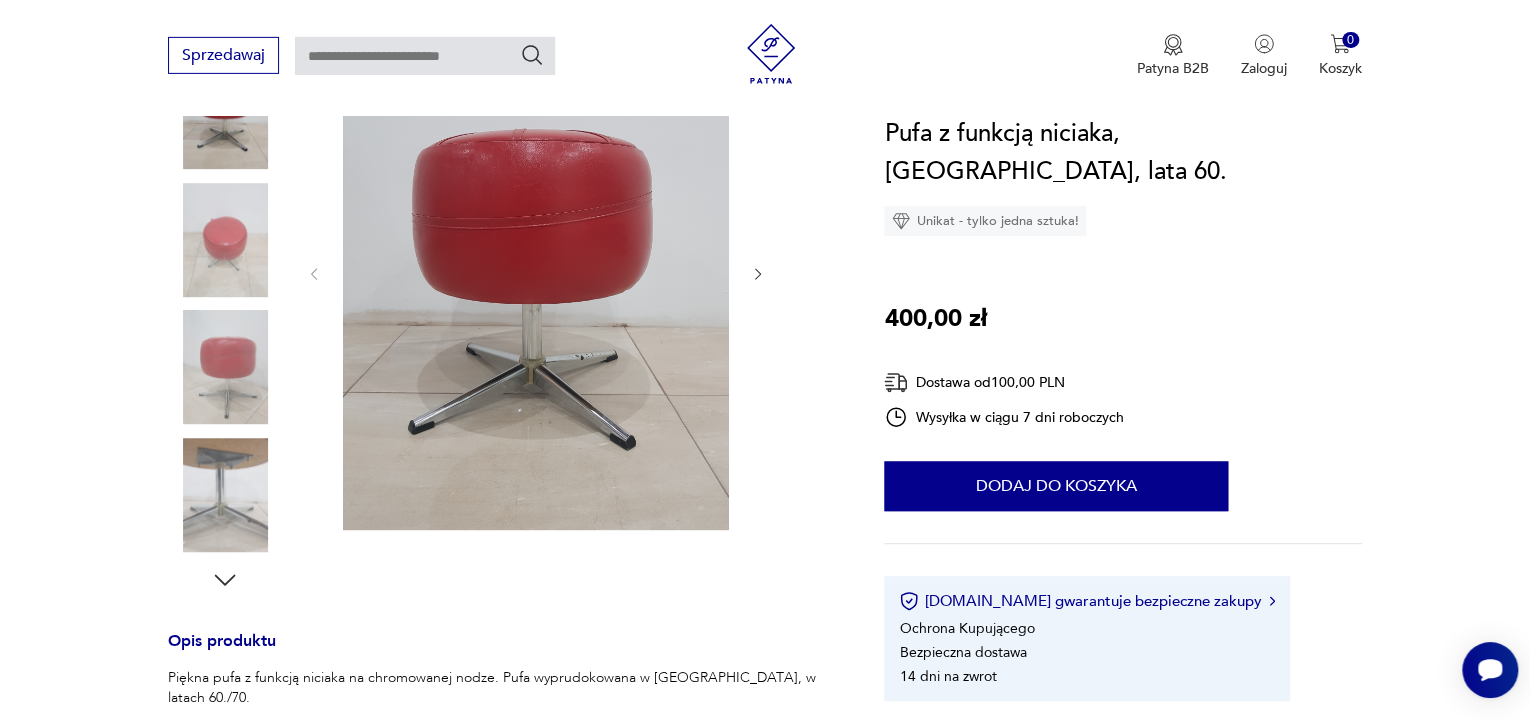 click at bounding box center [225, 367] 